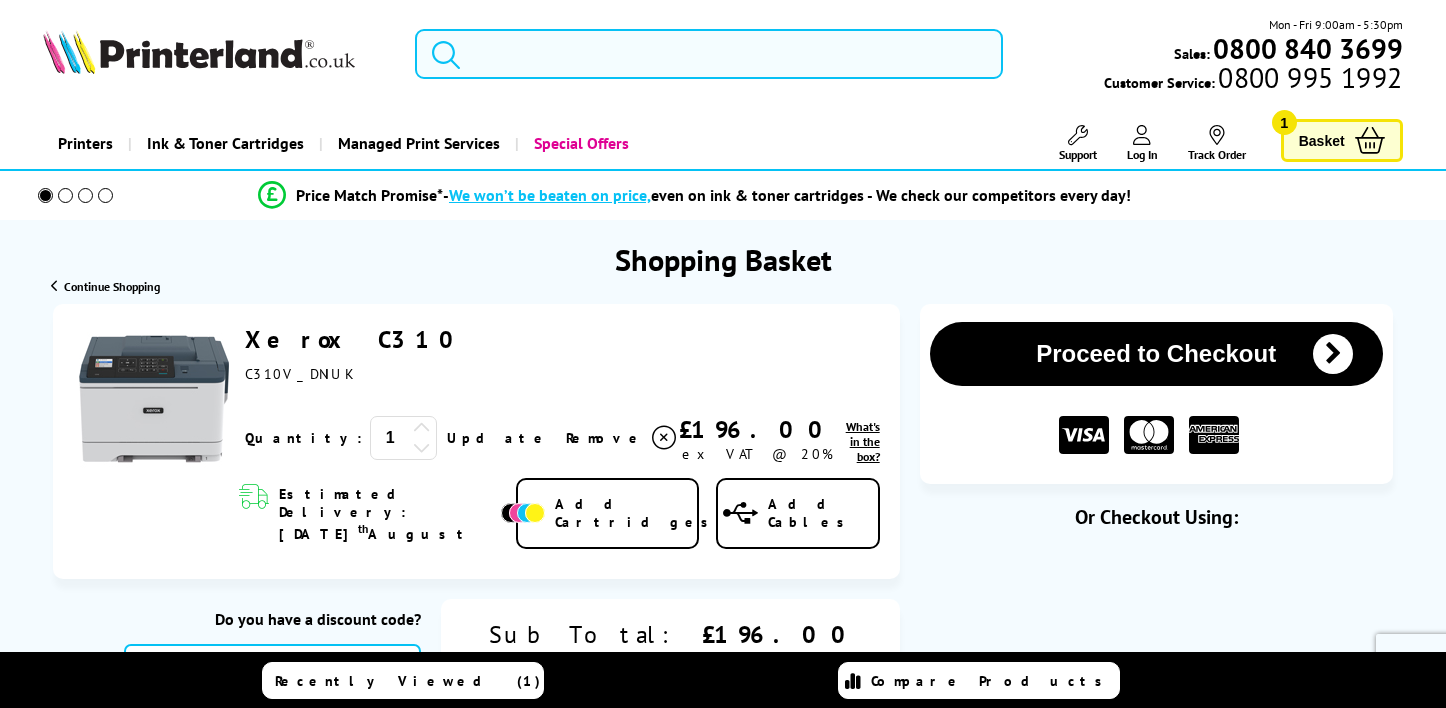 scroll, scrollTop: 0, scrollLeft: 0, axis: both 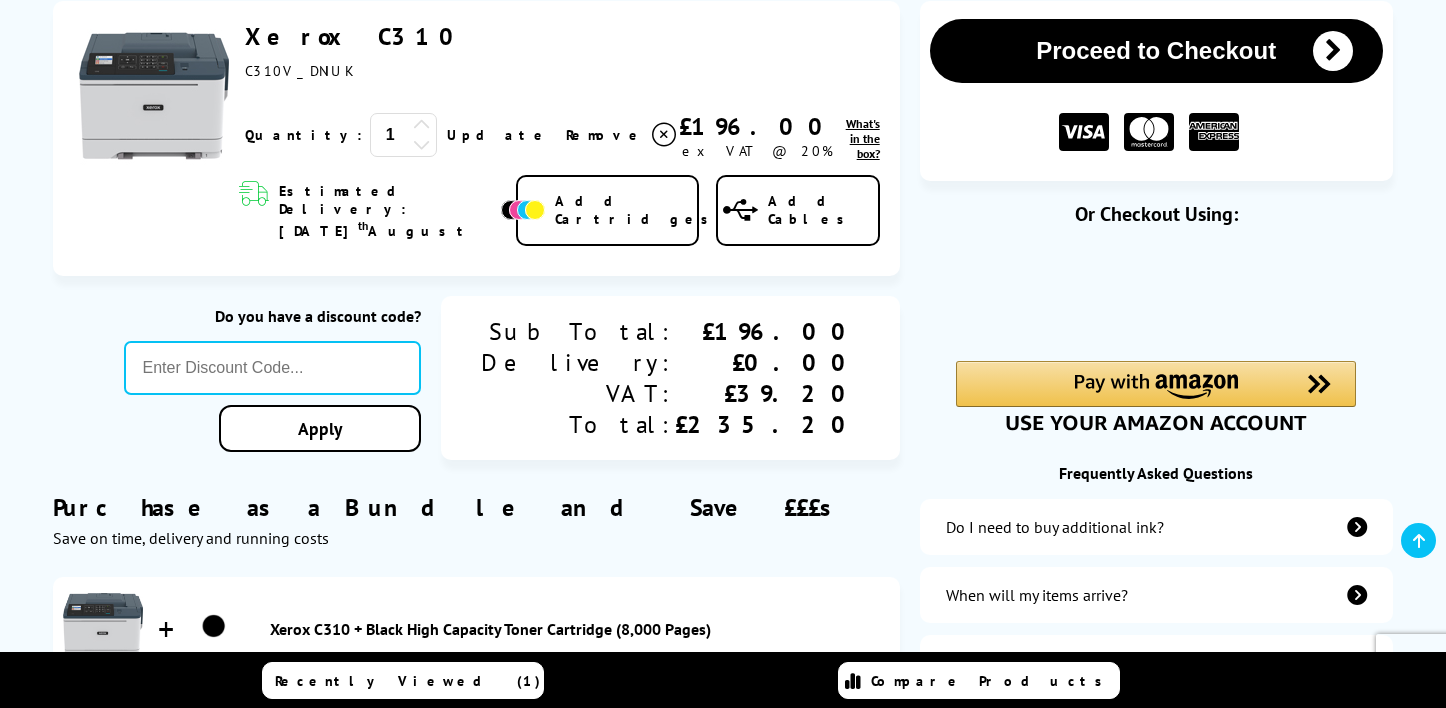click at bounding box center [1084, 132] 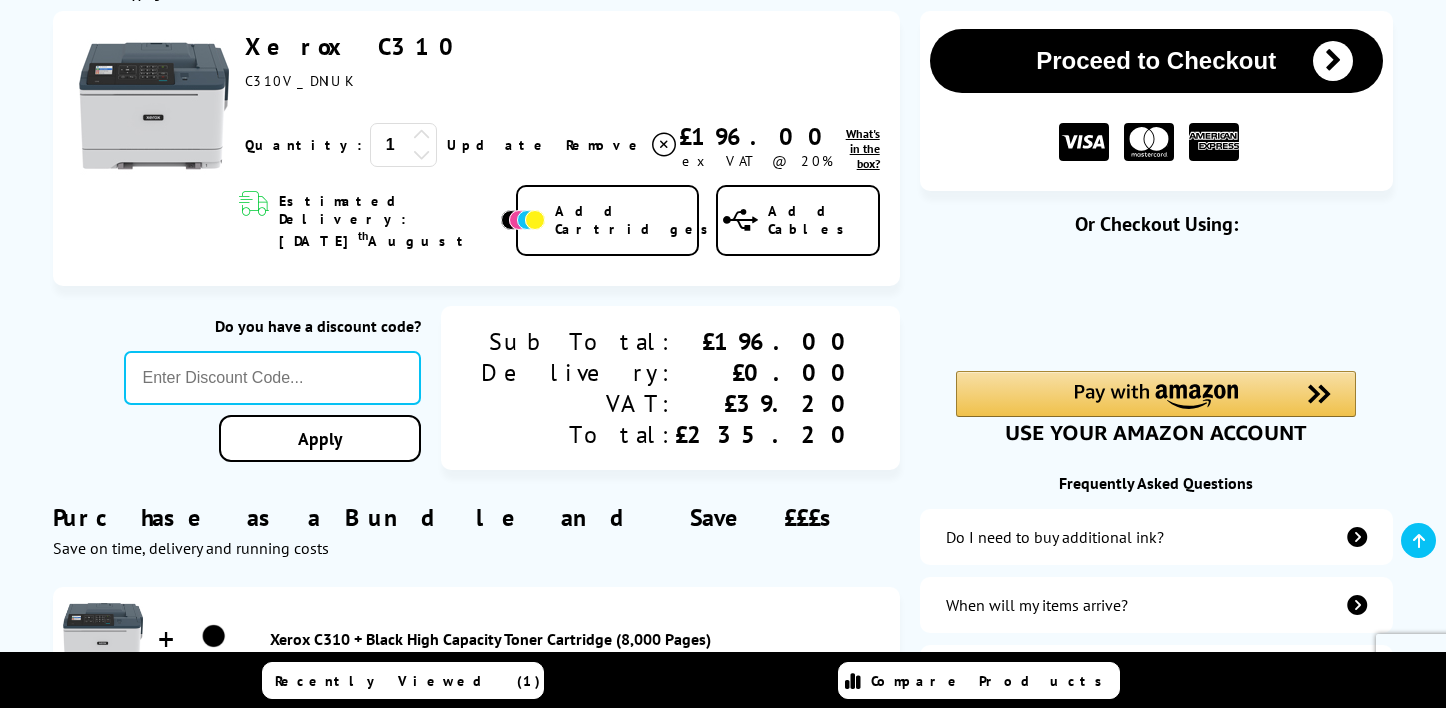 scroll, scrollTop: 295, scrollLeft: 0, axis: vertical 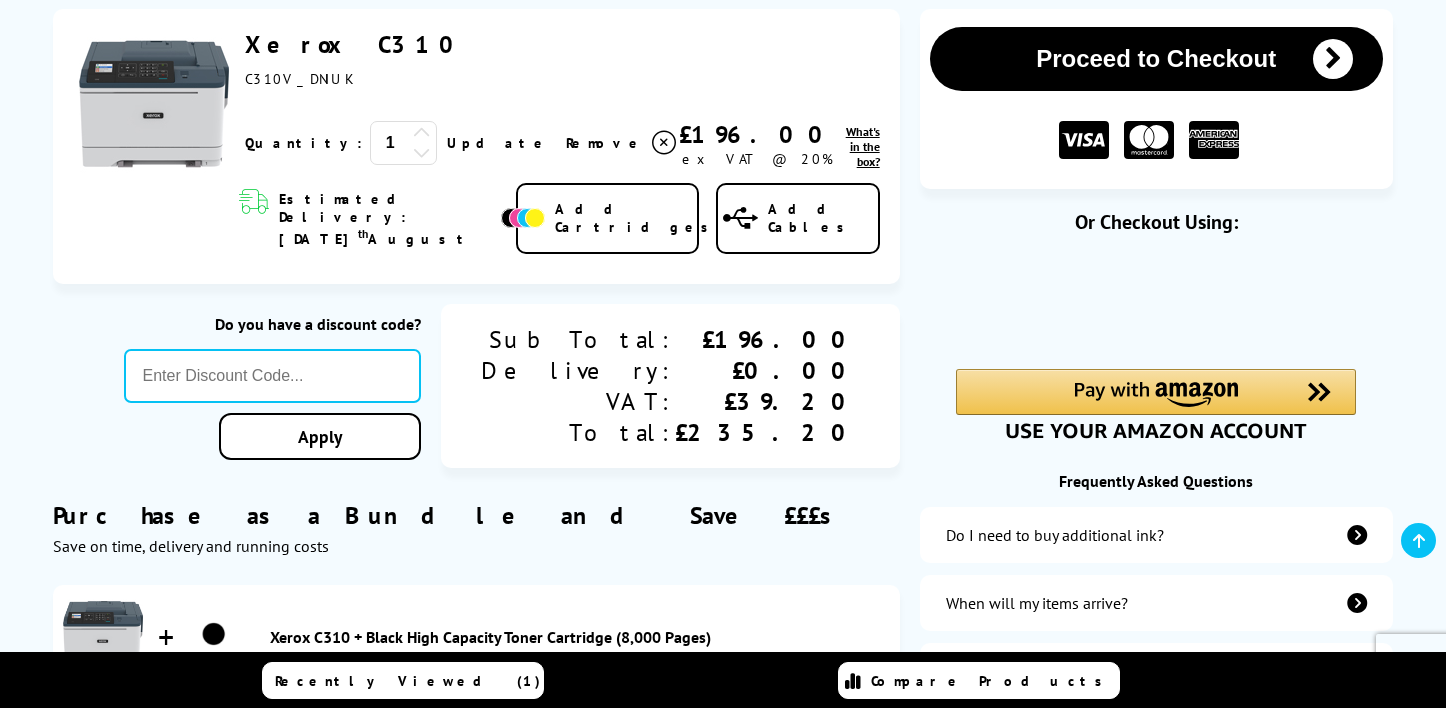 click at bounding box center (1333, 59) 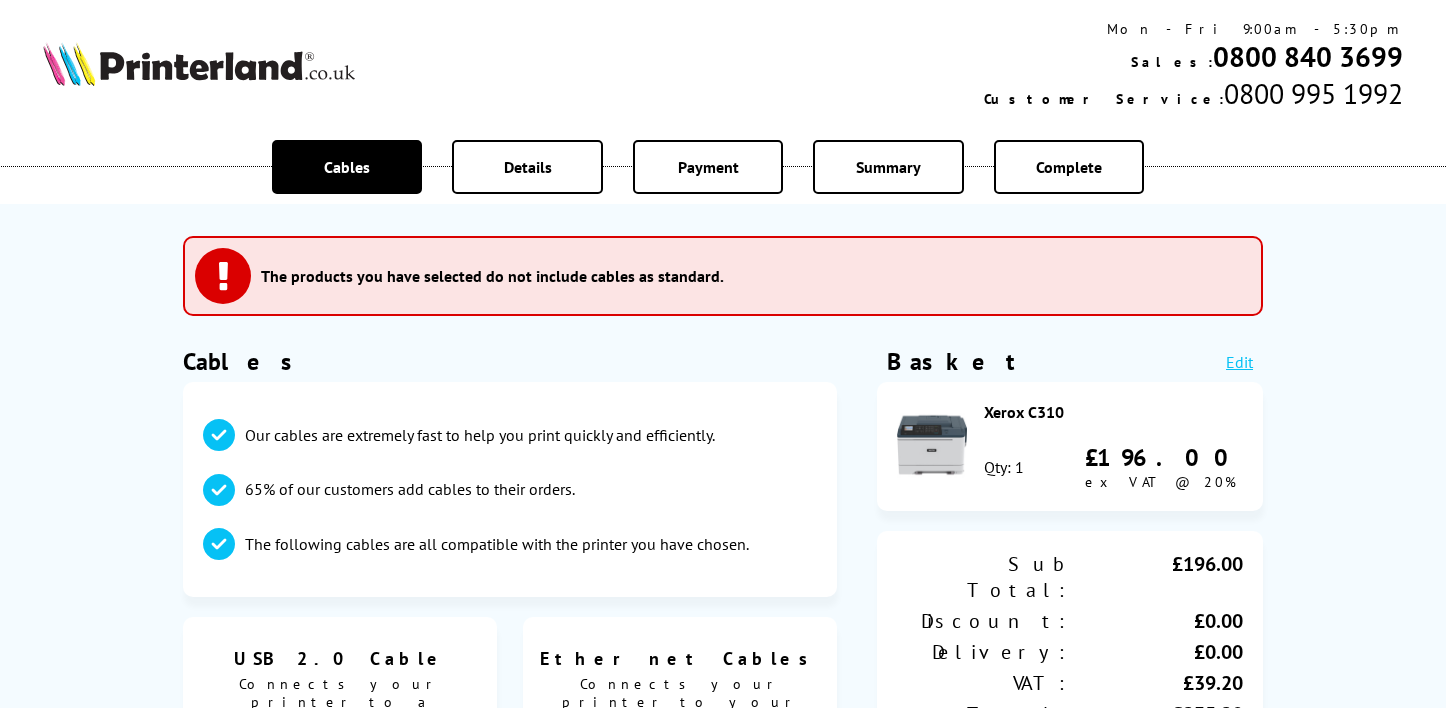 scroll, scrollTop: 0, scrollLeft: 0, axis: both 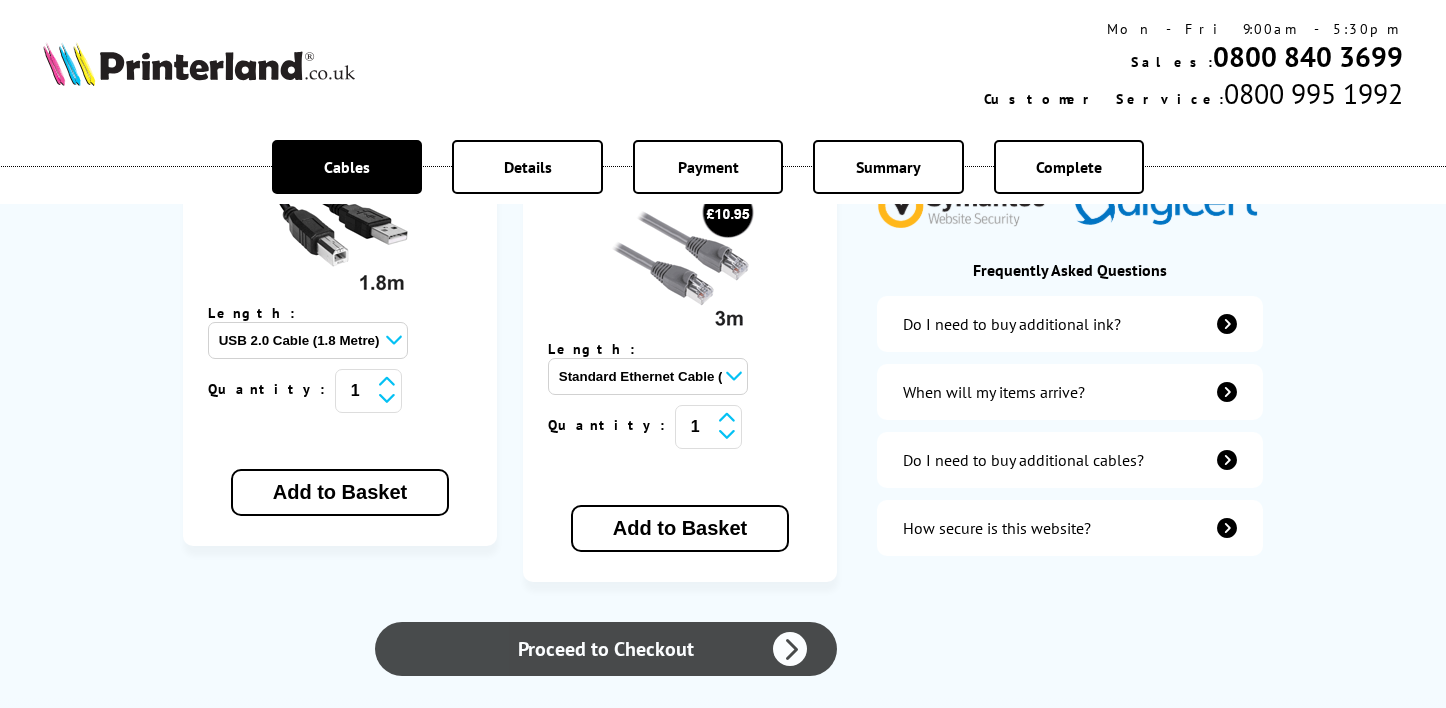 click at bounding box center [790, 649] 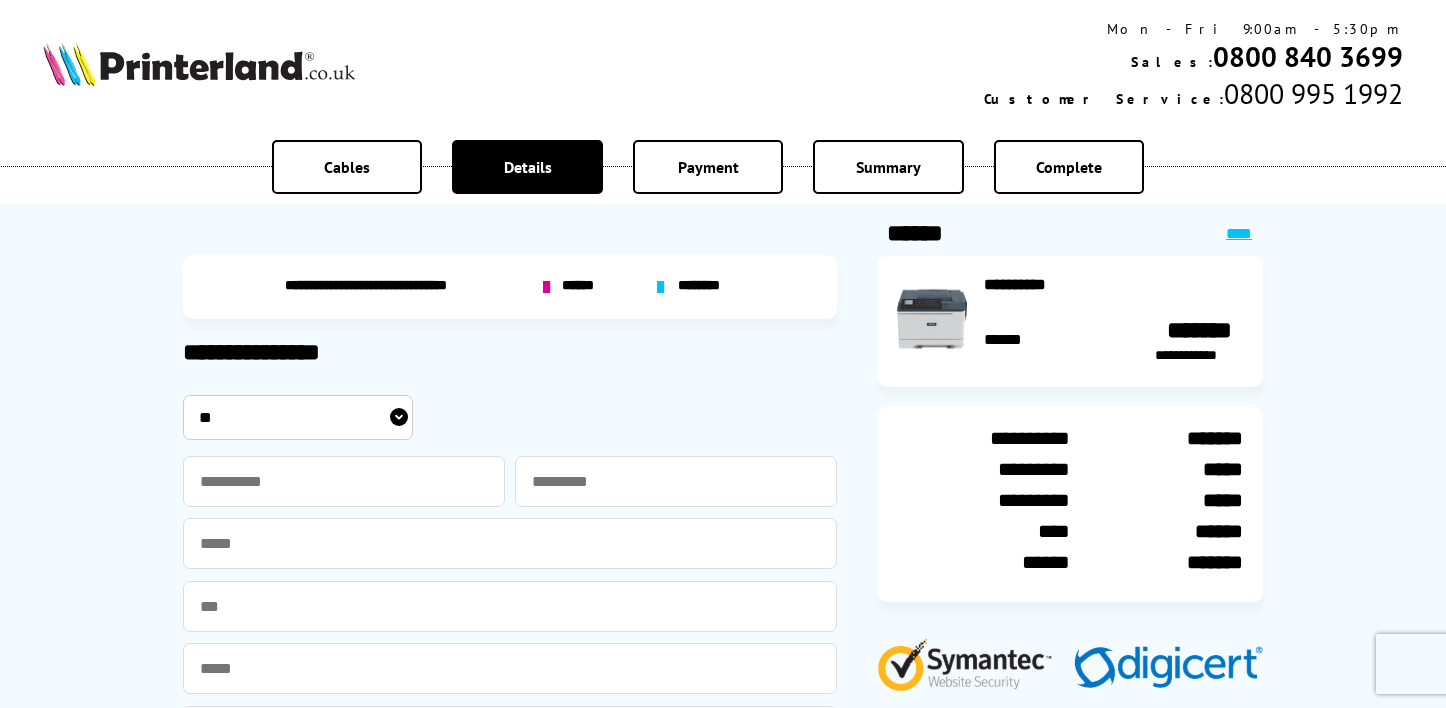 scroll, scrollTop: 0, scrollLeft: 0, axis: both 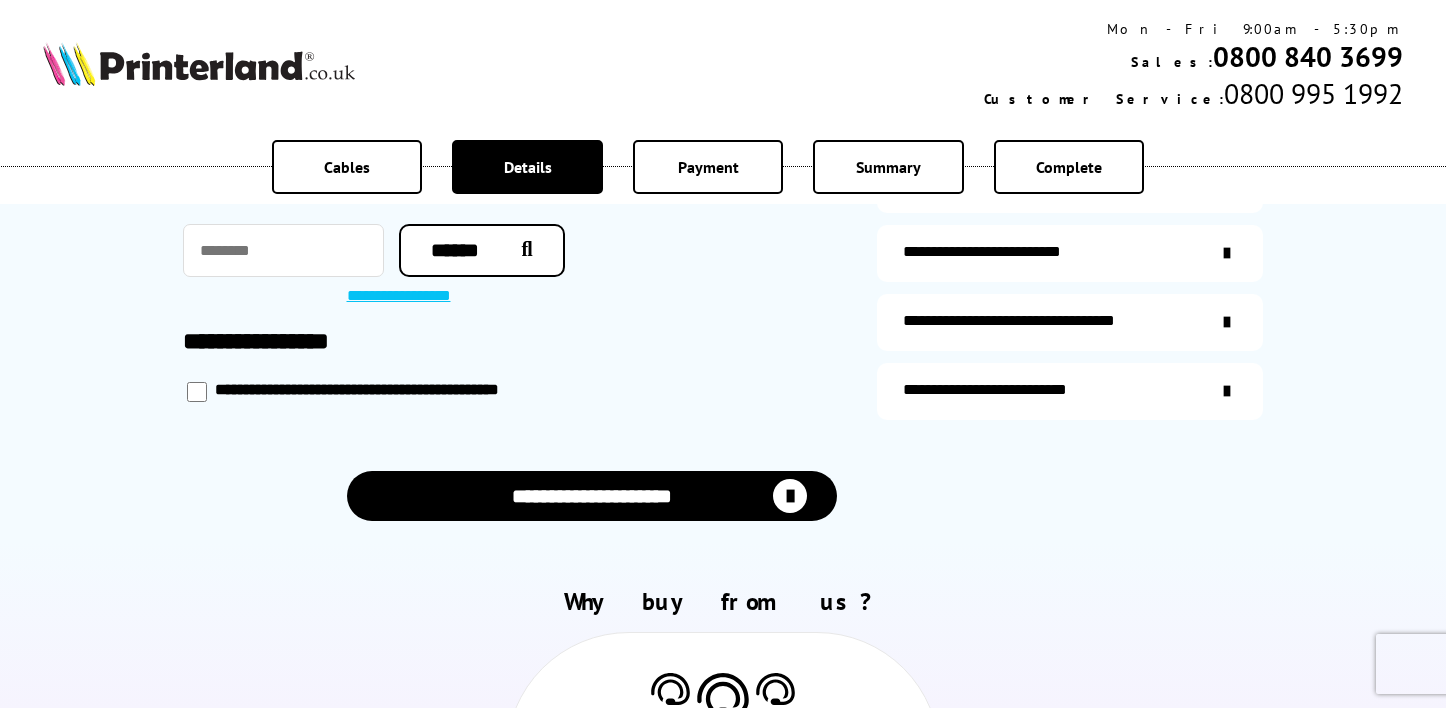 click at bounding box center (790, 496) 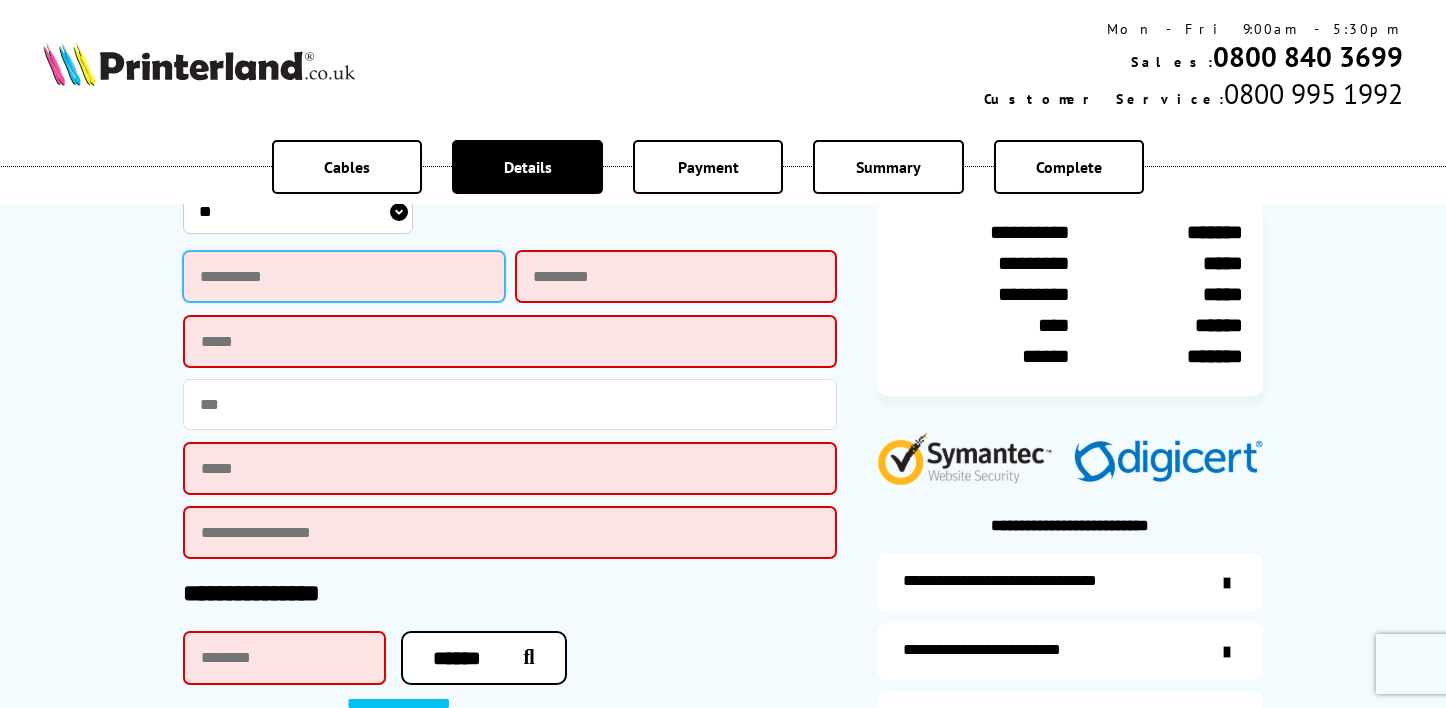 scroll, scrollTop: 699, scrollLeft: 0, axis: vertical 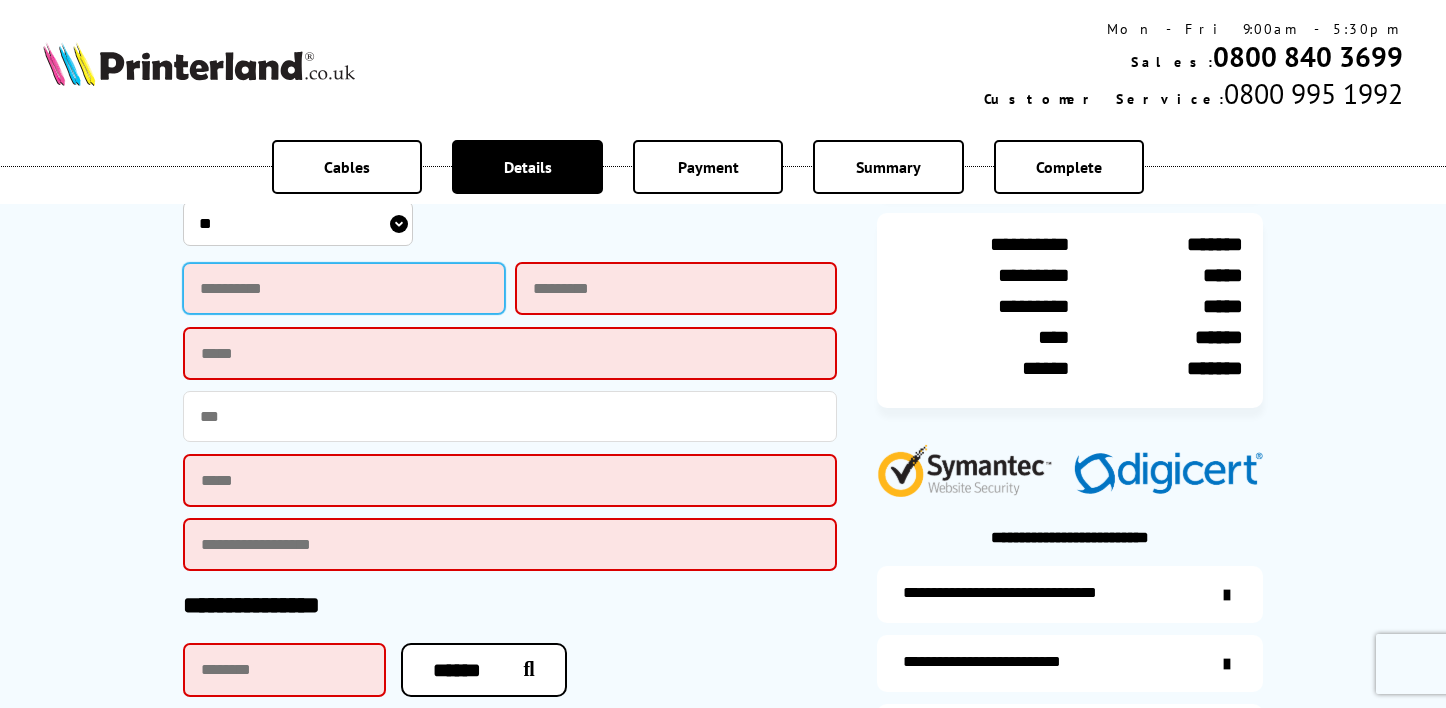 click at bounding box center [344, 288] 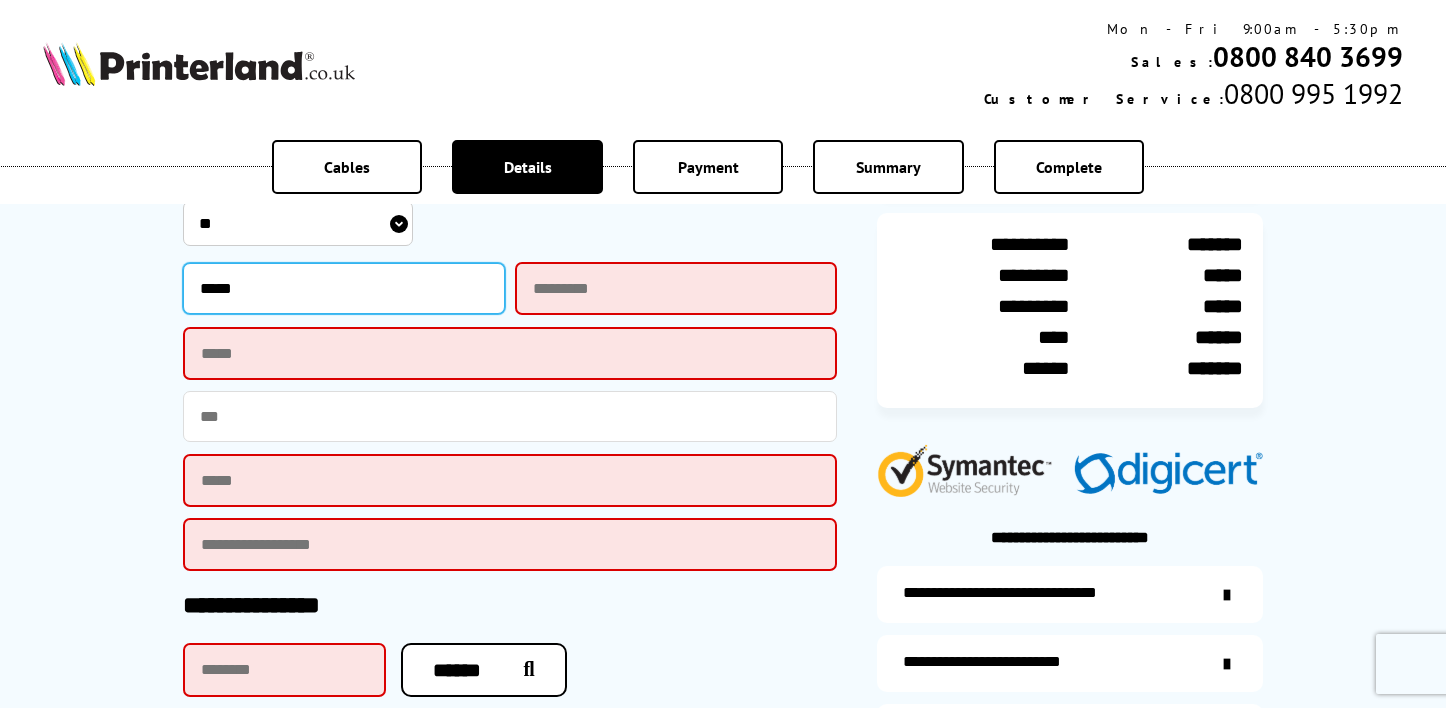 scroll, scrollTop: 706, scrollLeft: 0, axis: vertical 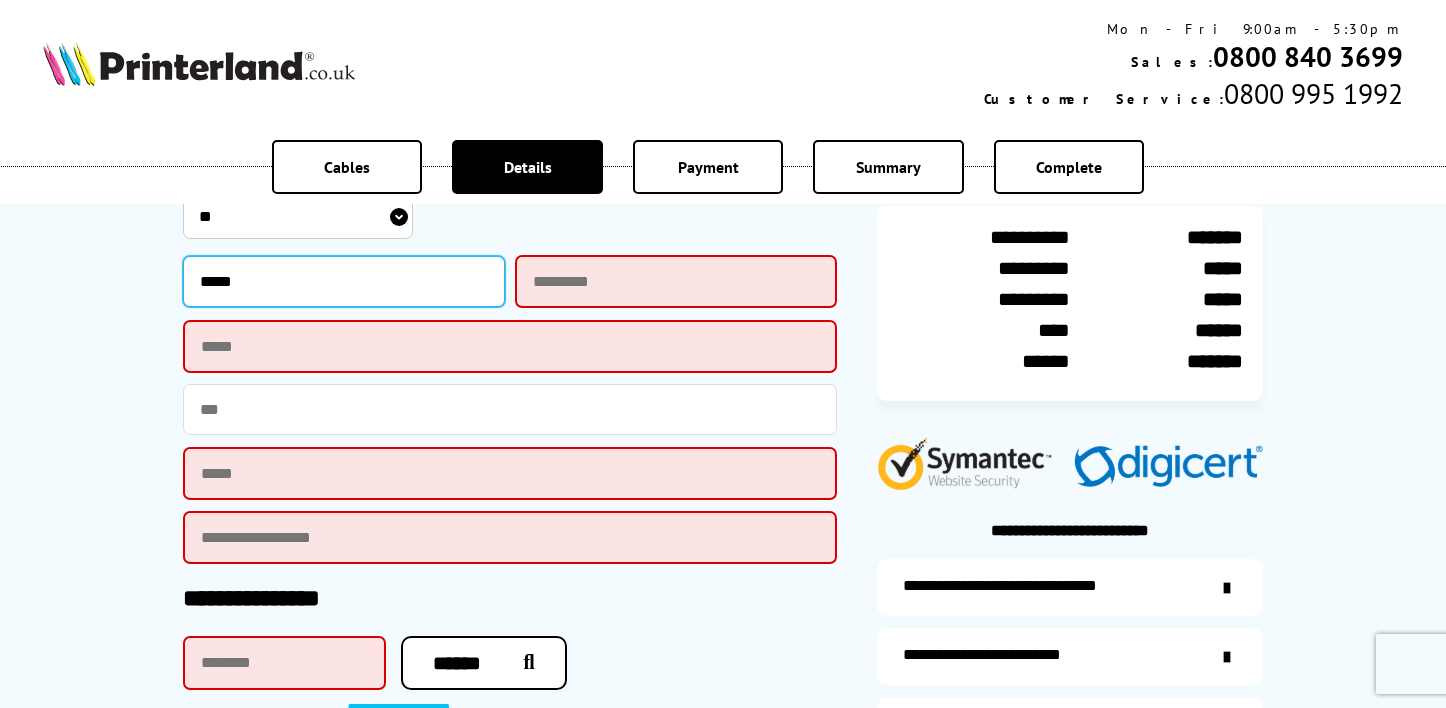type on "*****" 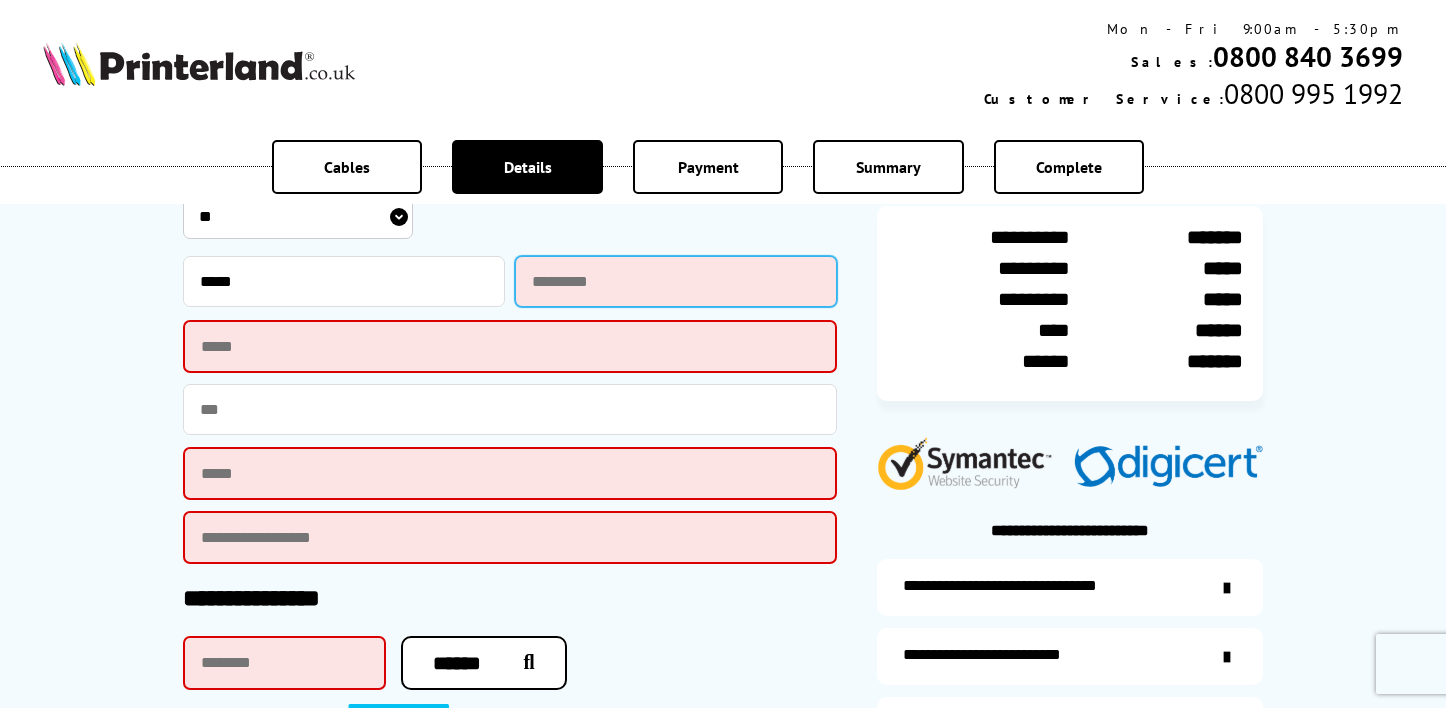 click at bounding box center [676, 281] 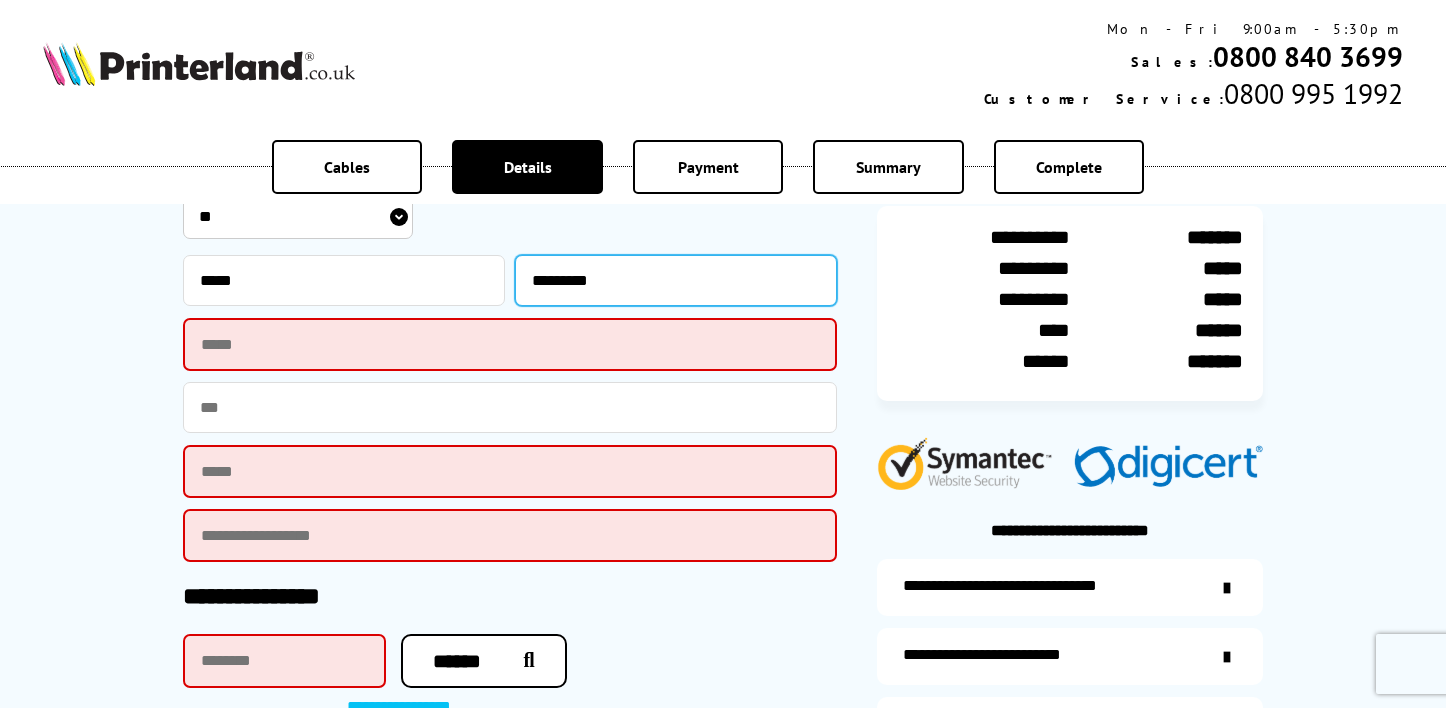 type on "*********" 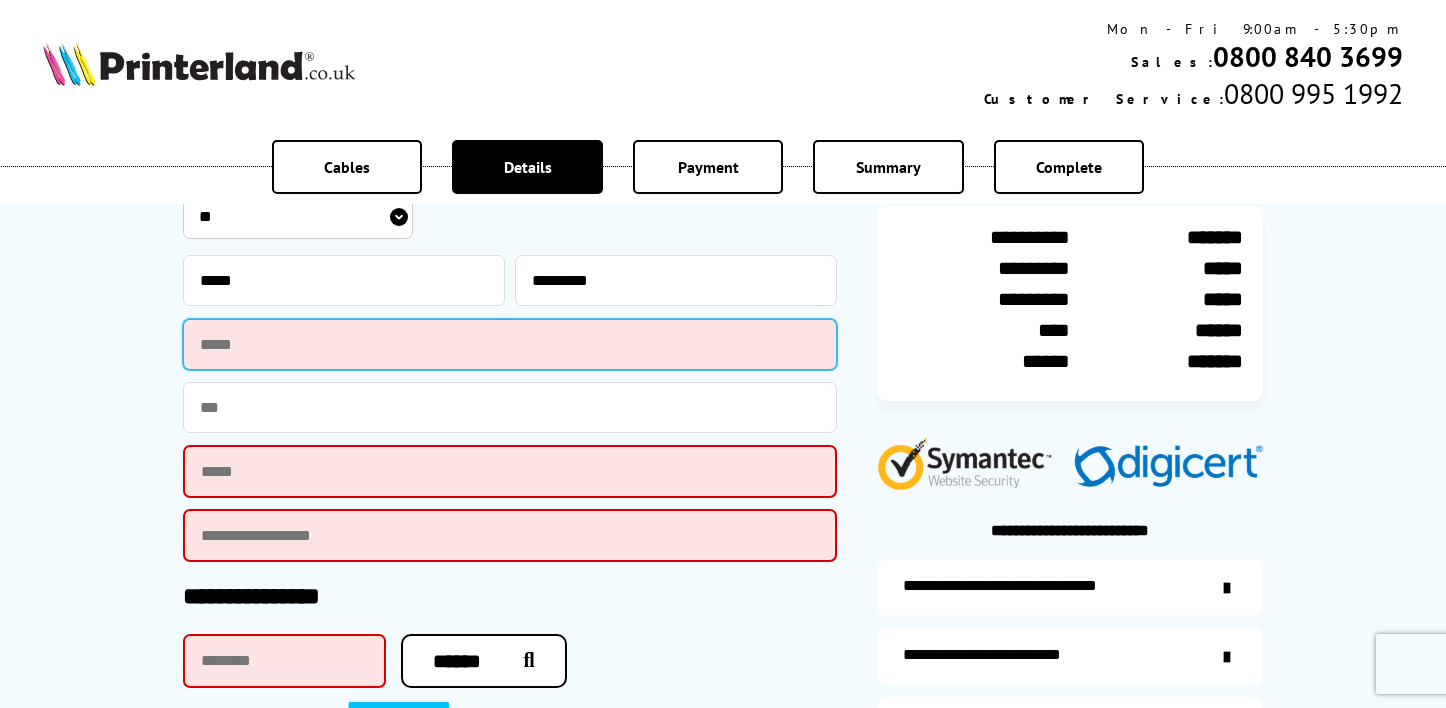 click at bounding box center [510, 344] 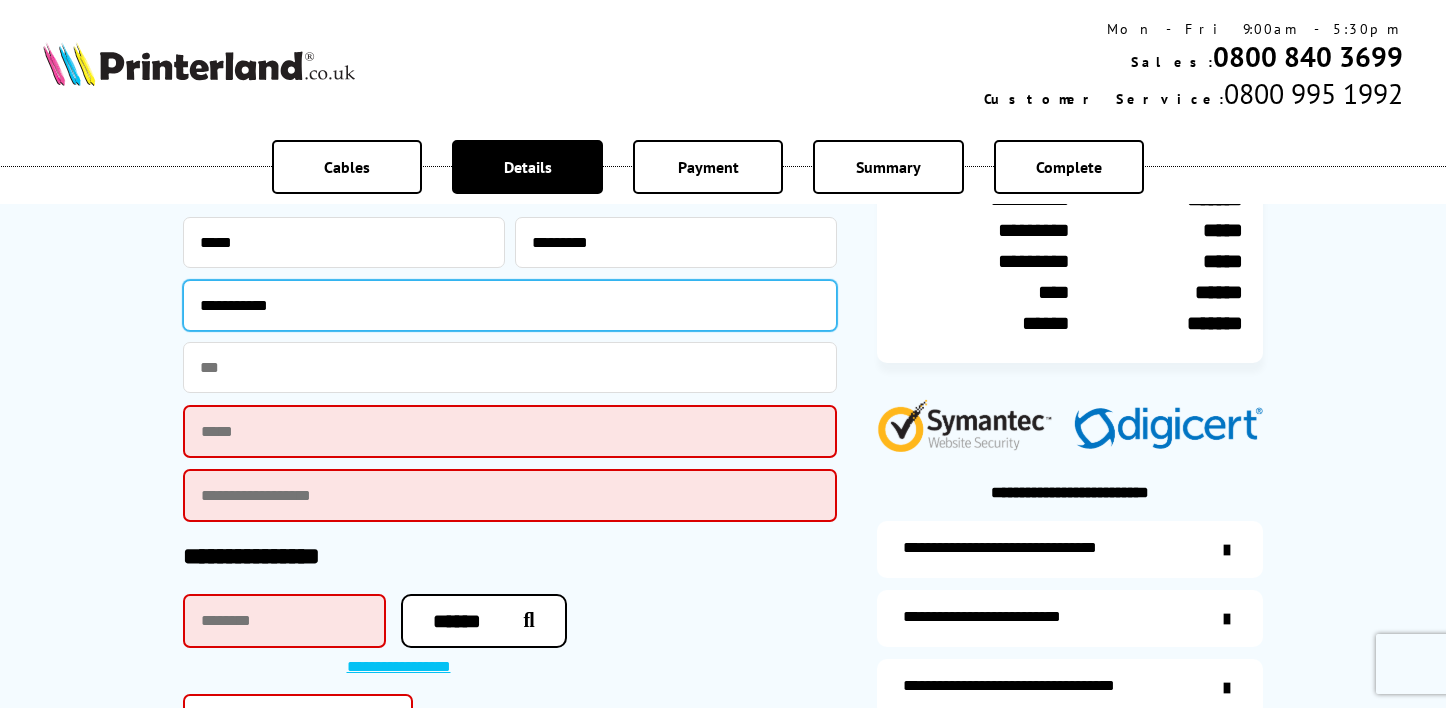scroll, scrollTop: 759, scrollLeft: 0, axis: vertical 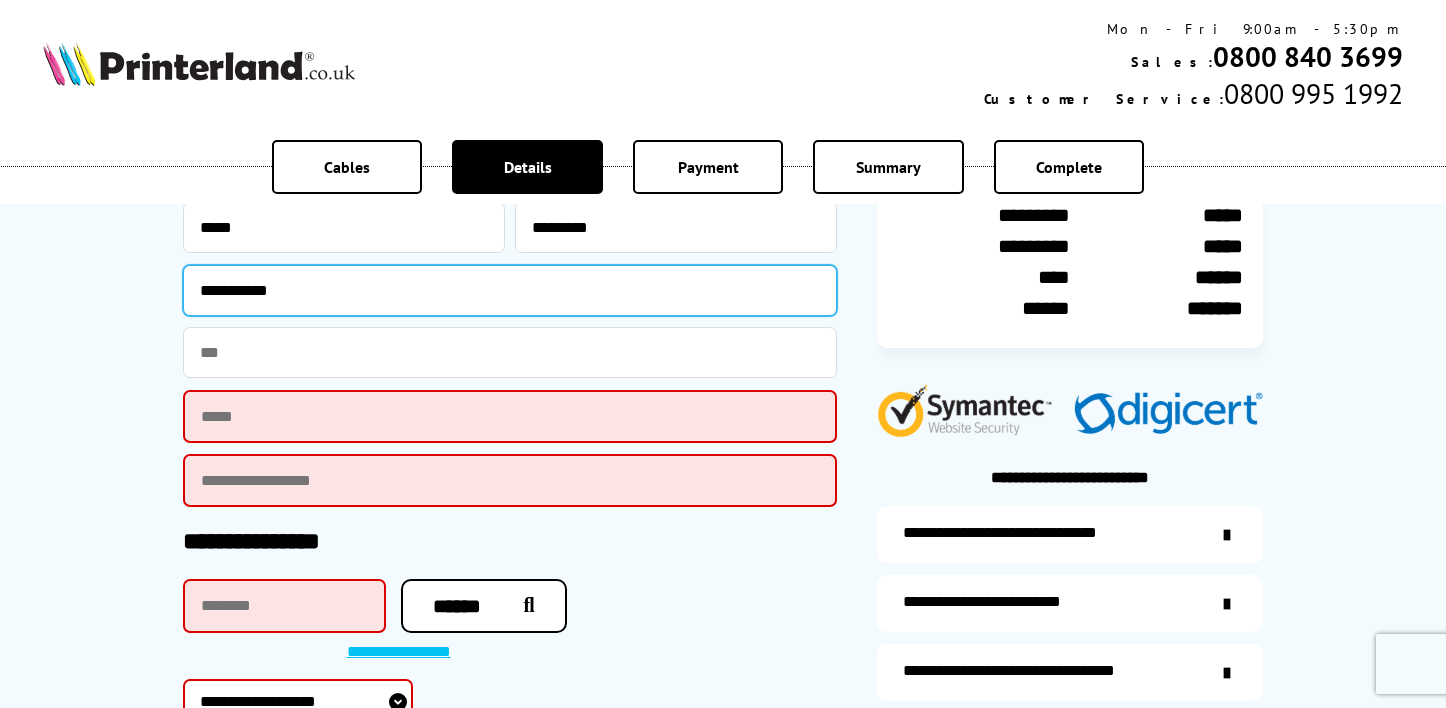 type on "**********" 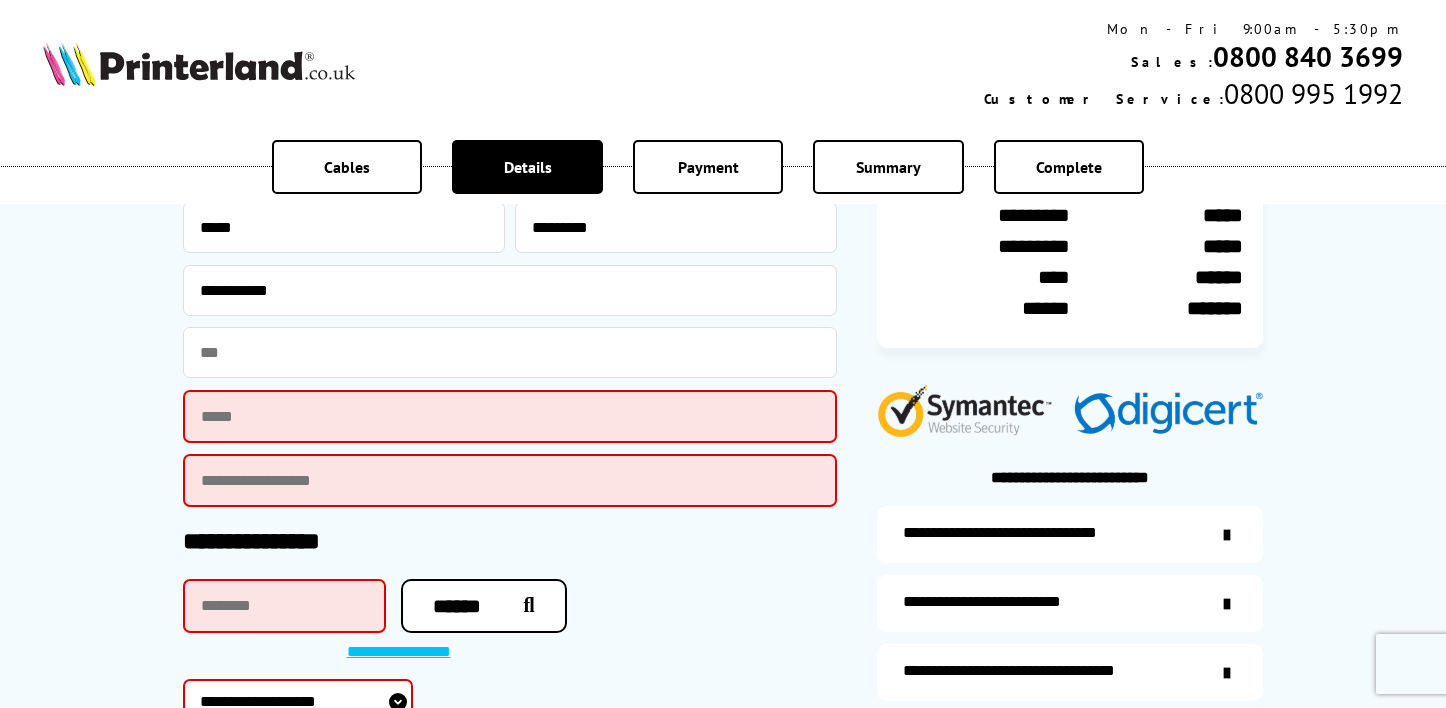 click at bounding box center [510, 416] 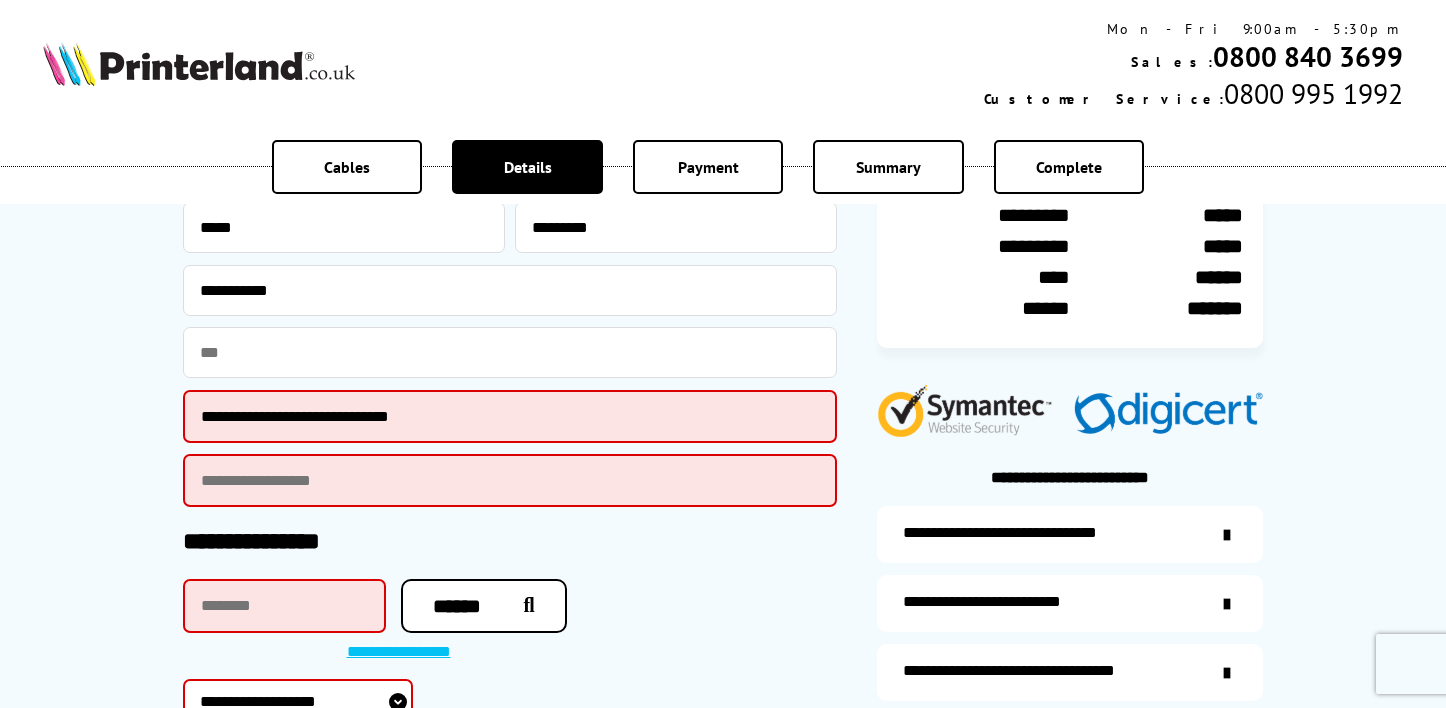 type on "**********" 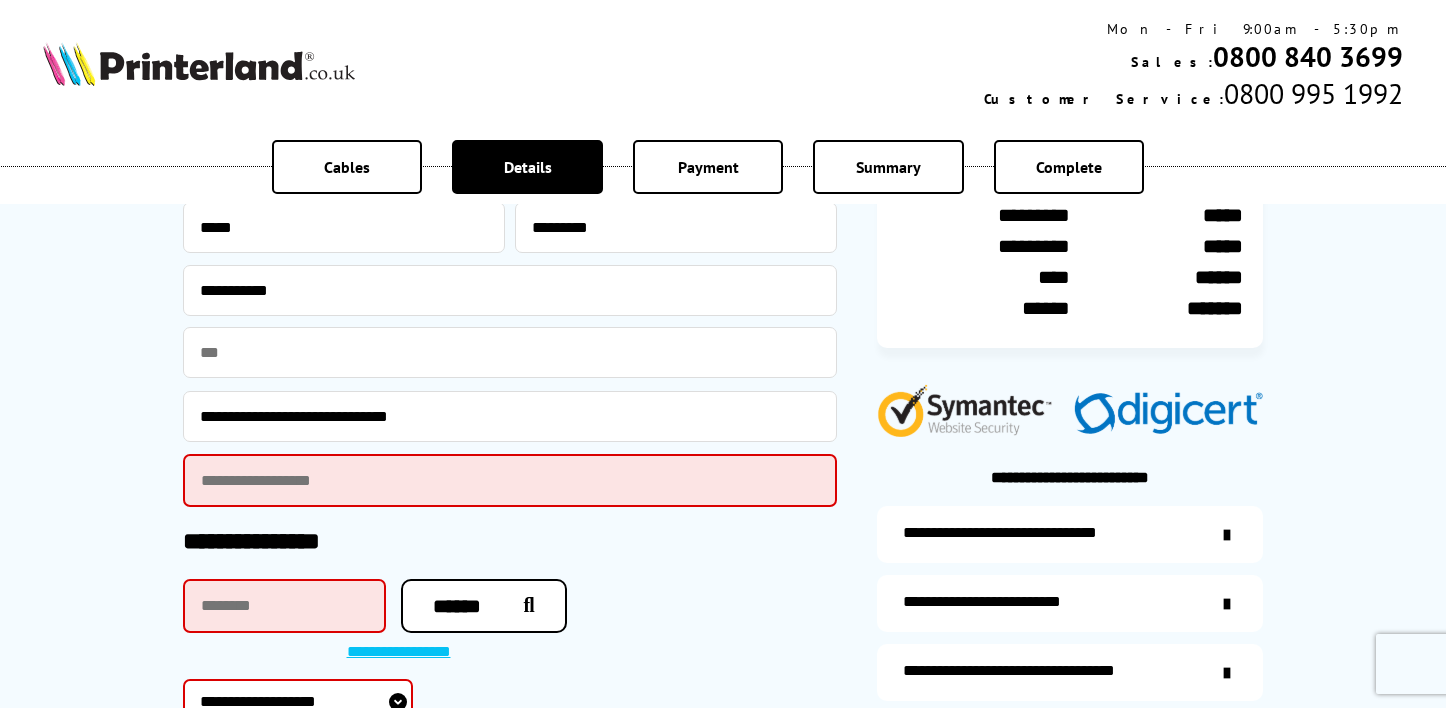 click at bounding box center [510, 480] 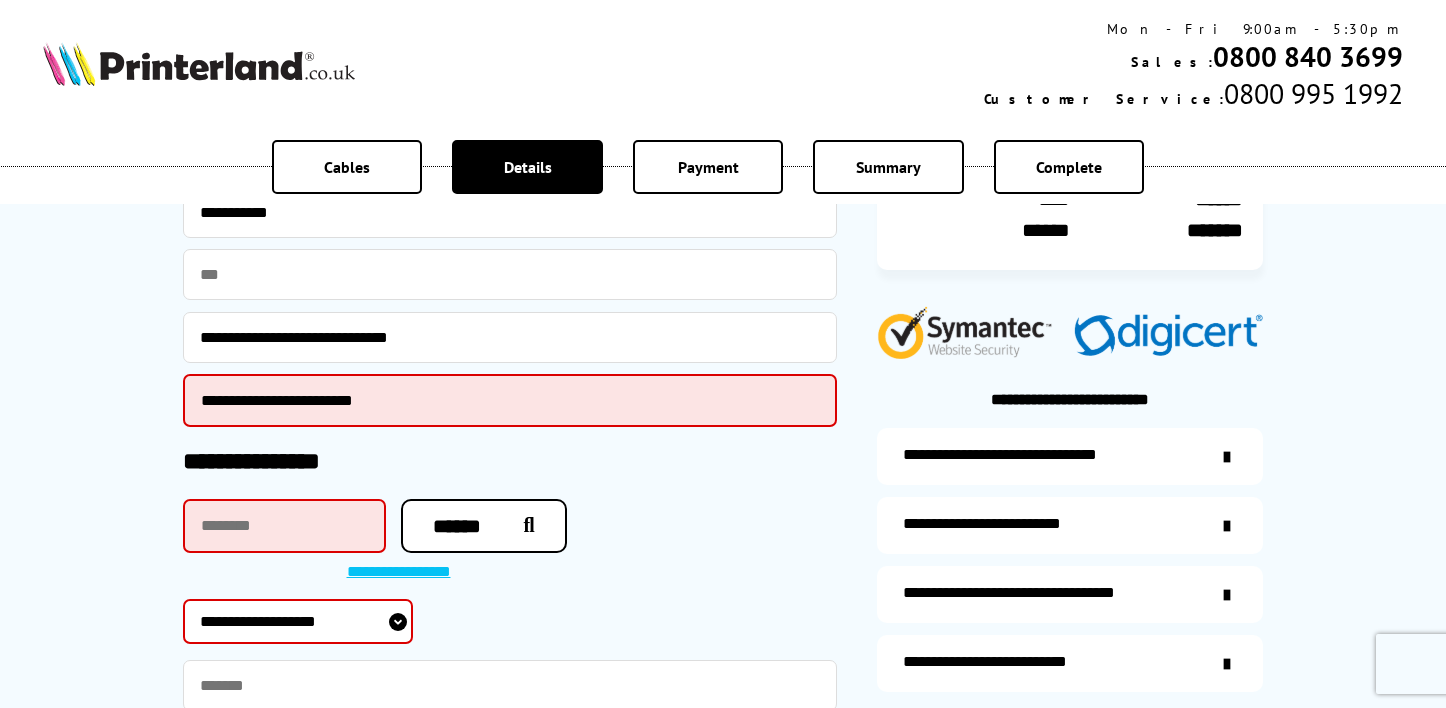 scroll, scrollTop: 840, scrollLeft: 0, axis: vertical 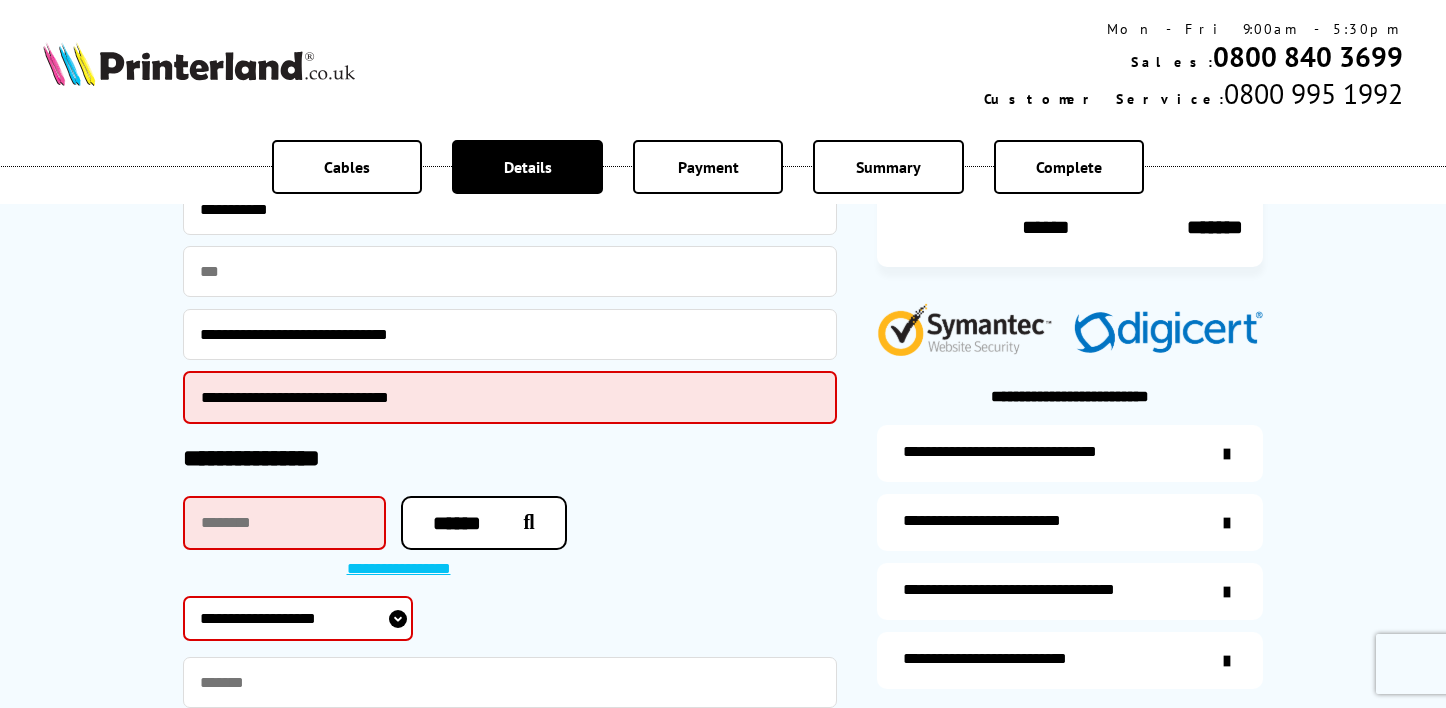 click on "**********" at bounding box center [510, 397] 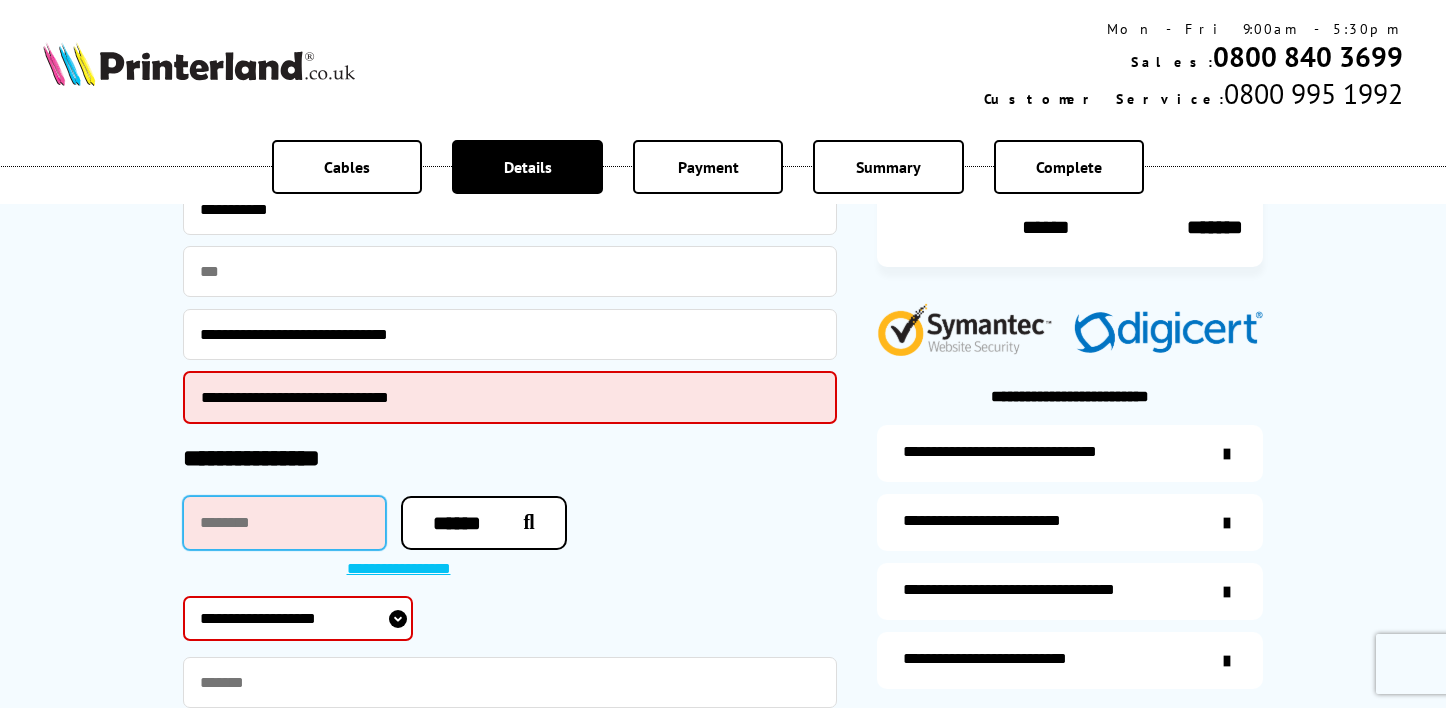 click at bounding box center [284, 523] 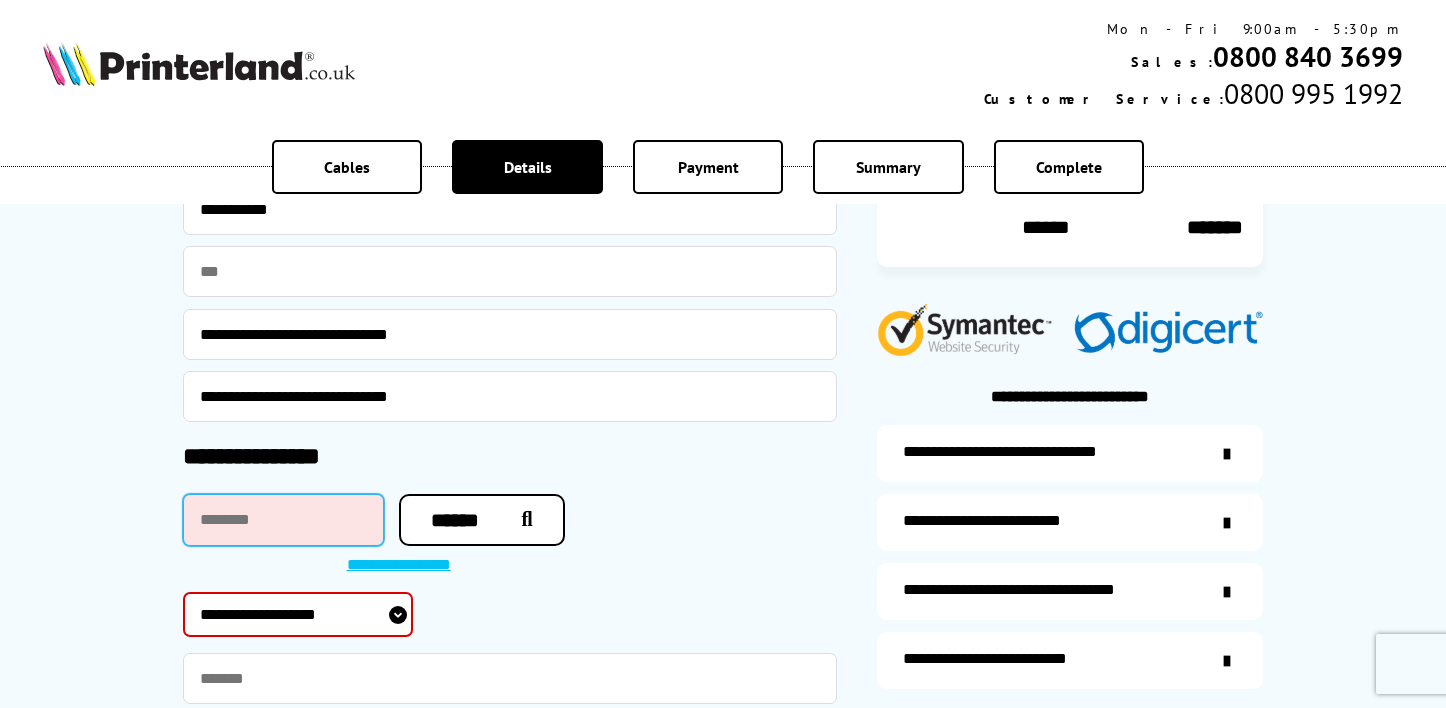 click at bounding box center (283, 520) 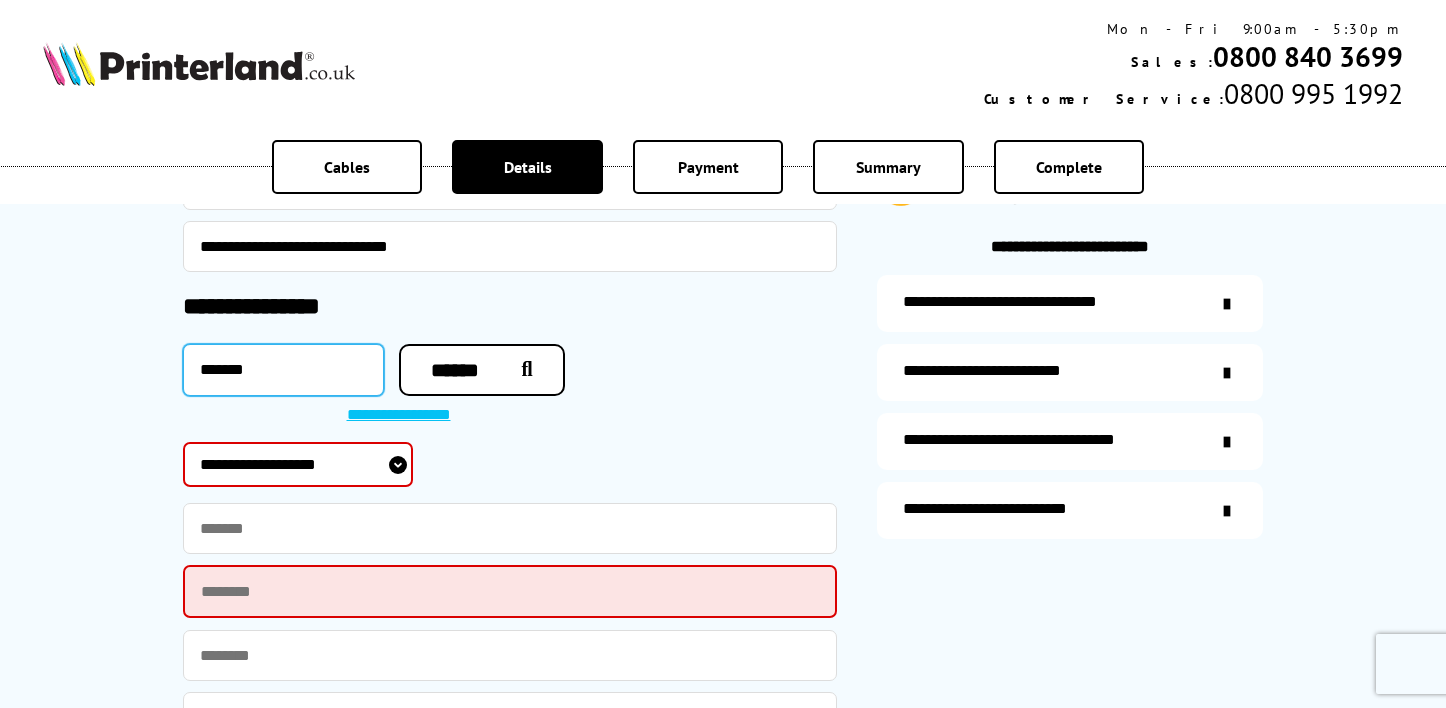 scroll, scrollTop: 995, scrollLeft: 0, axis: vertical 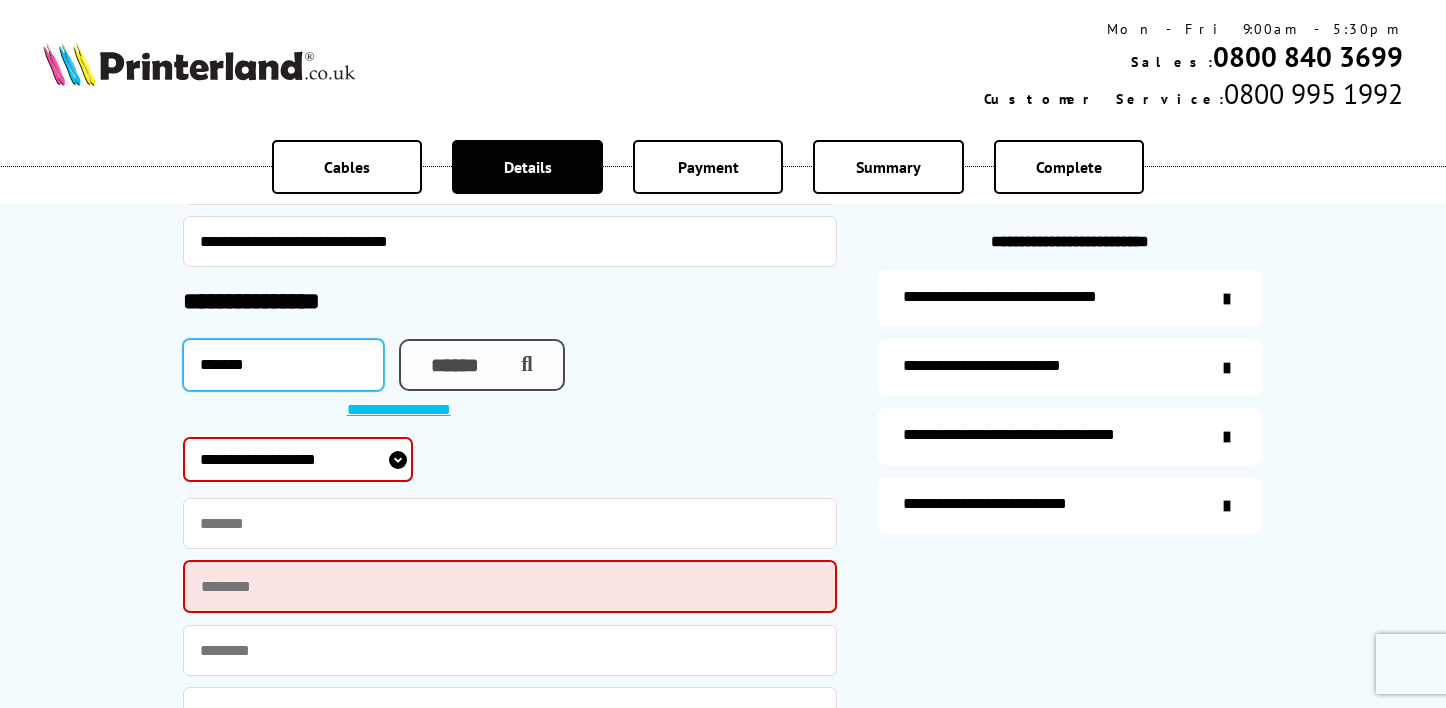 type on "*******" 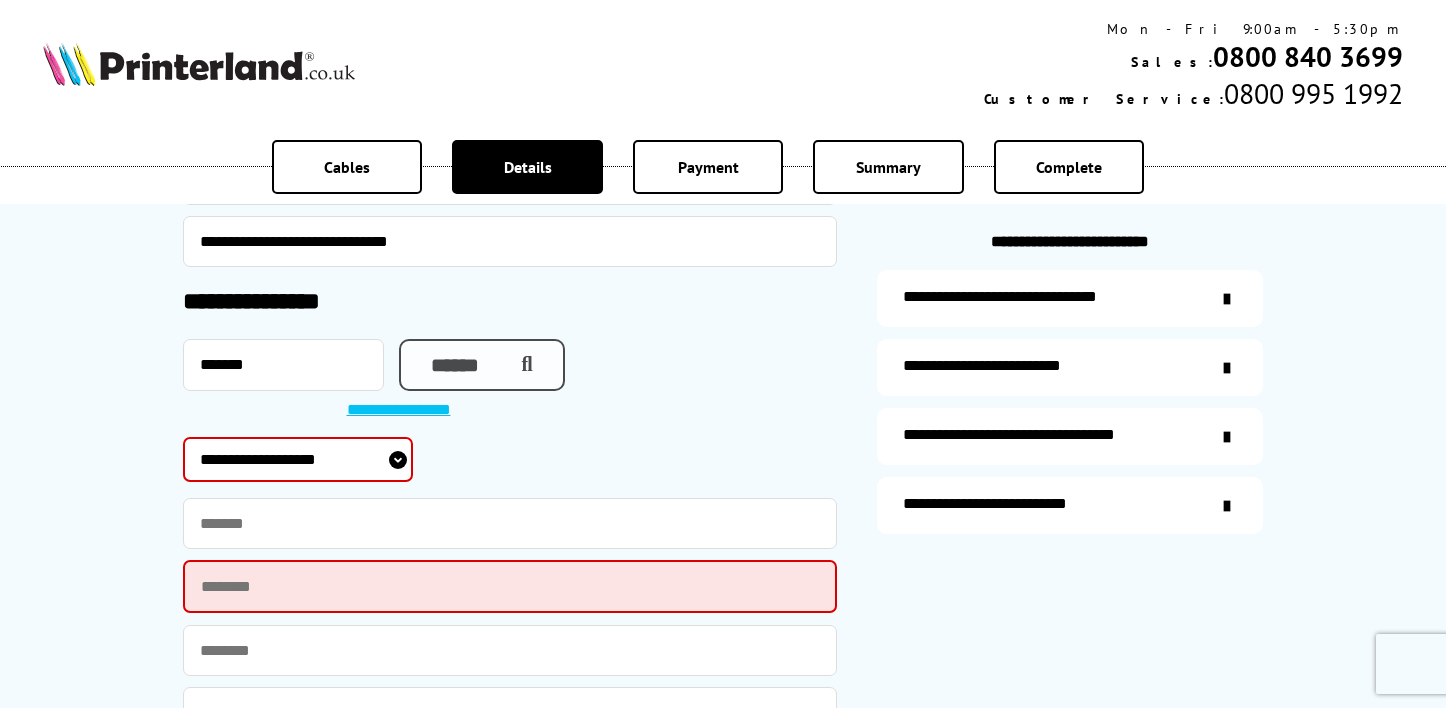 click on "******" at bounding box center [482, 365] 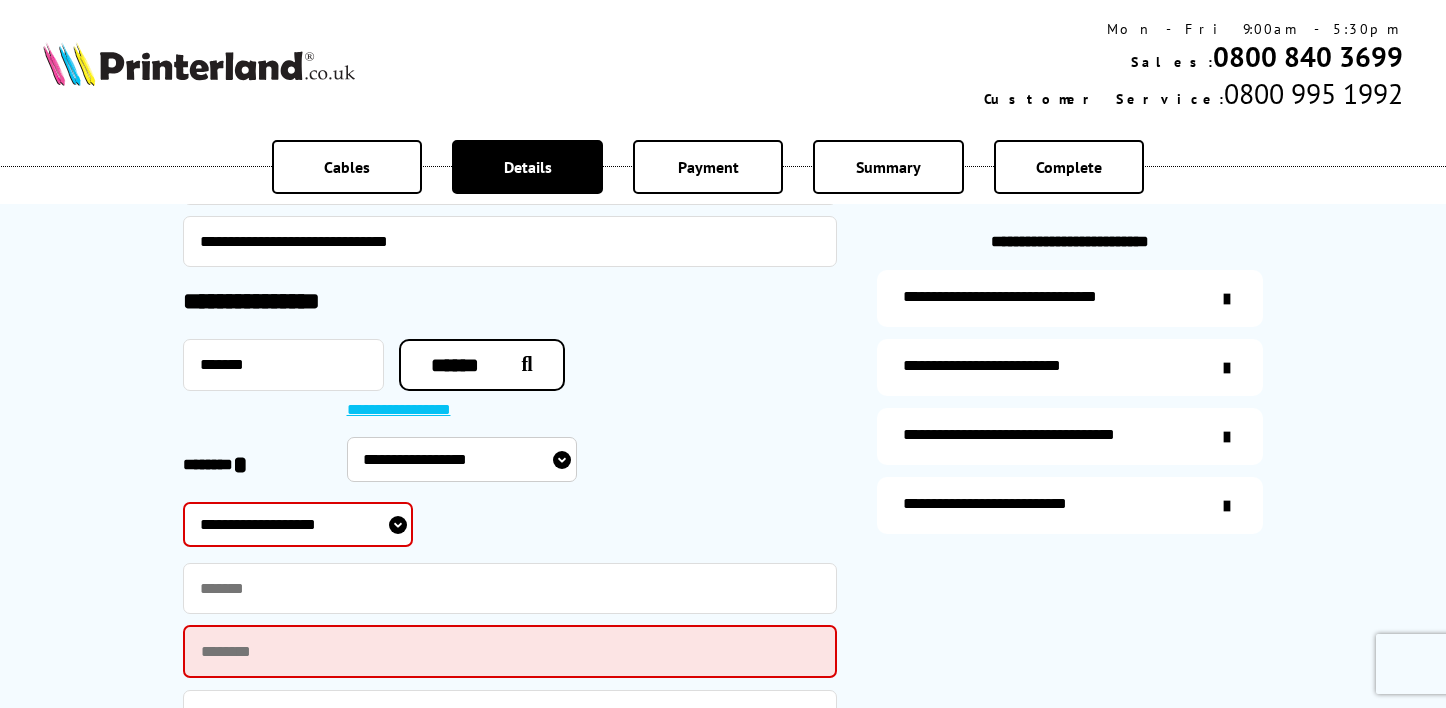 click on "**********" at bounding box center (462, 459) 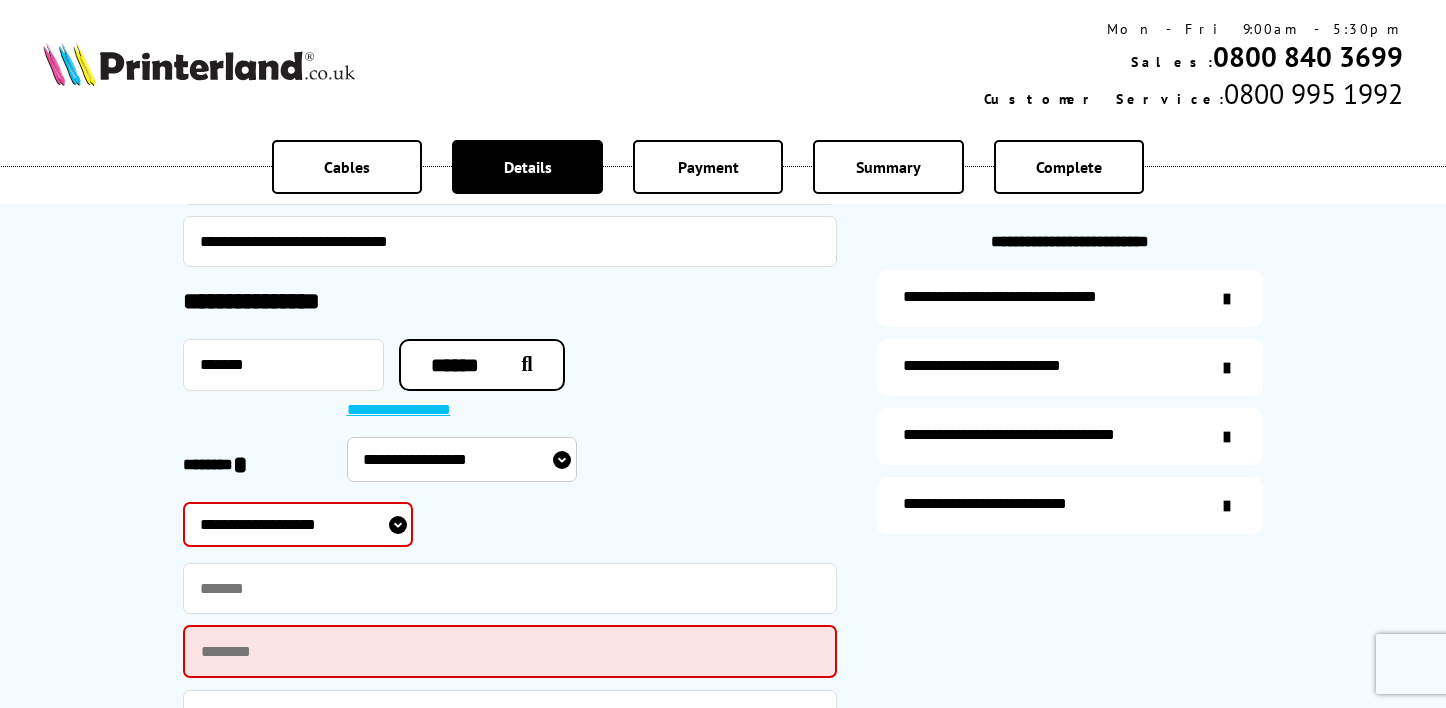 select on "**********" 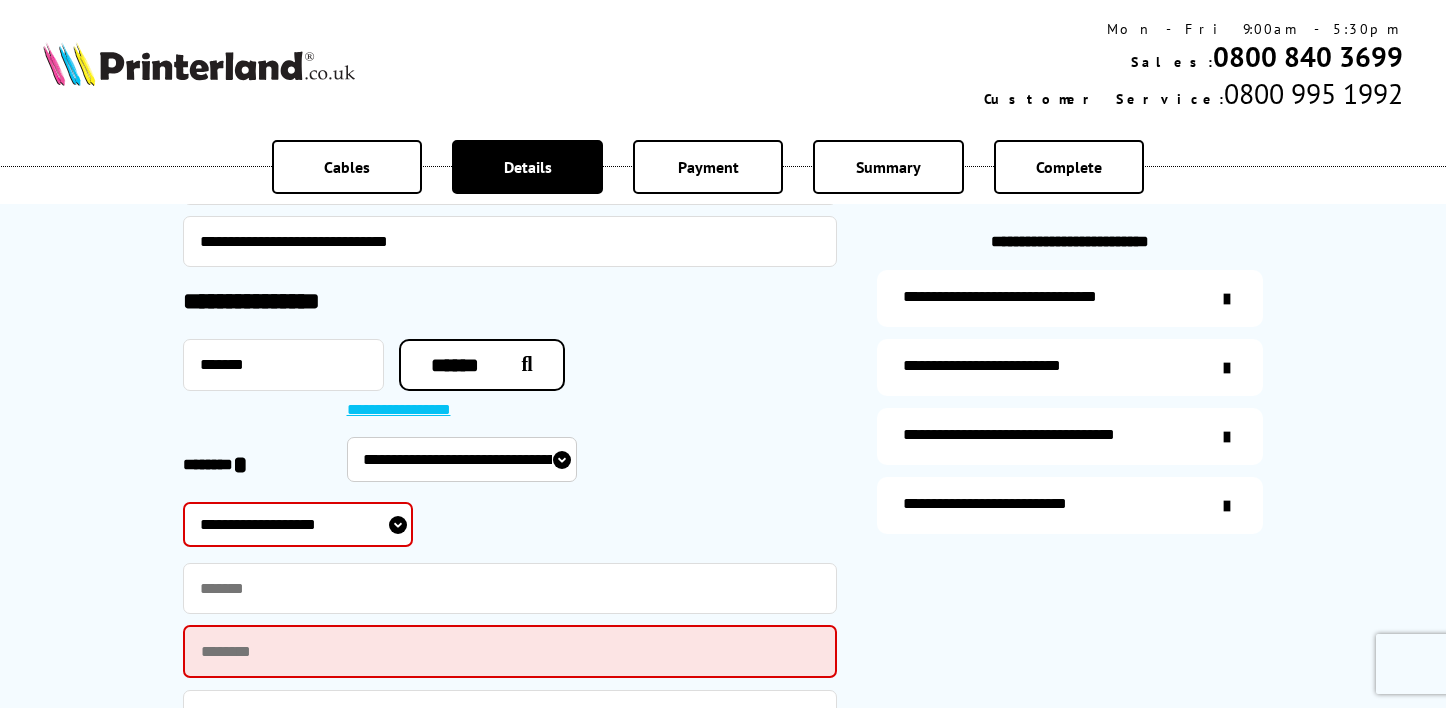select on "**********" 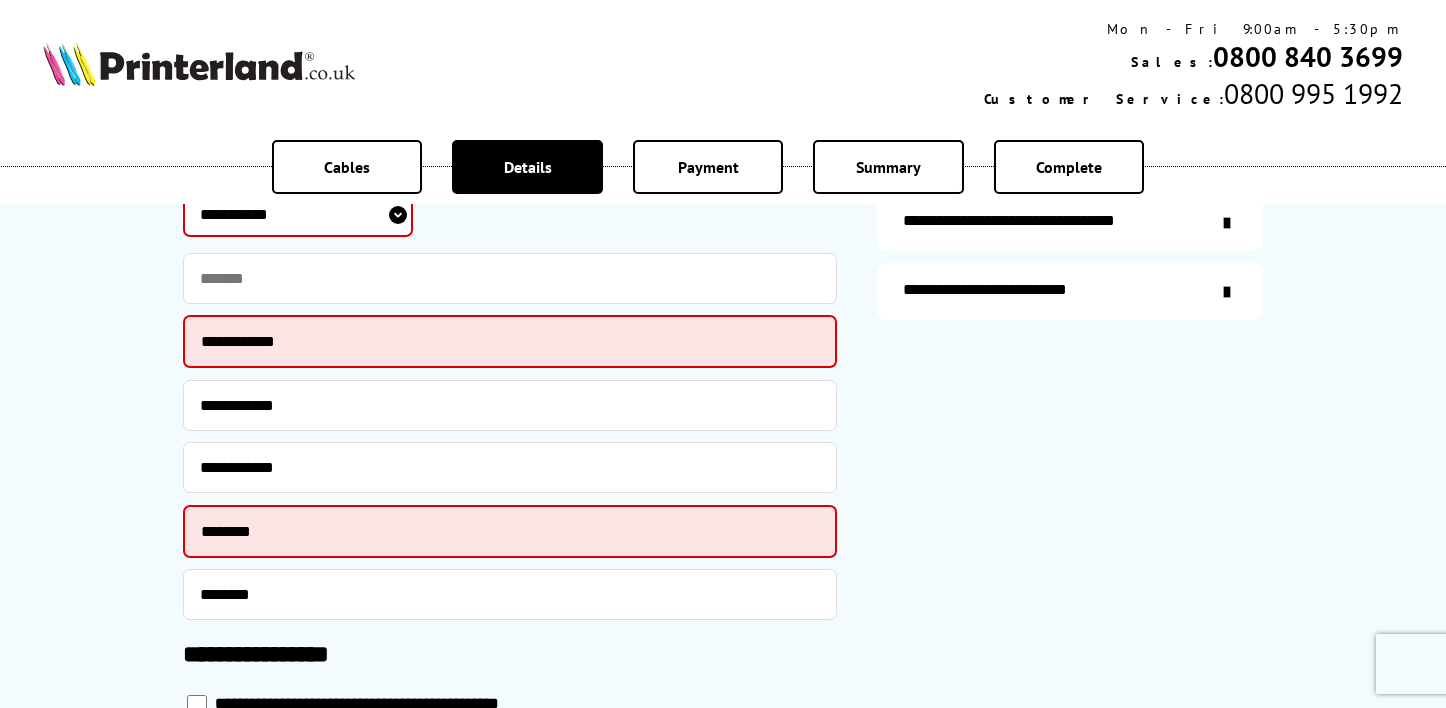 scroll, scrollTop: 1235, scrollLeft: 0, axis: vertical 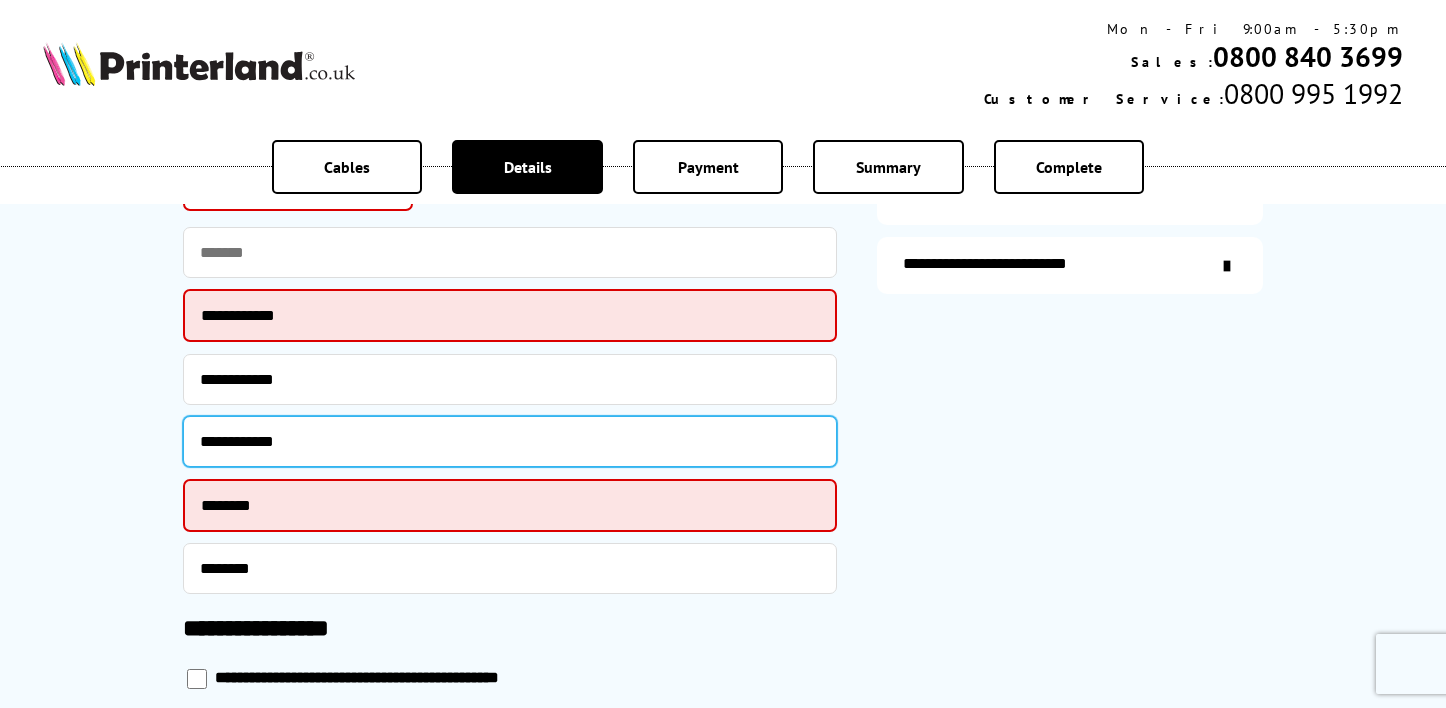 click on "**********" at bounding box center [510, 441] 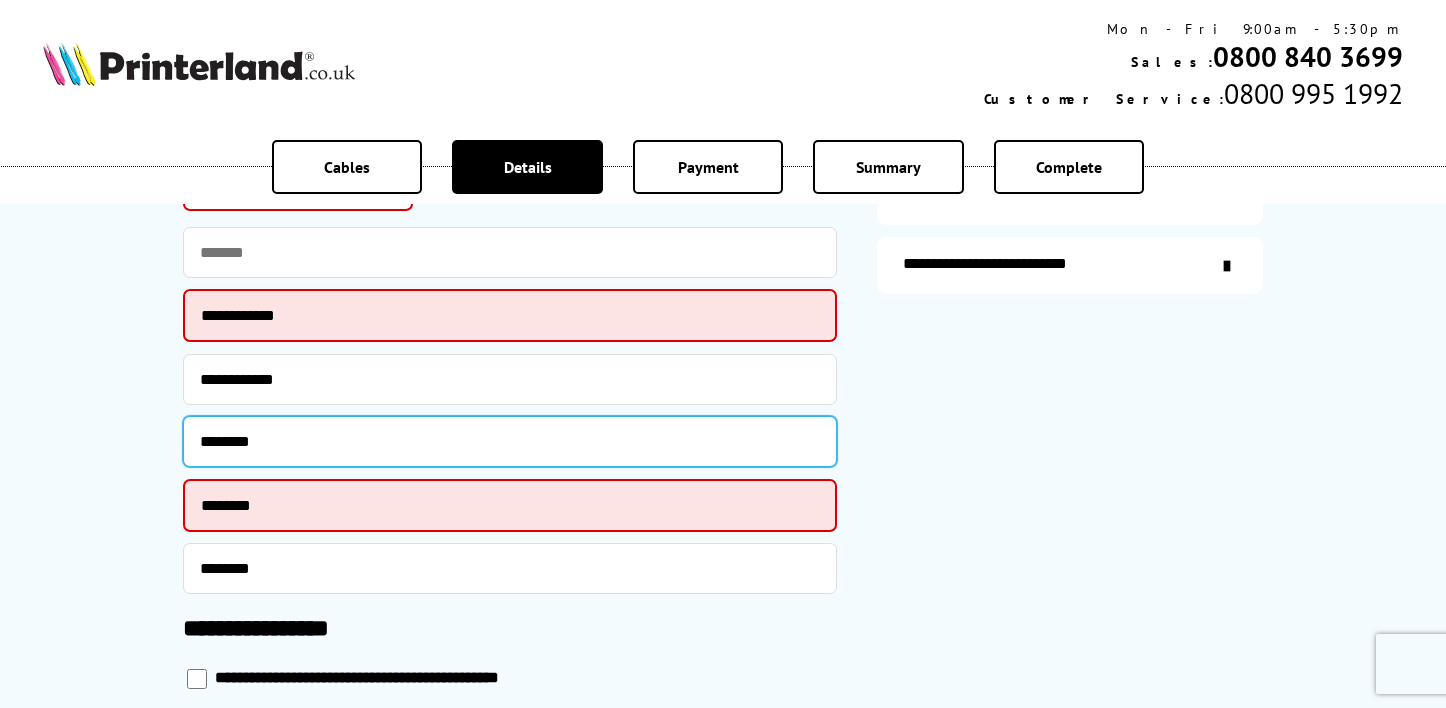 scroll, scrollTop: 1236, scrollLeft: 0, axis: vertical 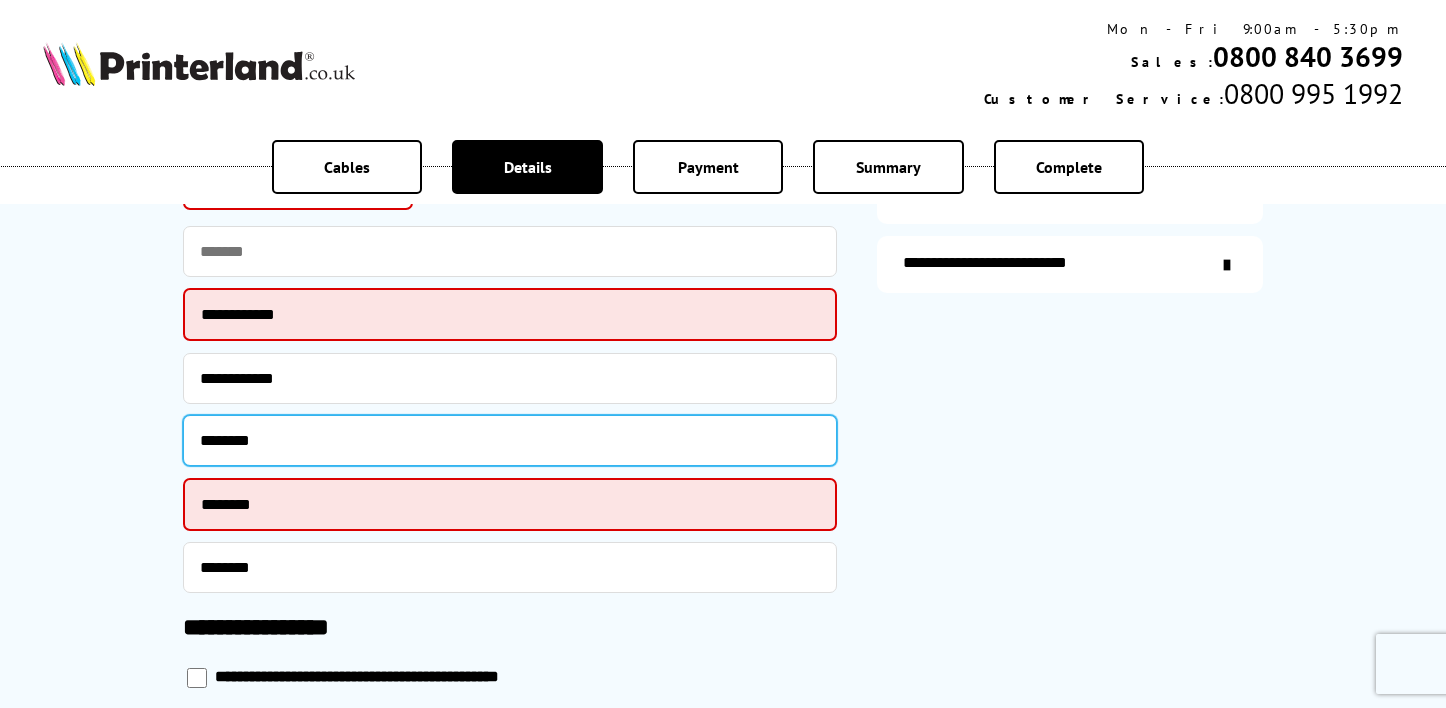 click on "*******" at bounding box center [510, 440] 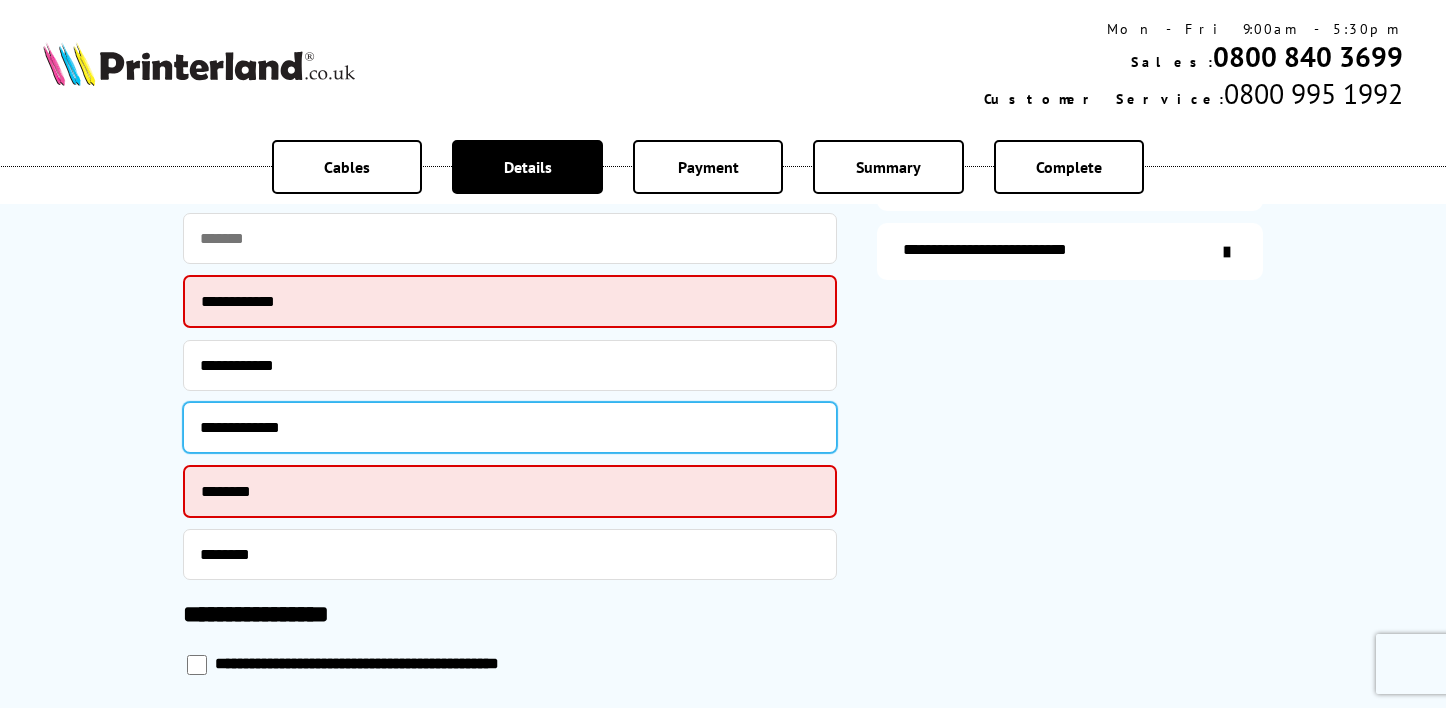 scroll, scrollTop: 1278, scrollLeft: 0, axis: vertical 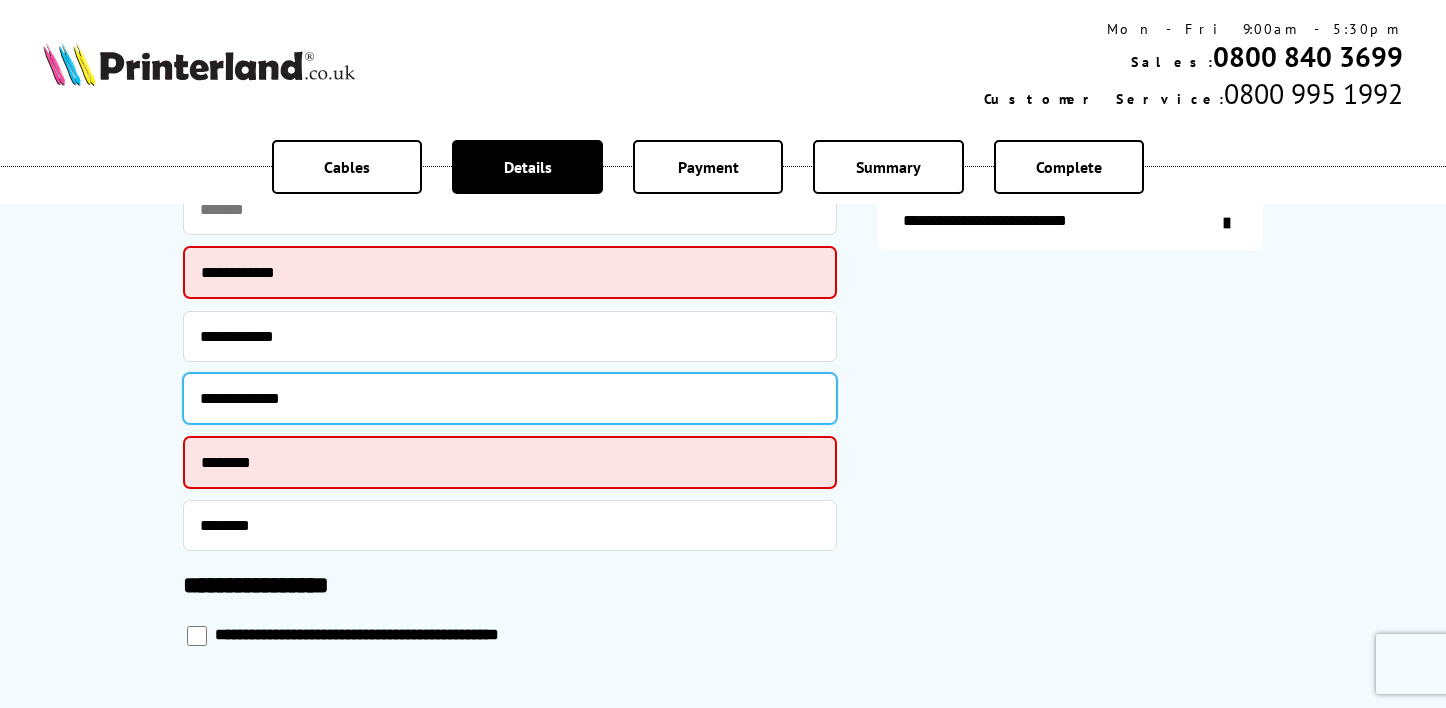 type on "**********" 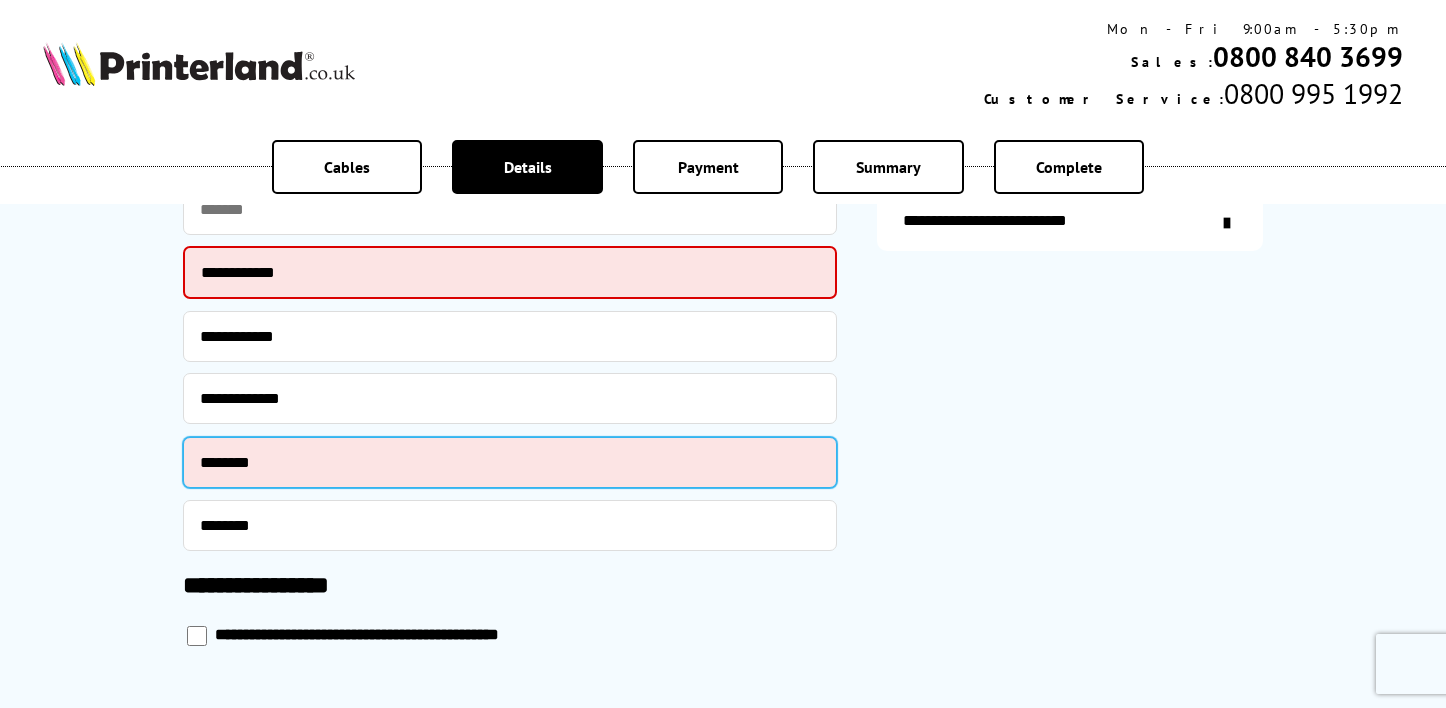 click on "********" at bounding box center (510, 462) 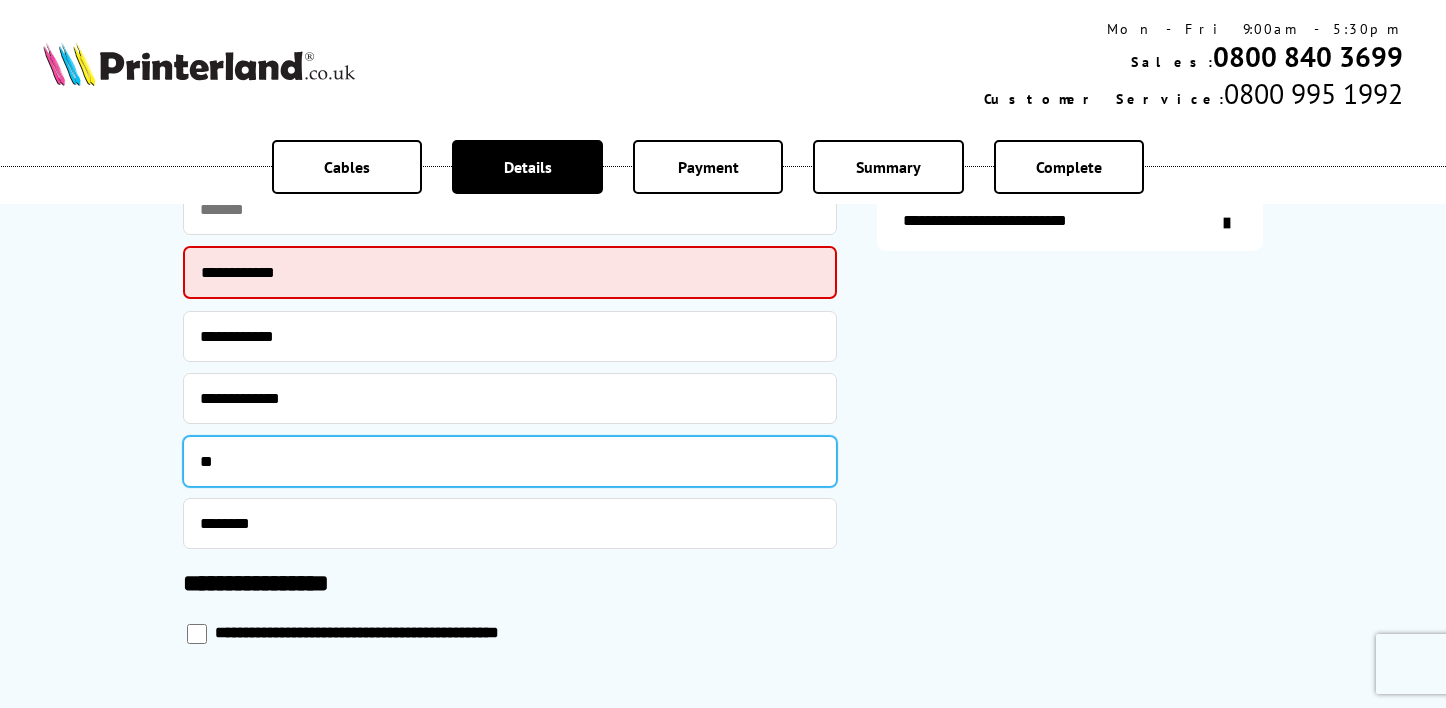 type on "*" 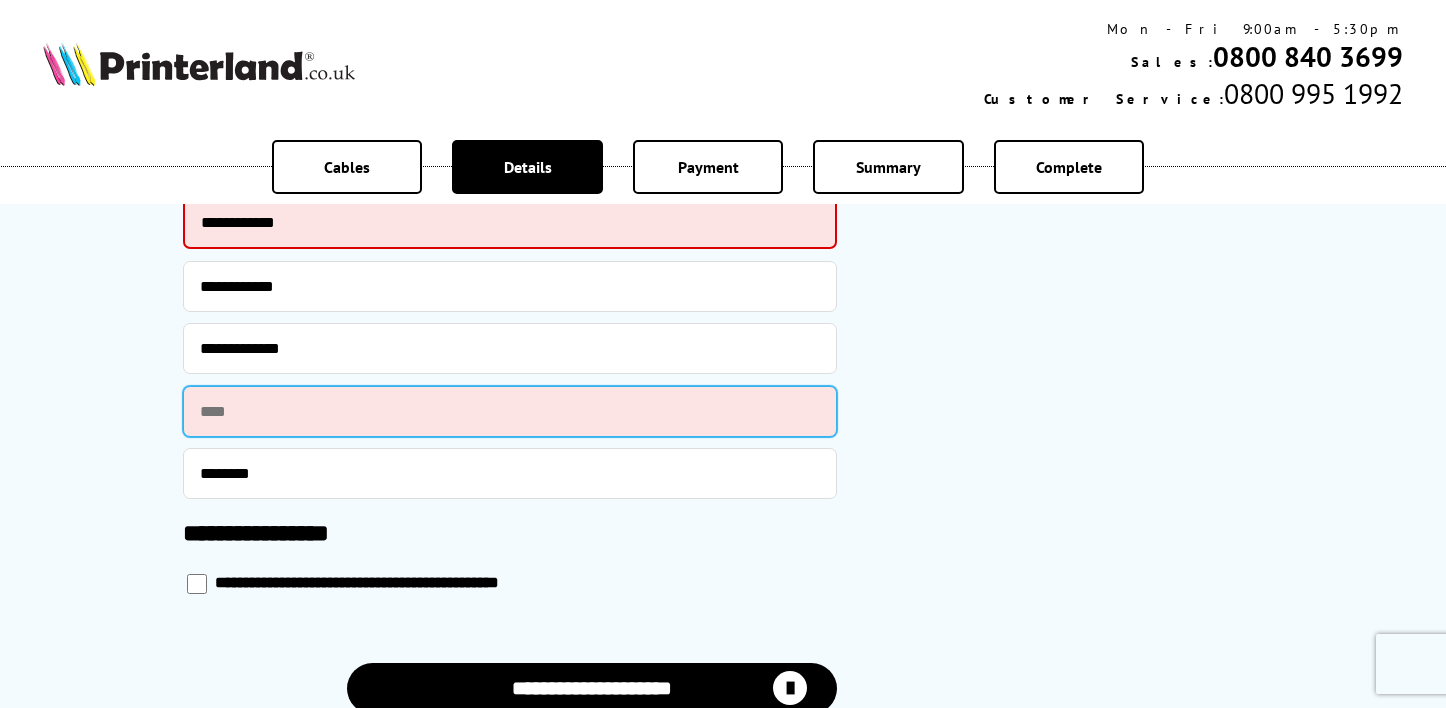 scroll, scrollTop: 1359, scrollLeft: 0, axis: vertical 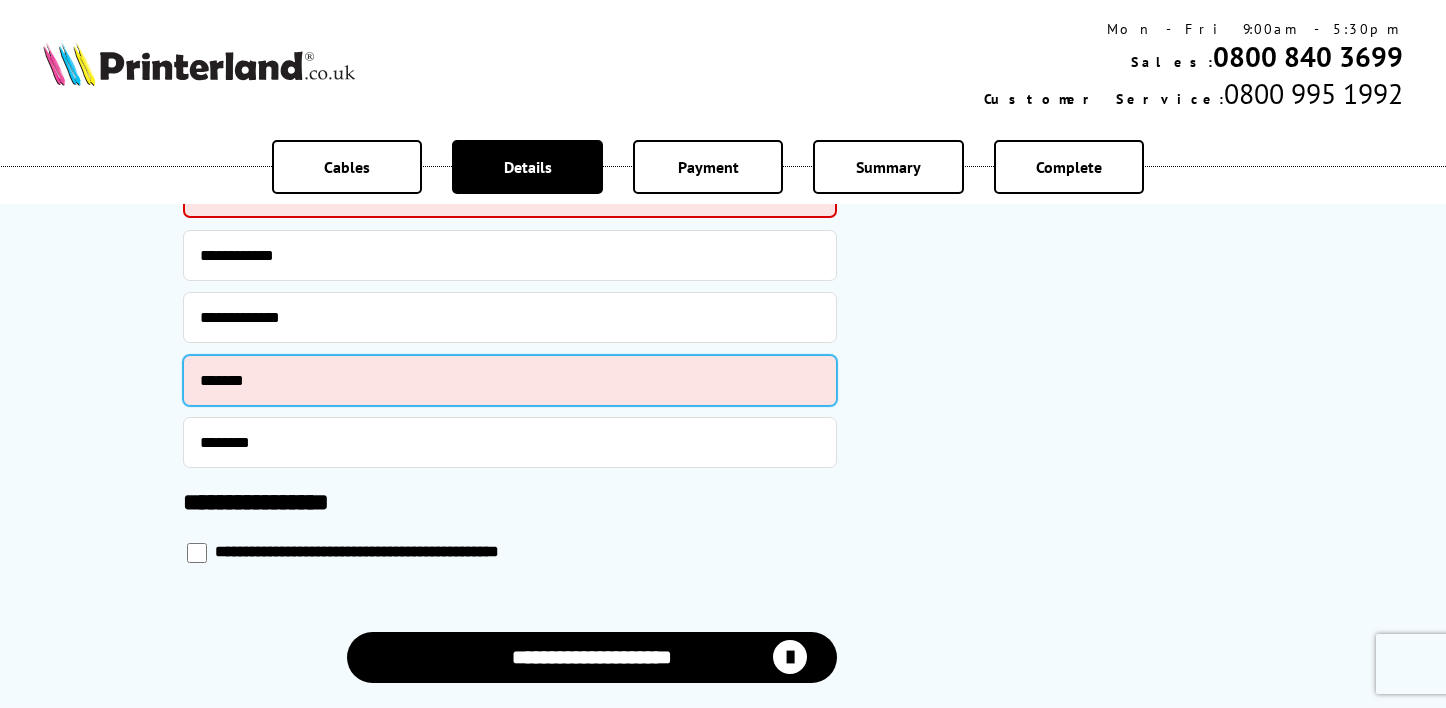 type on "*******" 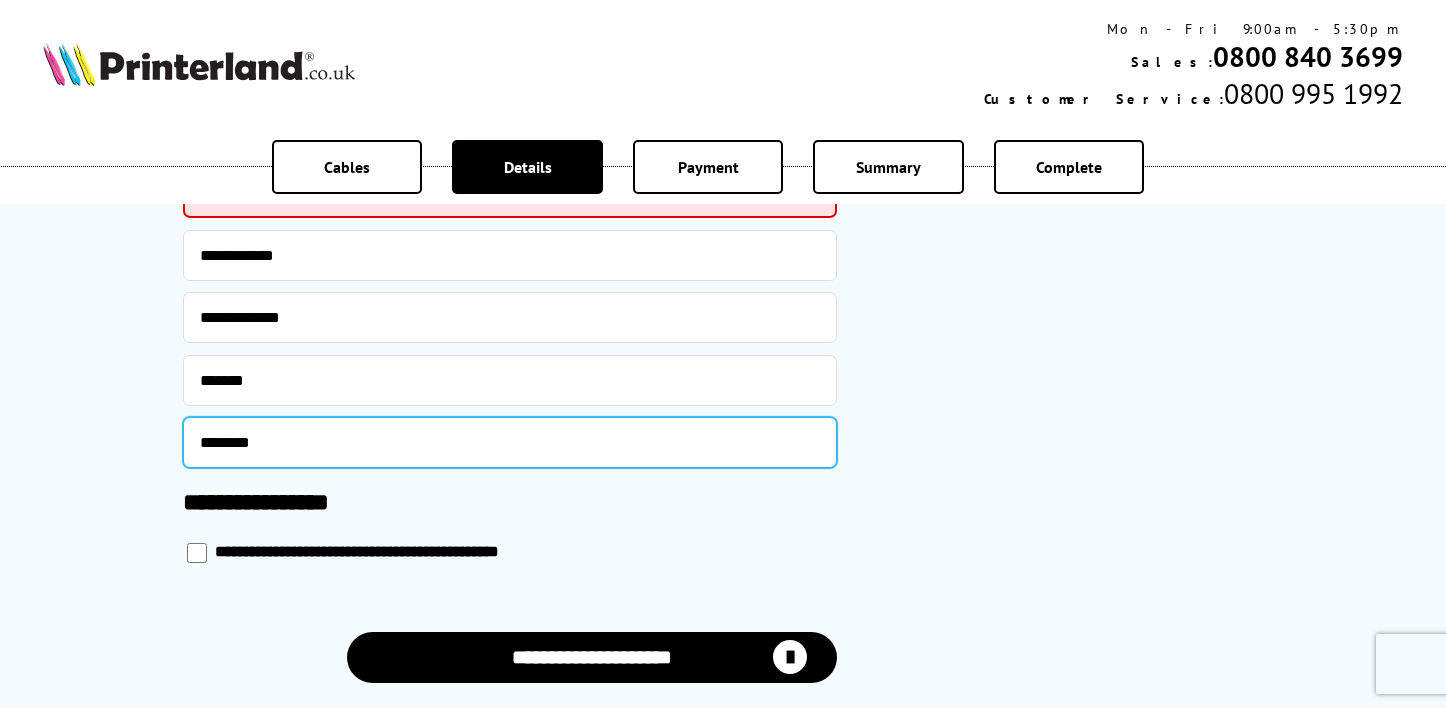 click on "********" at bounding box center [510, 442] 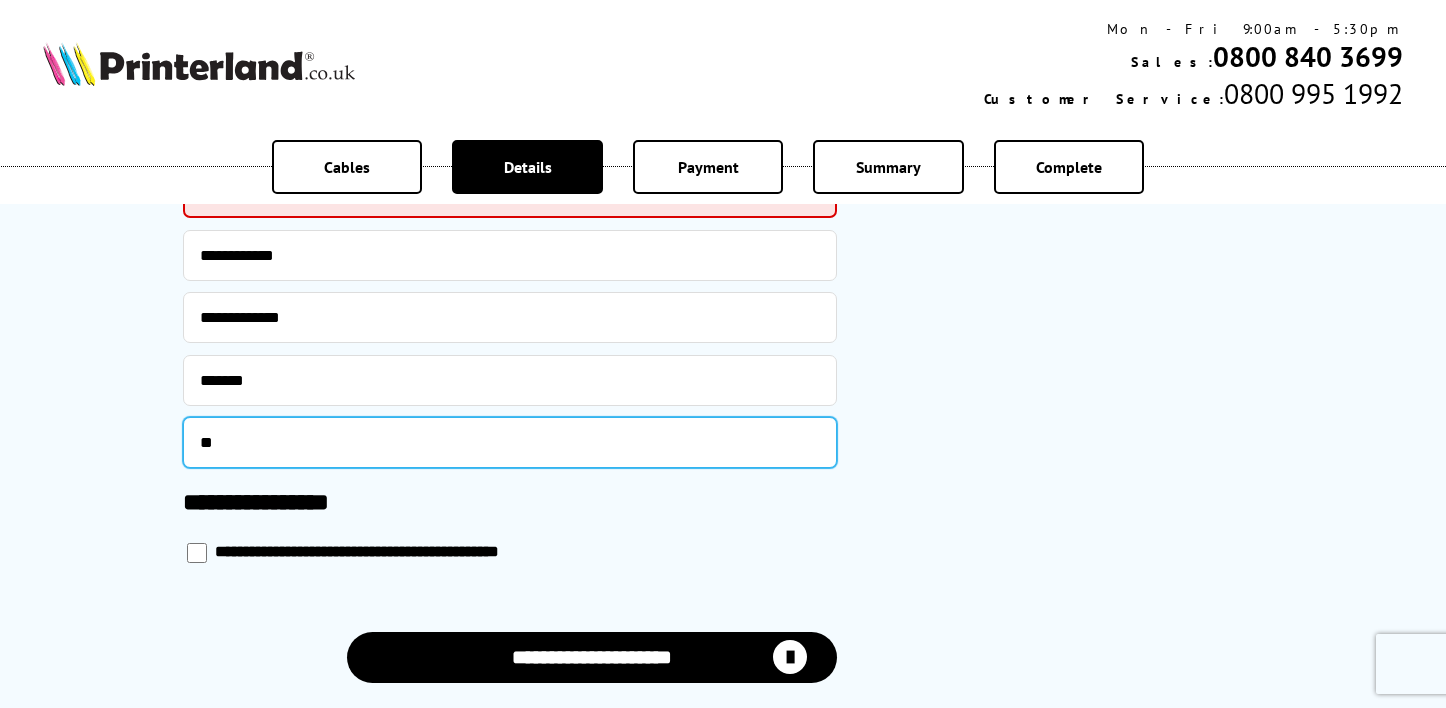 type on "*" 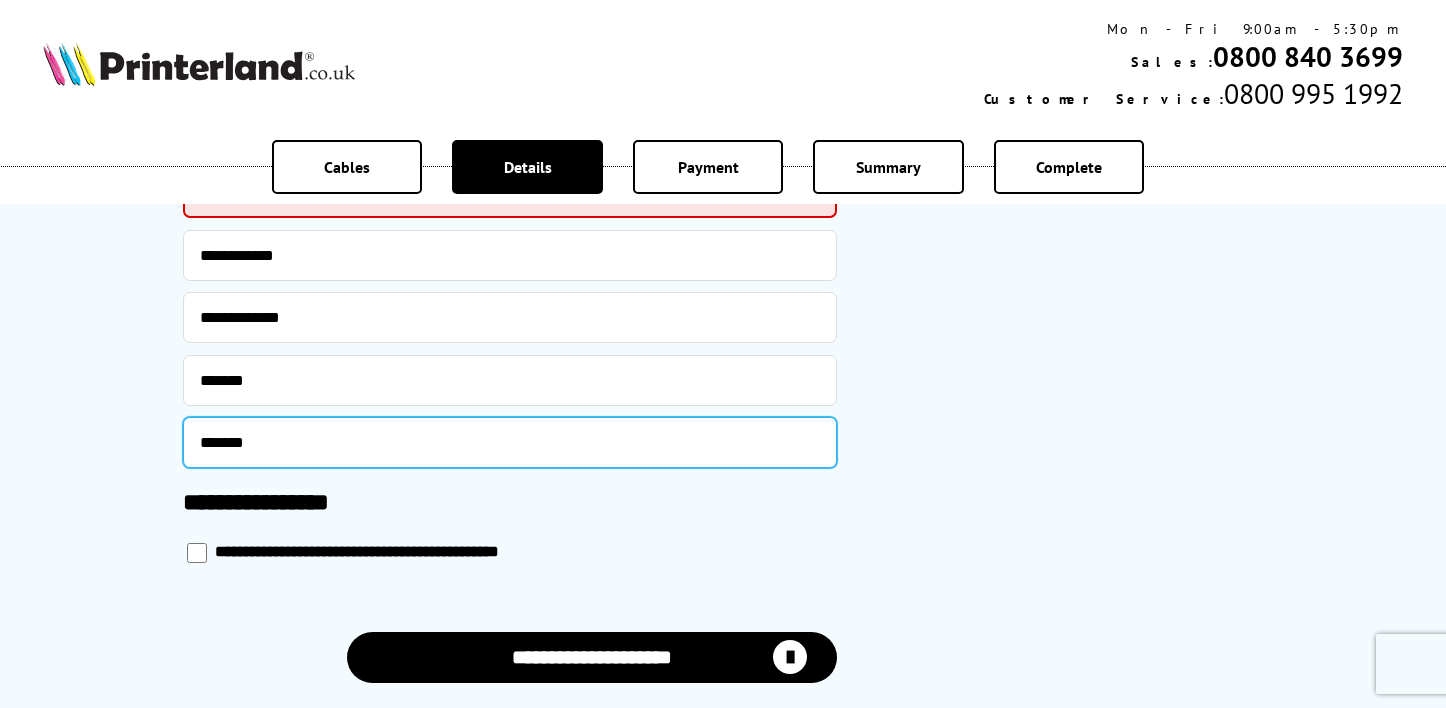 type on "*******" 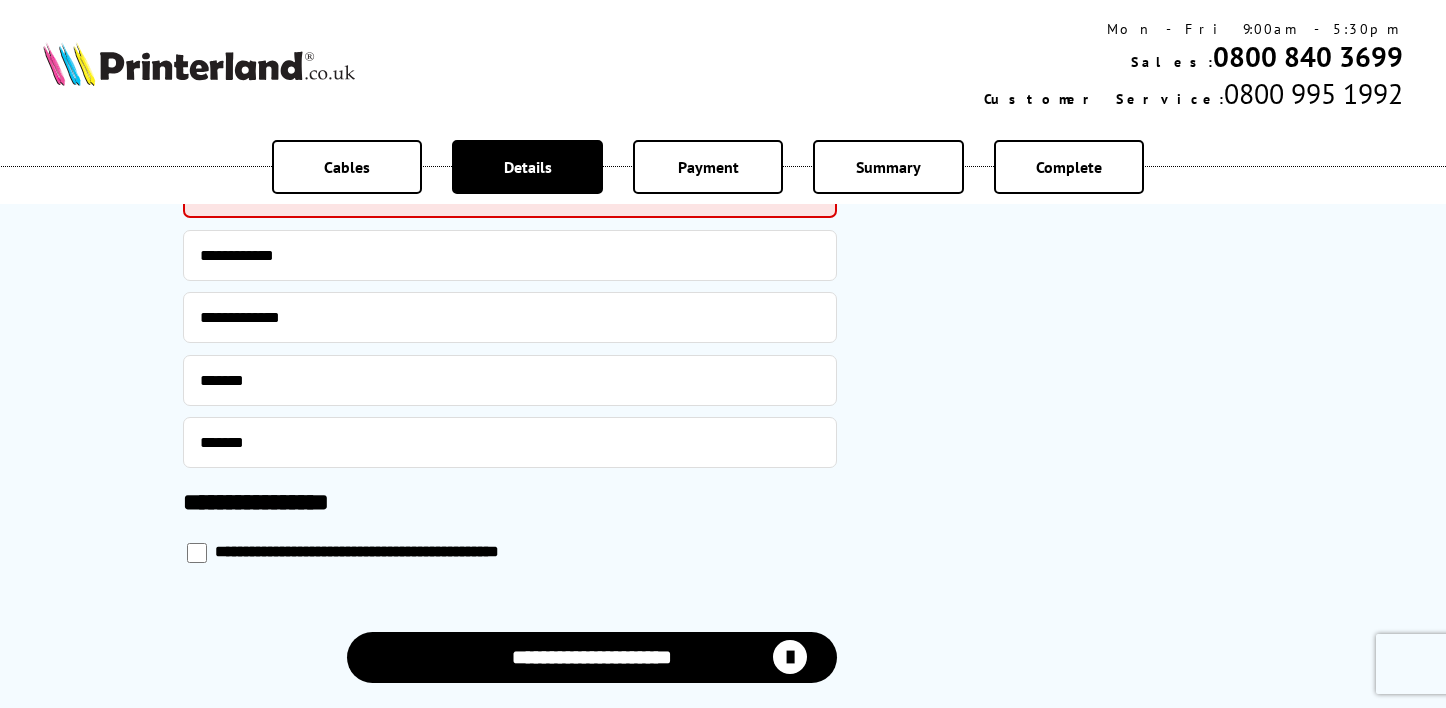 click on "**********" at bounding box center (1070, 25) 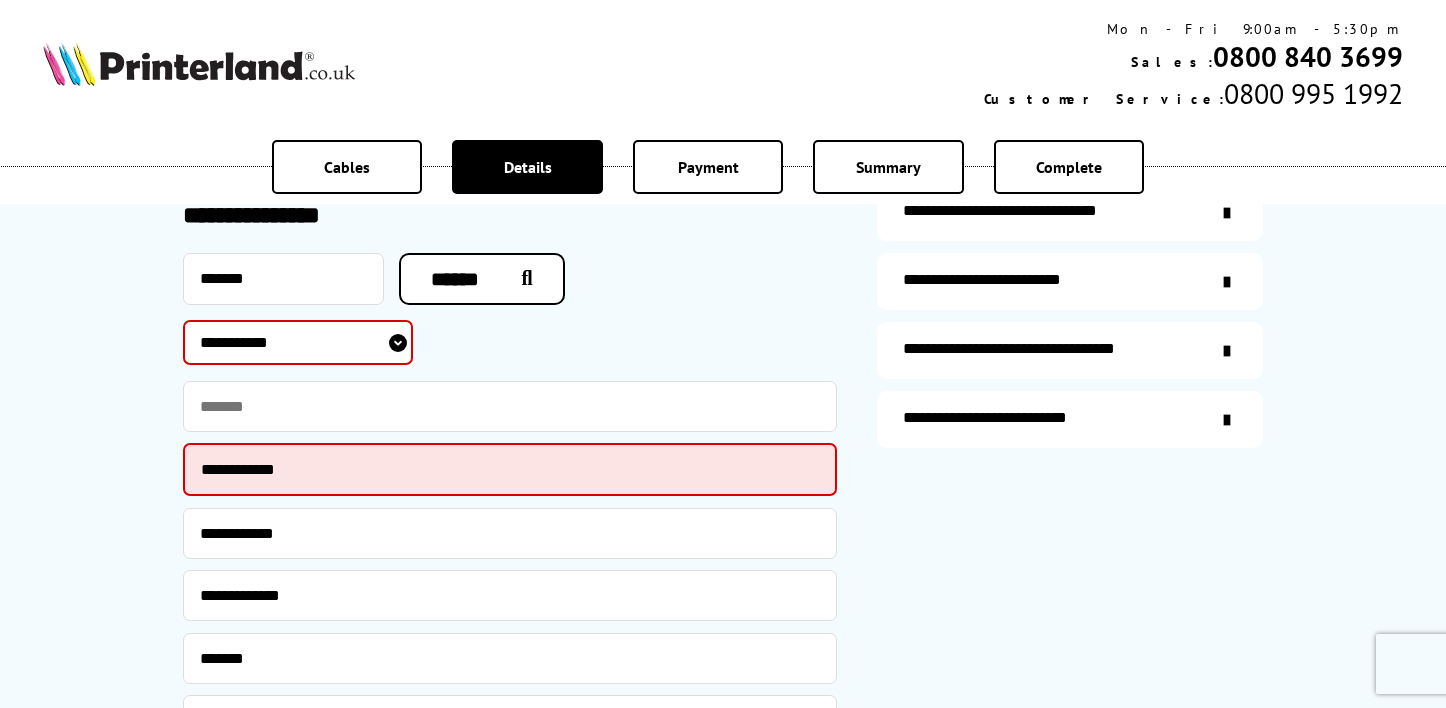 scroll, scrollTop: 1099, scrollLeft: 0, axis: vertical 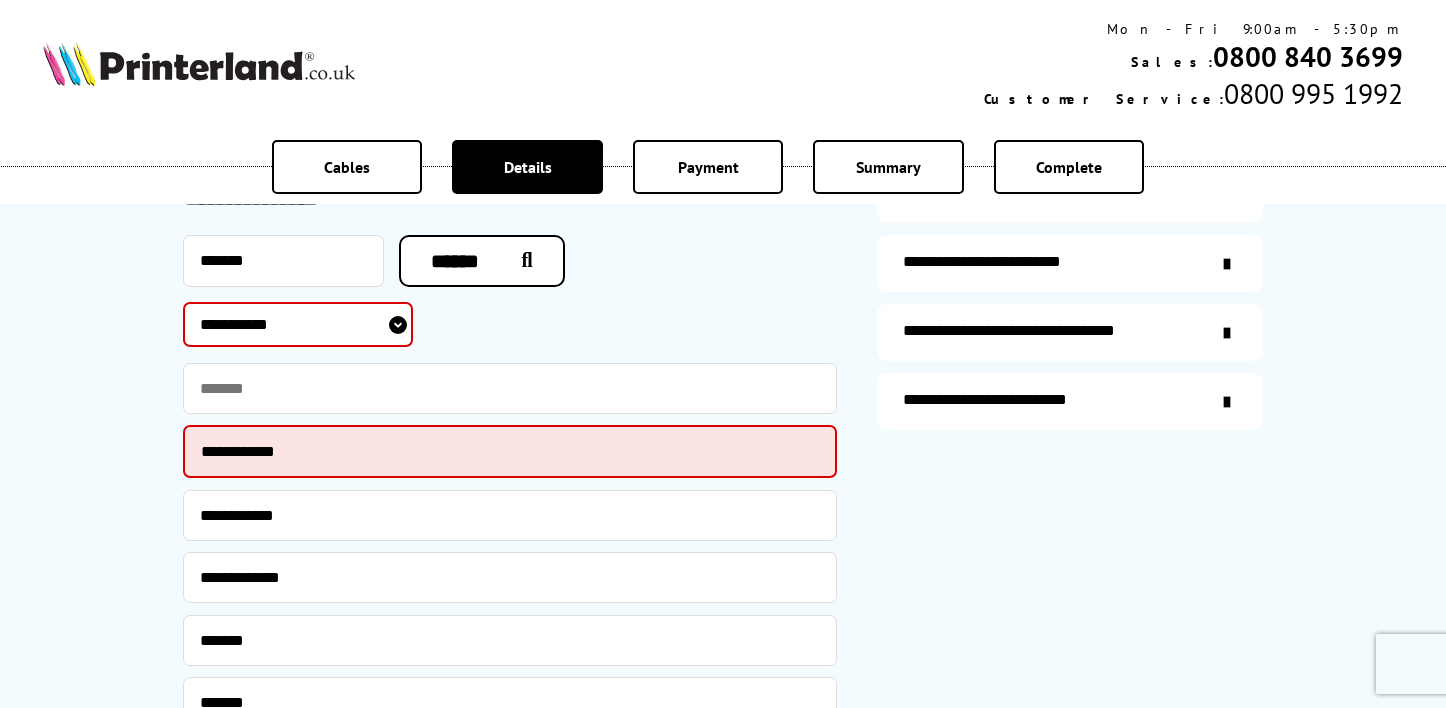 click on "Payment" at bounding box center [708, 167] 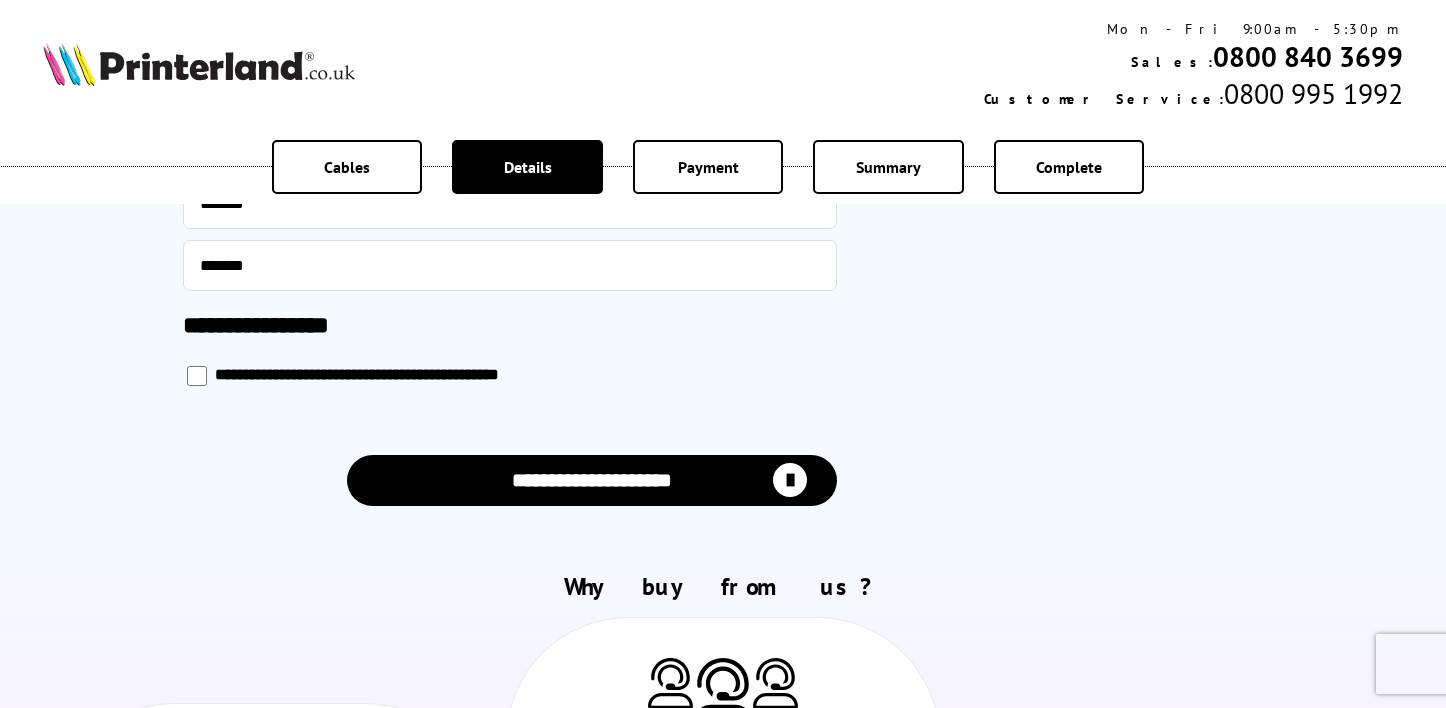 scroll, scrollTop: 1573, scrollLeft: 0, axis: vertical 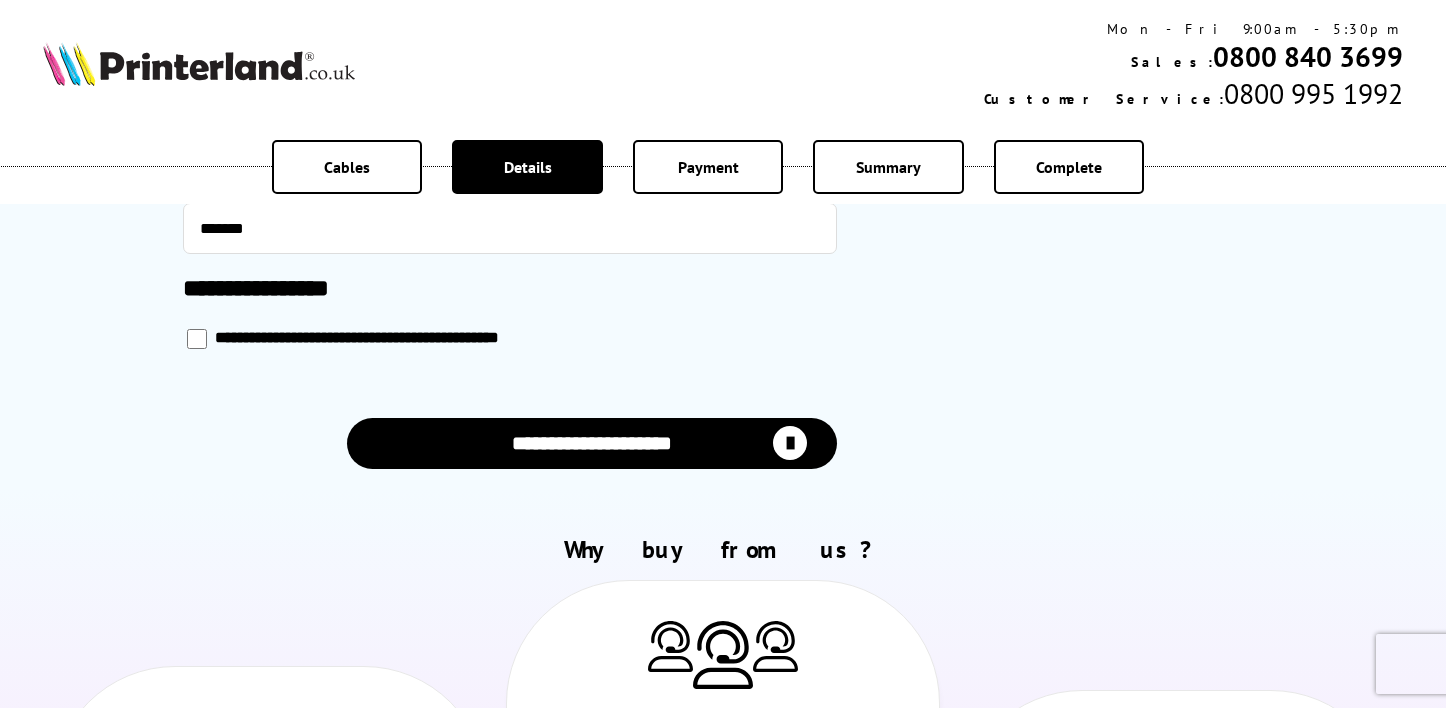click at bounding box center (790, 443) 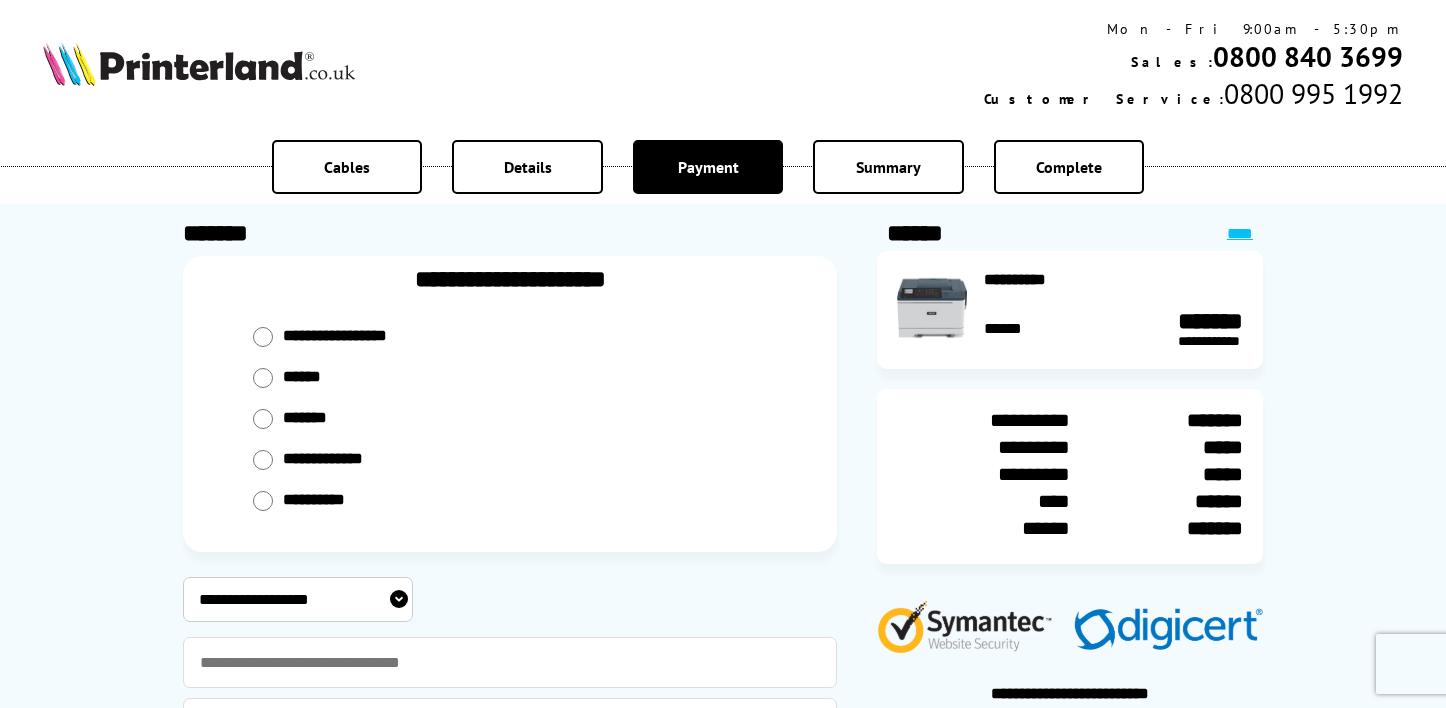 scroll, scrollTop: 0, scrollLeft: 0, axis: both 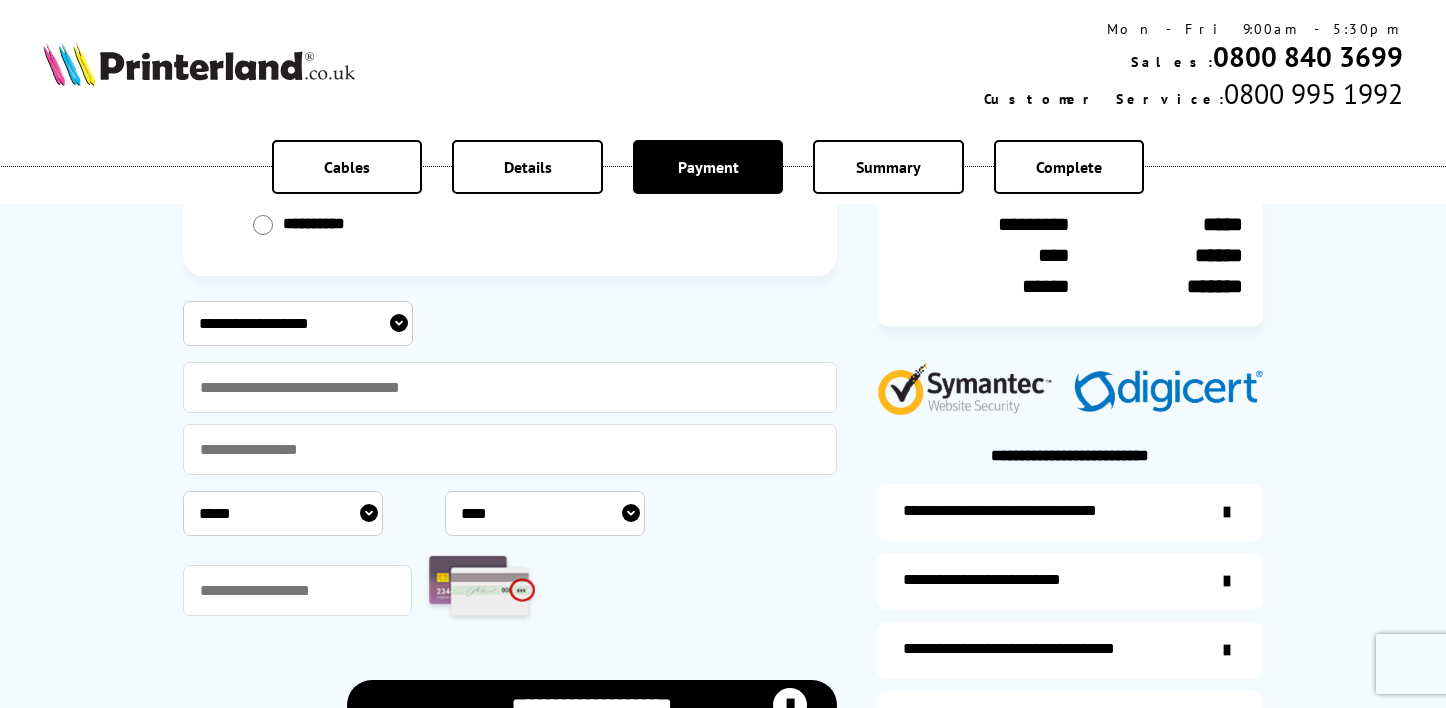 click on "**********" at bounding box center [298, 323] 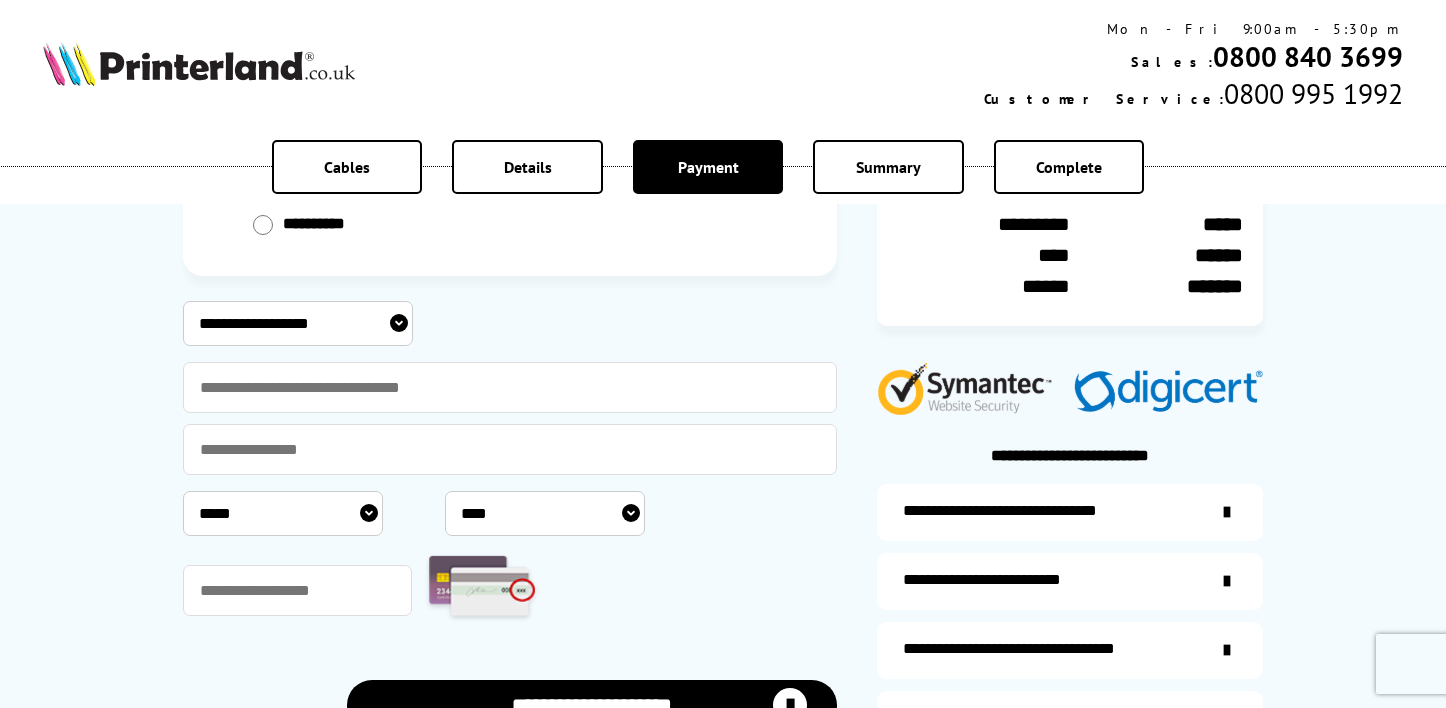 select on "****" 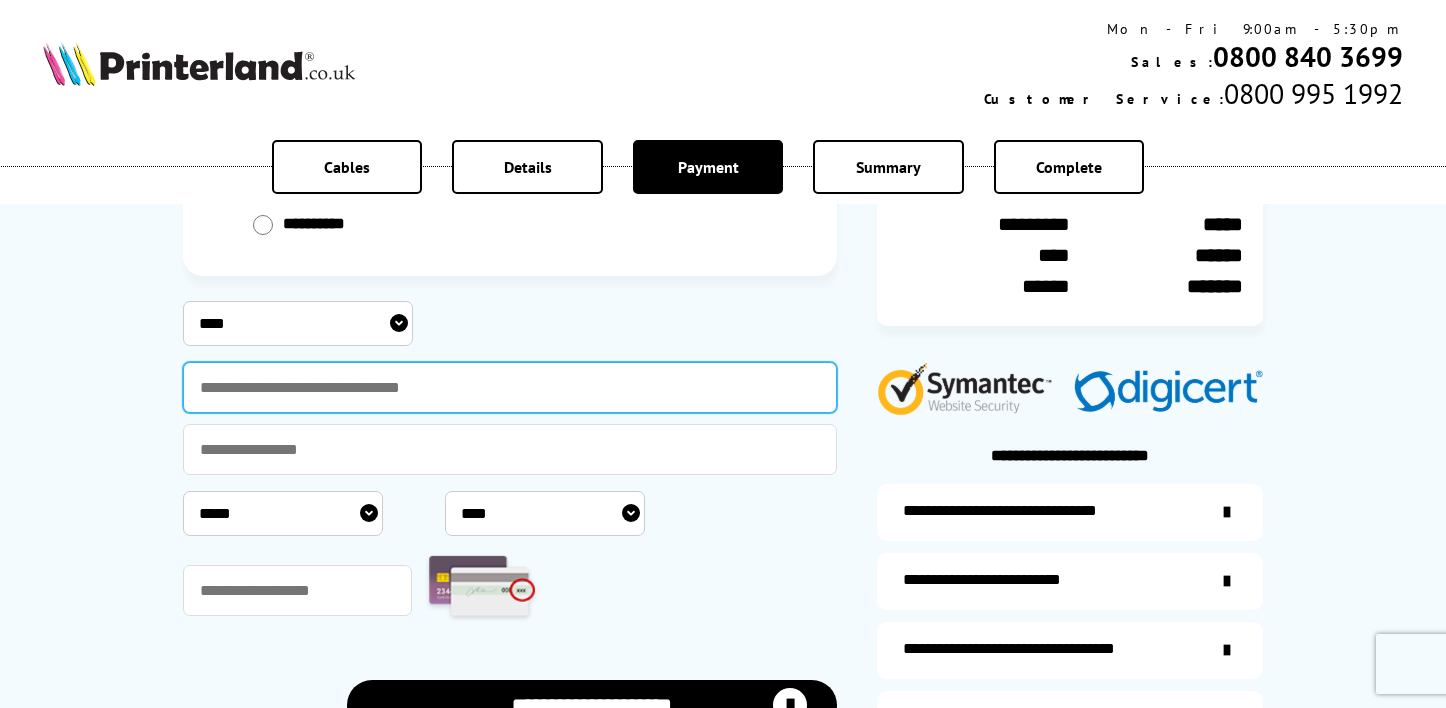 click at bounding box center [510, 387] 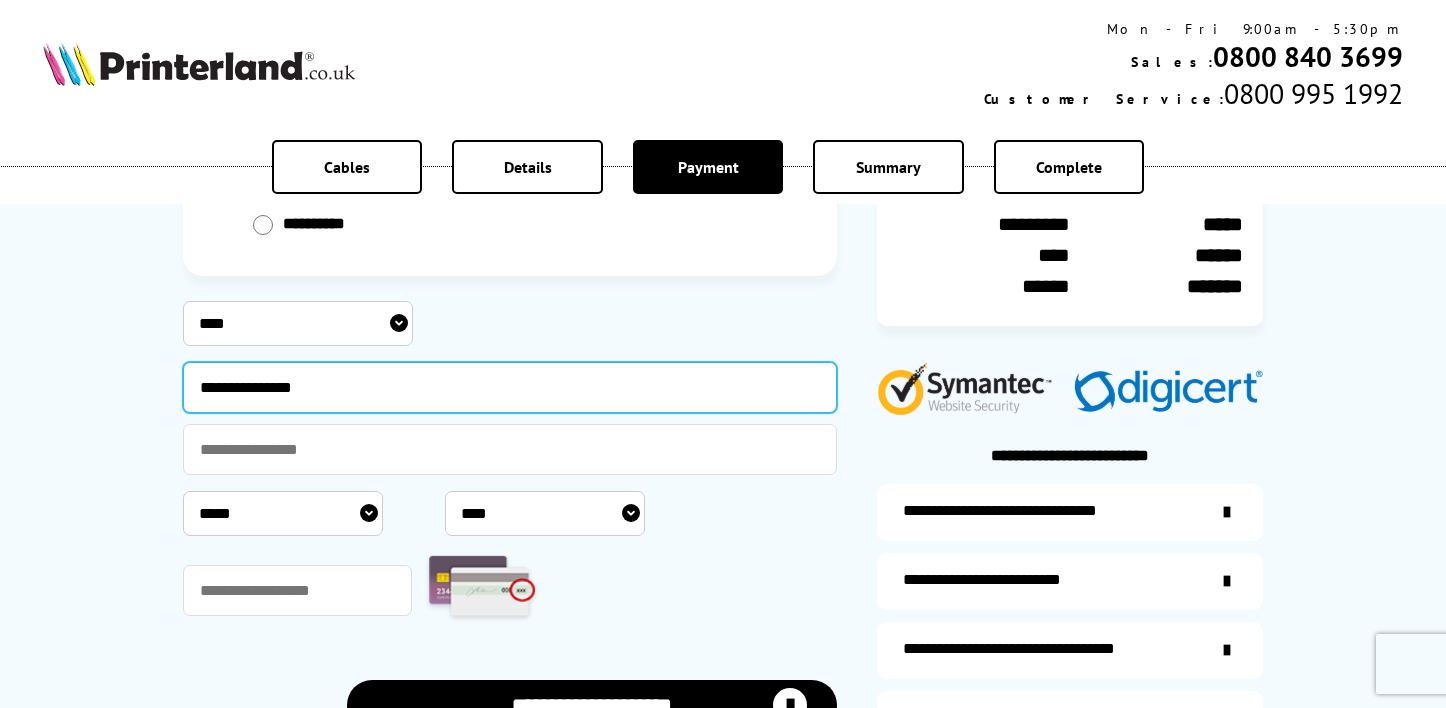 scroll, scrollTop: 314, scrollLeft: 0, axis: vertical 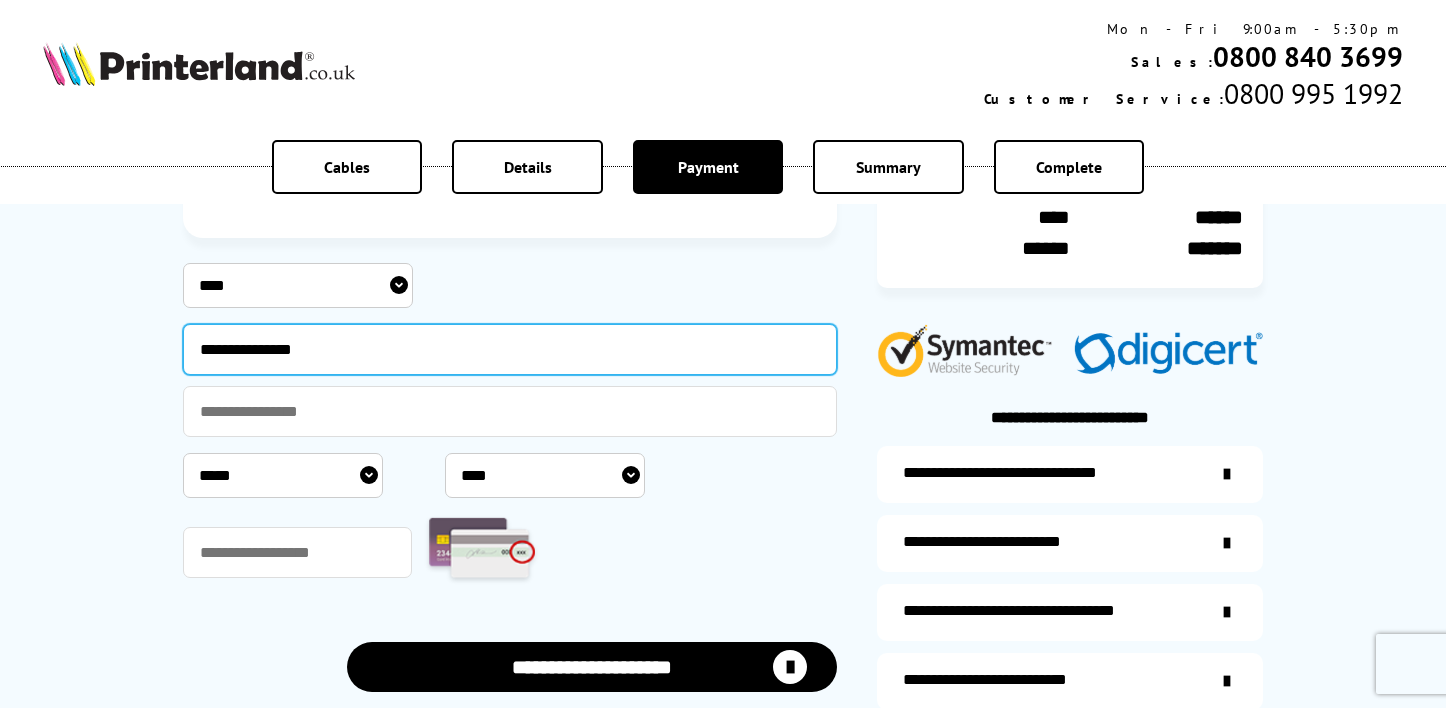 type on "**********" 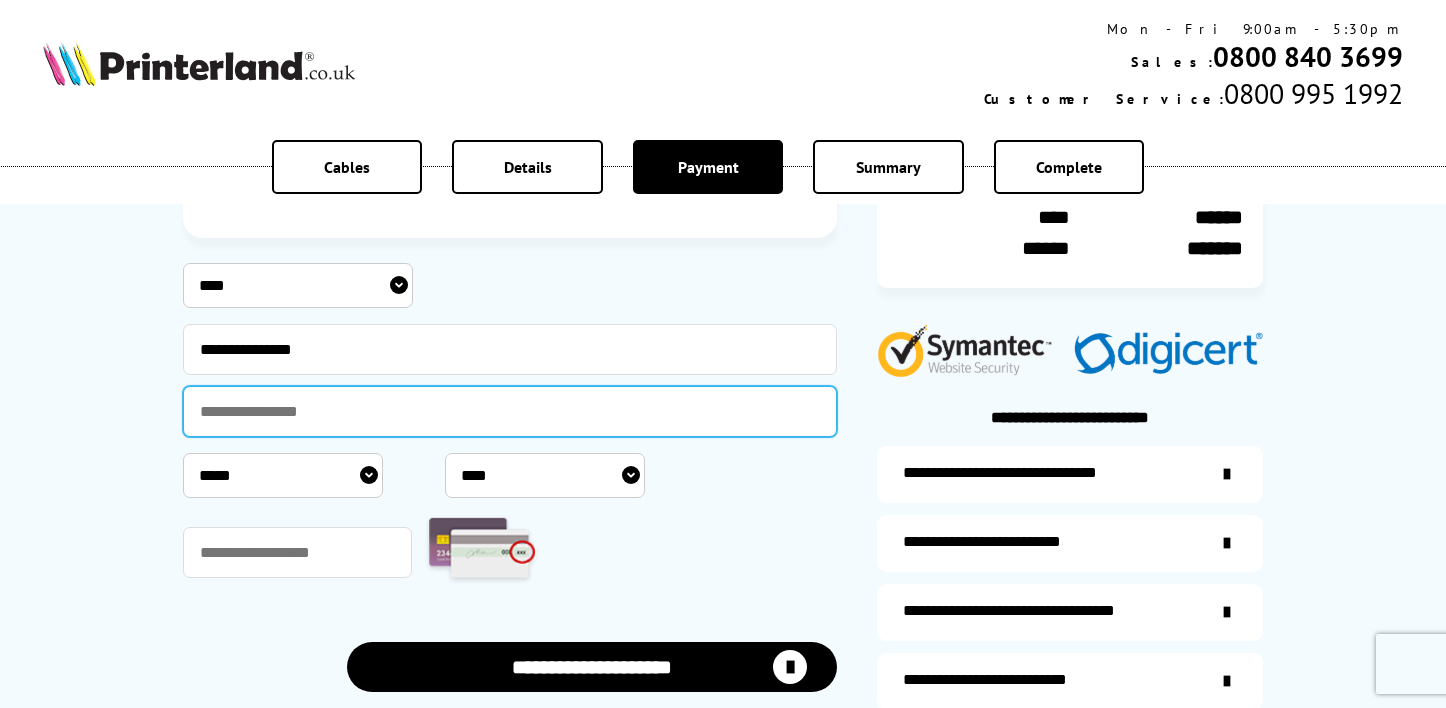 click at bounding box center (510, 411) 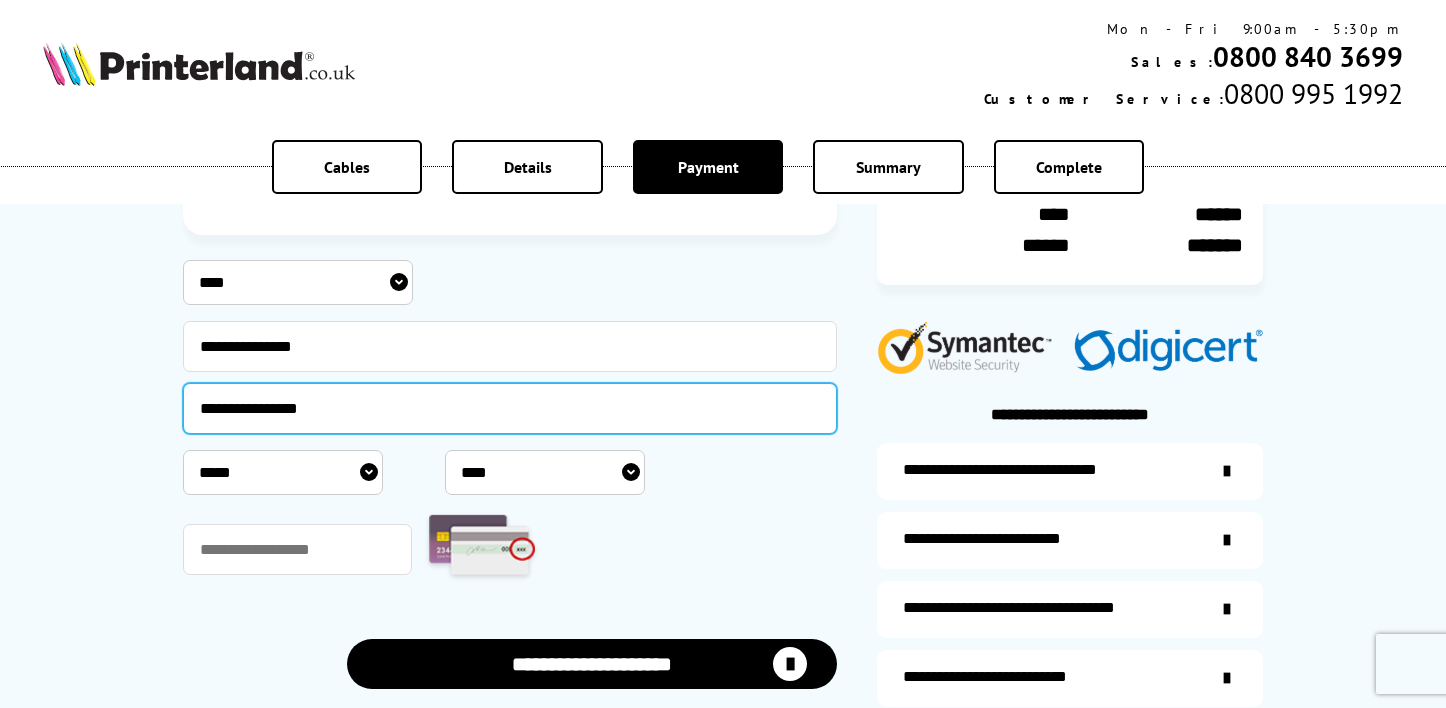 scroll, scrollTop: 318, scrollLeft: 0, axis: vertical 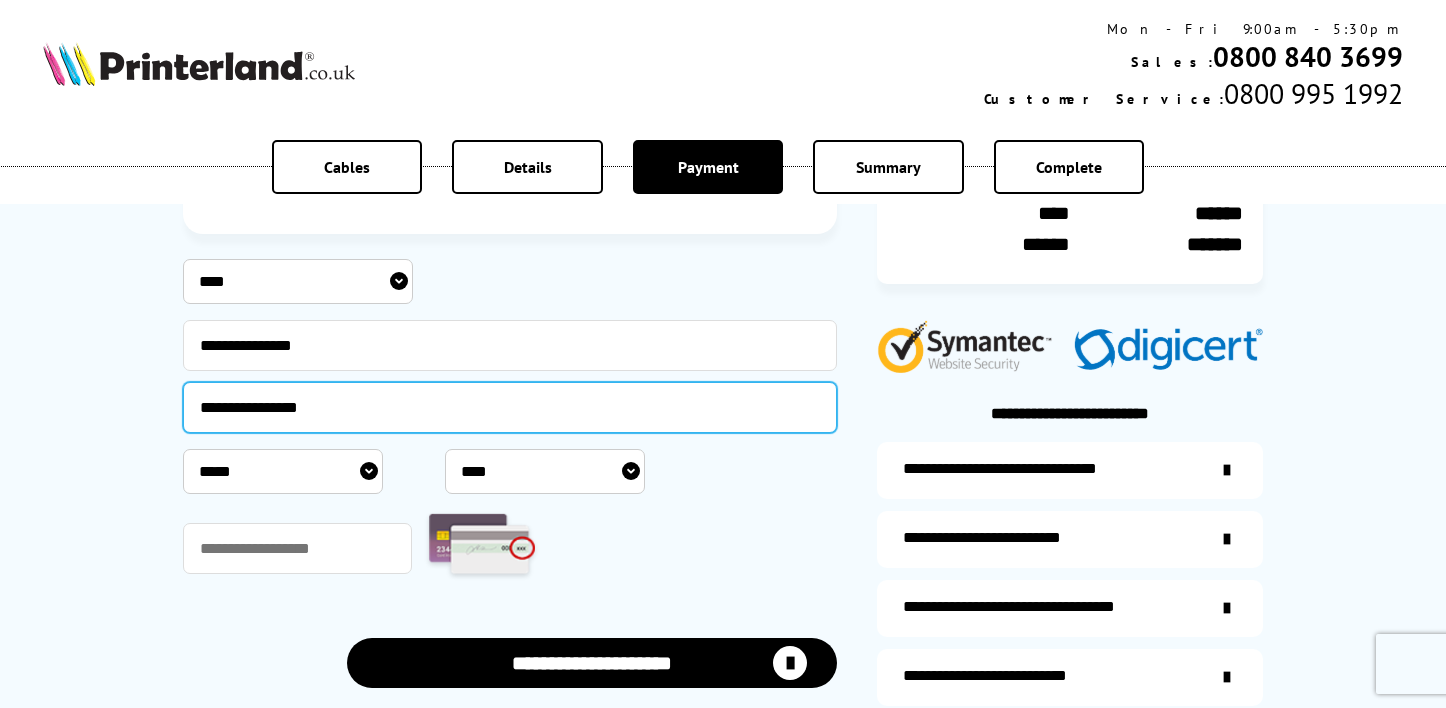 type on "**********" 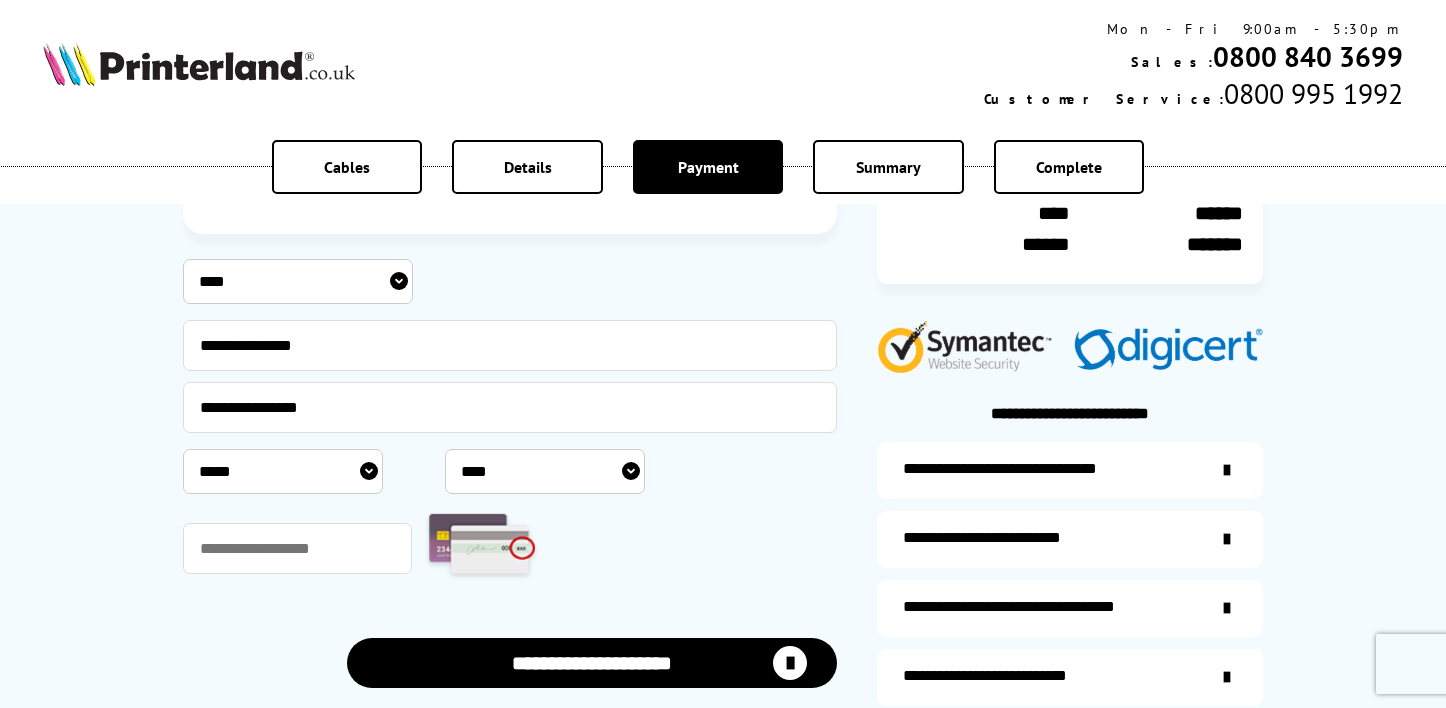 click on "*****
*
*
*
*
*
*
*
*
*
**
**
**" at bounding box center (283, 471) 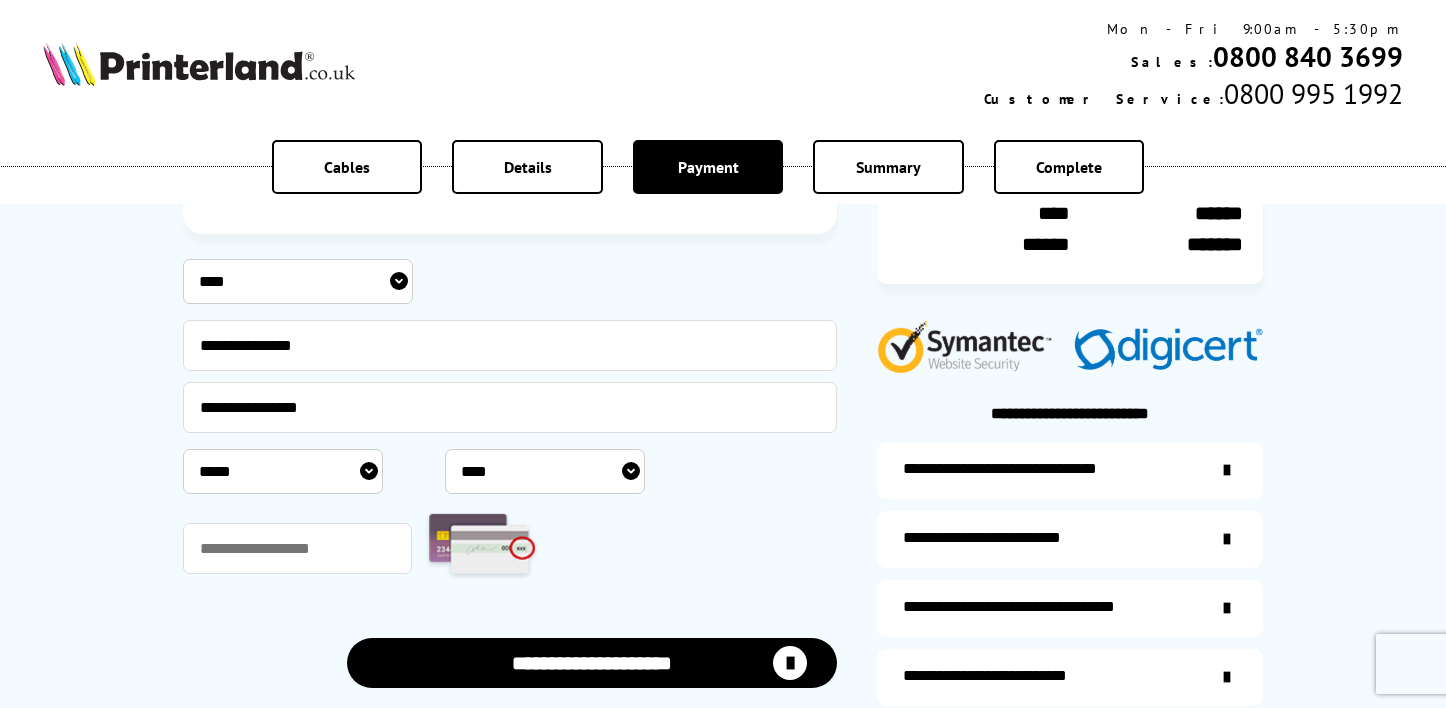 select on "*" 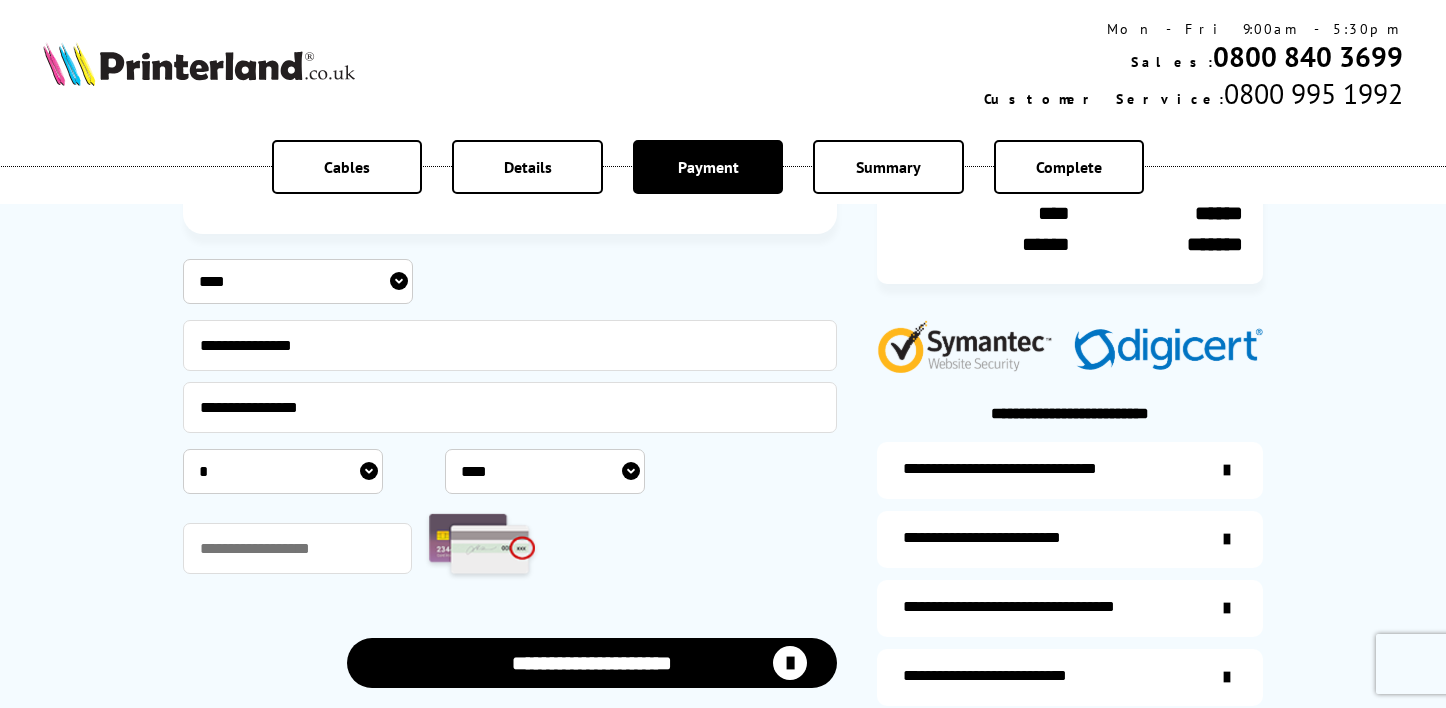 click on "****
****
****
****
****
****
****
****
****
****
****
****
****
****
****
****
****
****
****
****
****
****" at bounding box center [545, 471] 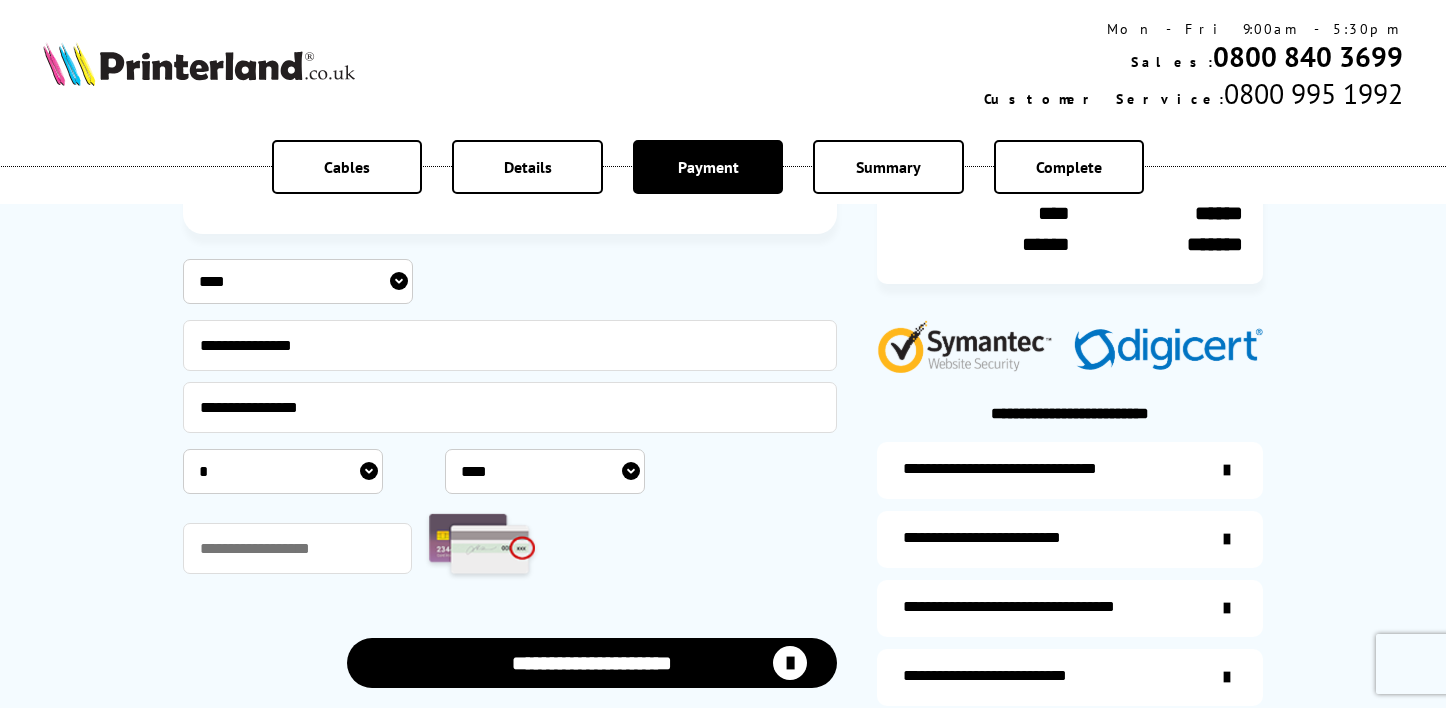 select on "****" 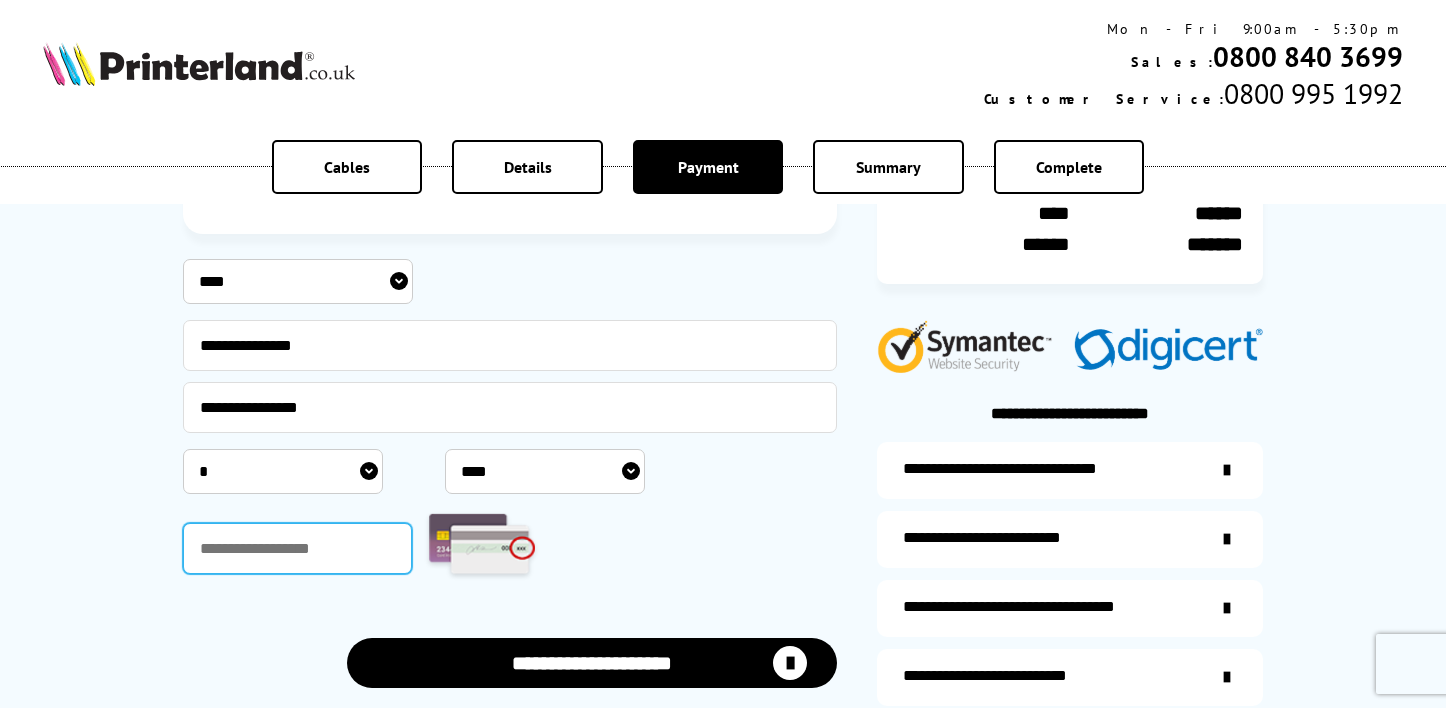 click at bounding box center [297, 548] 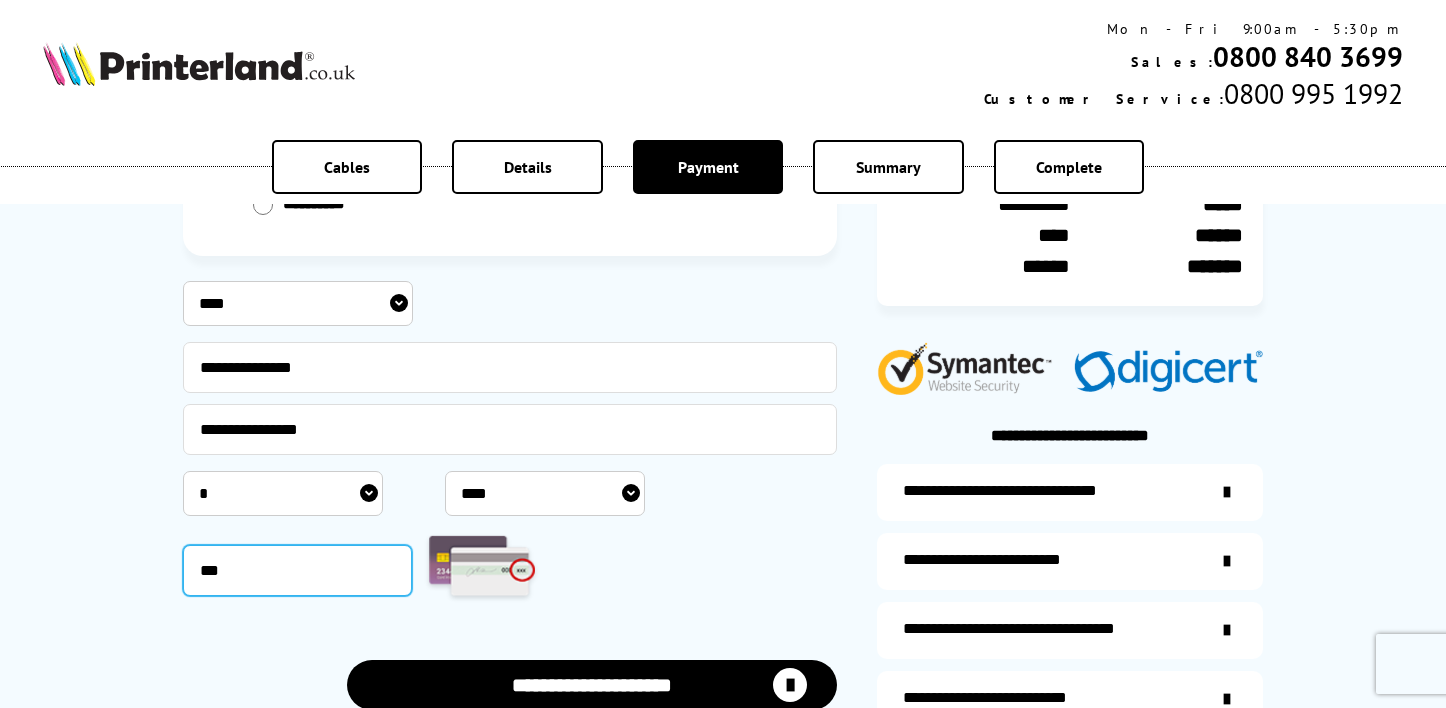 scroll, scrollTop: 316, scrollLeft: 0, axis: vertical 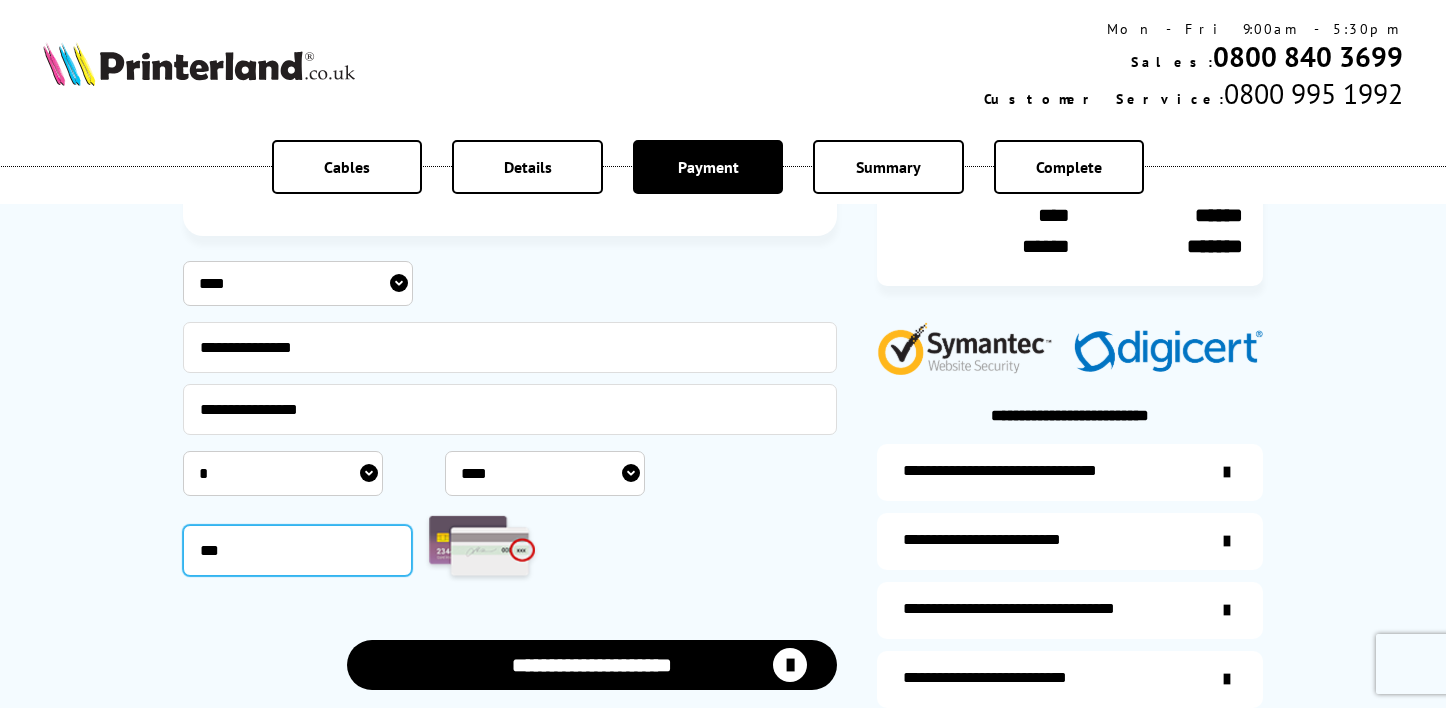 type on "***" 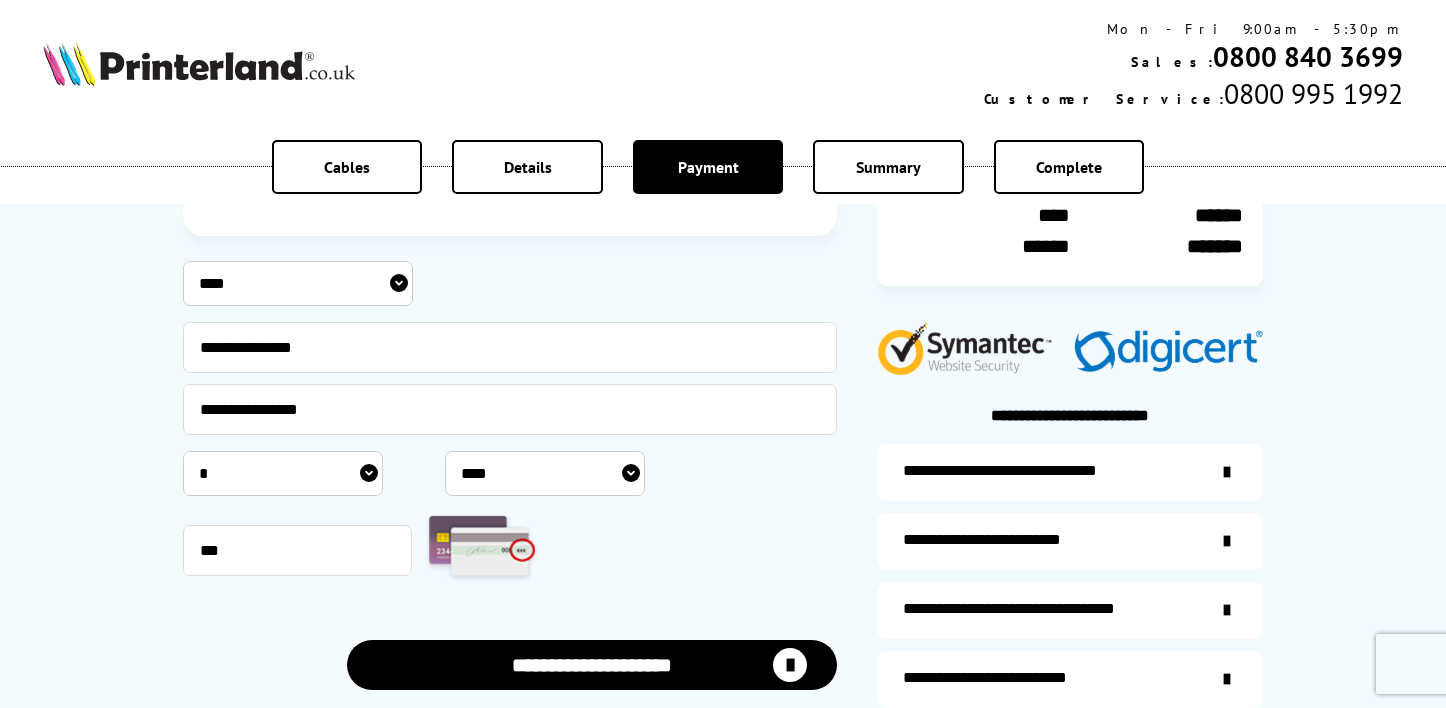 scroll, scrollTop: 314, scrollLeft: 0, axis: vertical 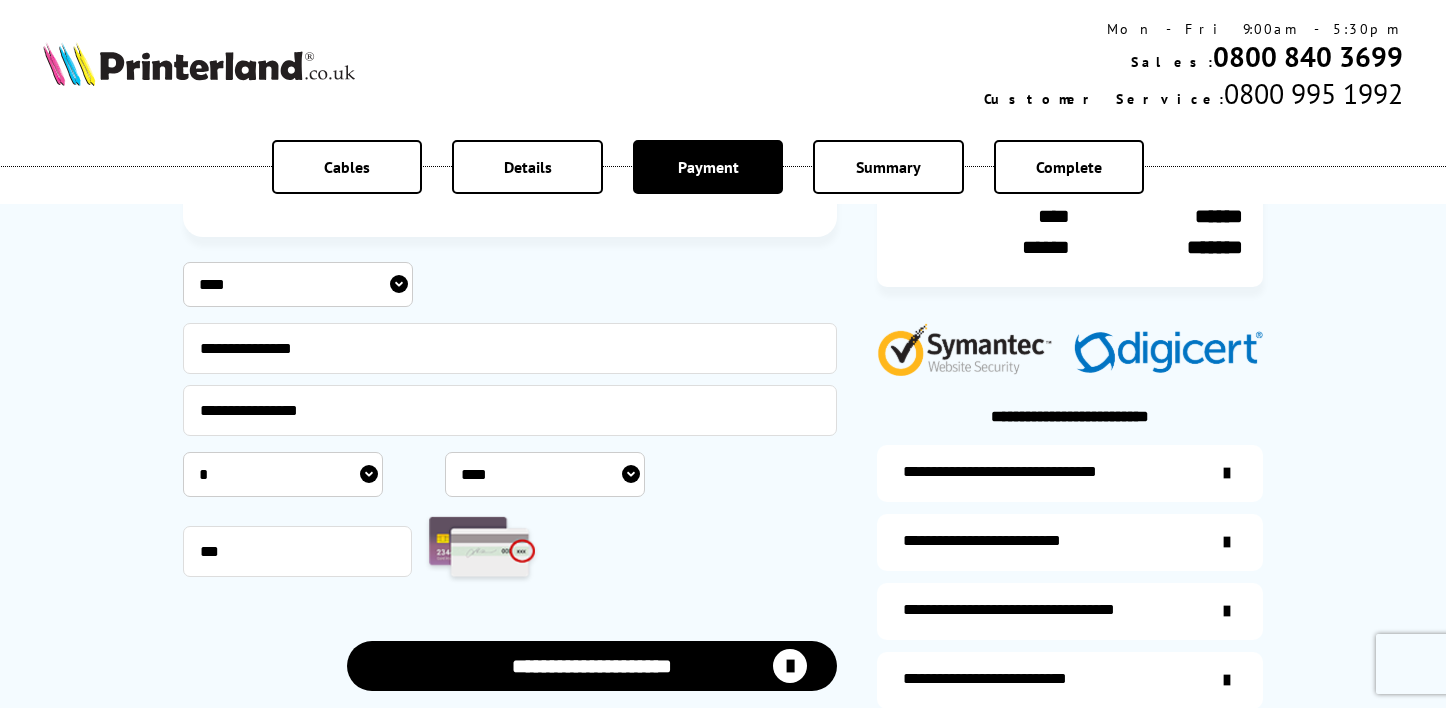 click on "**********" at bounding box center (592, 666) 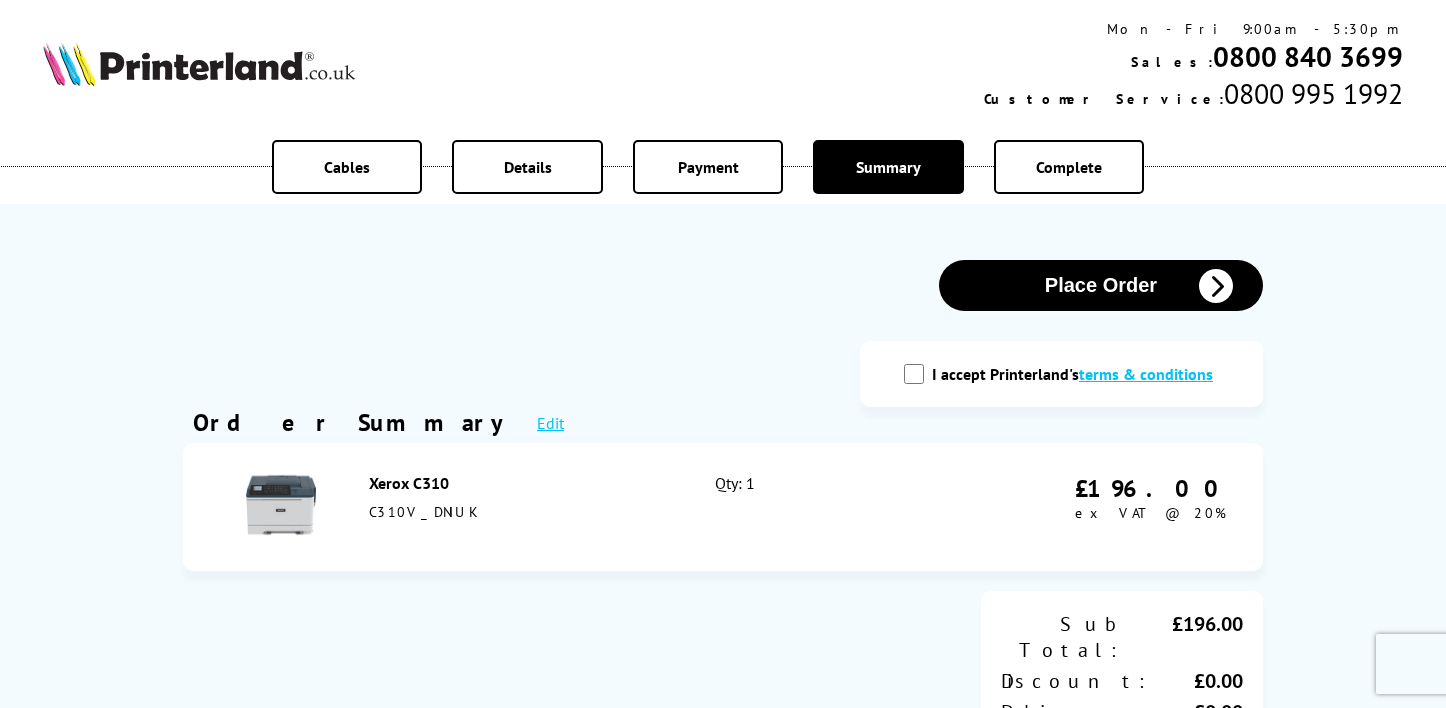 scroll, scrollTop: 0, scrollLeft: 0, axis: both 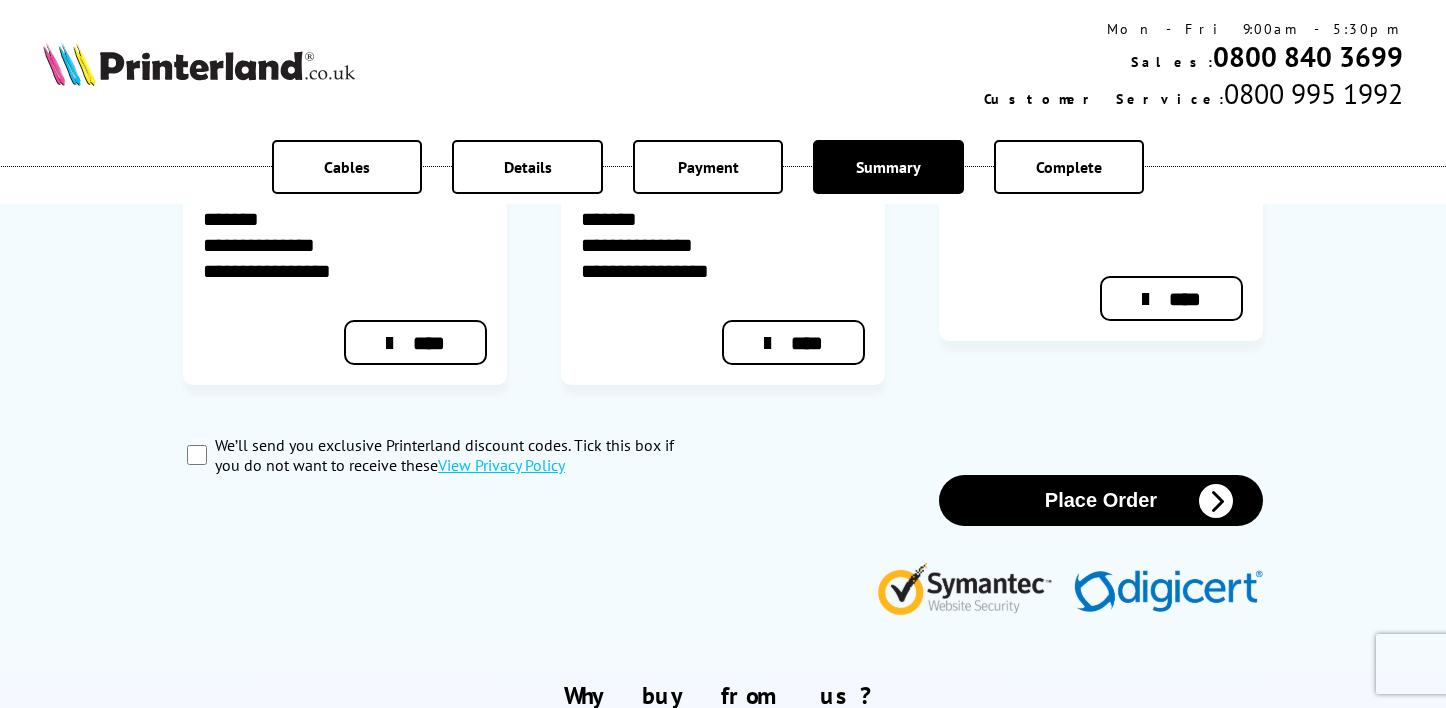 click on "Place Order" at bounding box center (1101, 500) 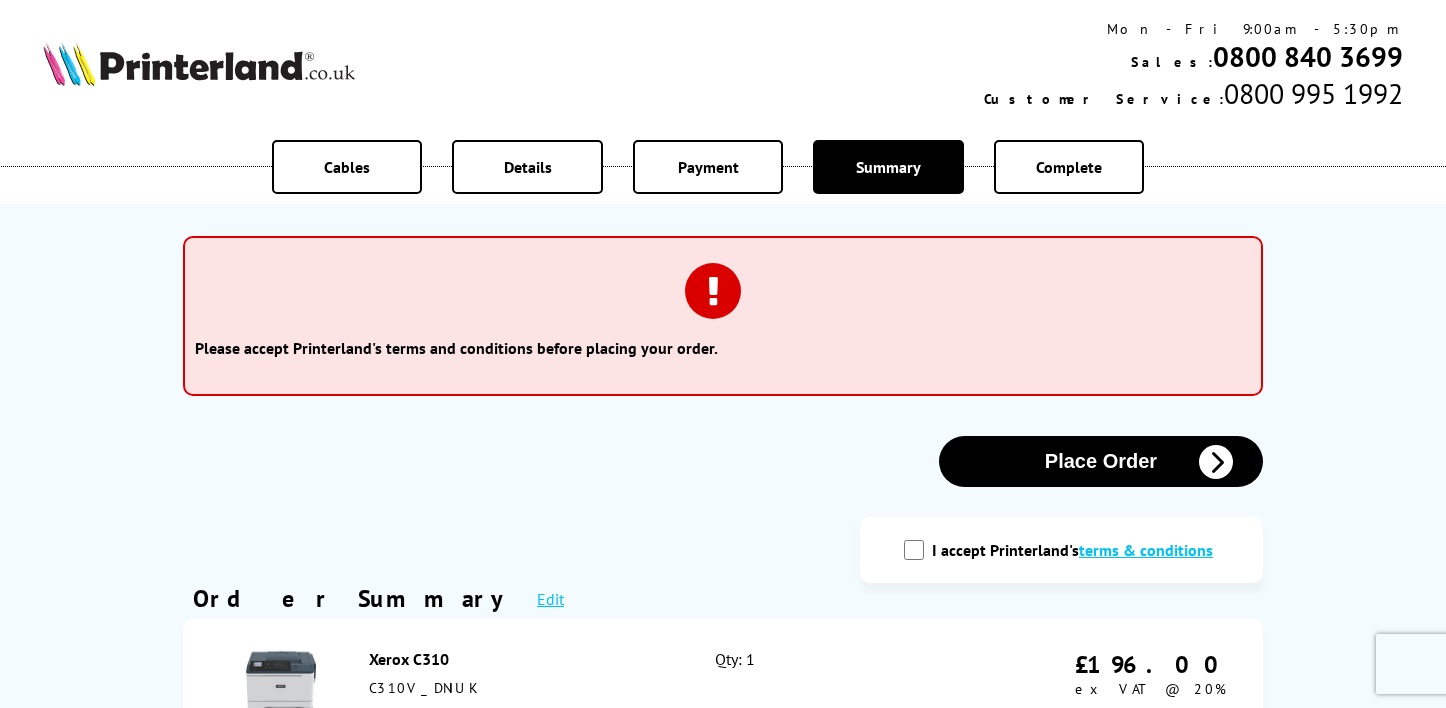 scroll, scrollTop: 0, scrollLeft: 0, axis: both 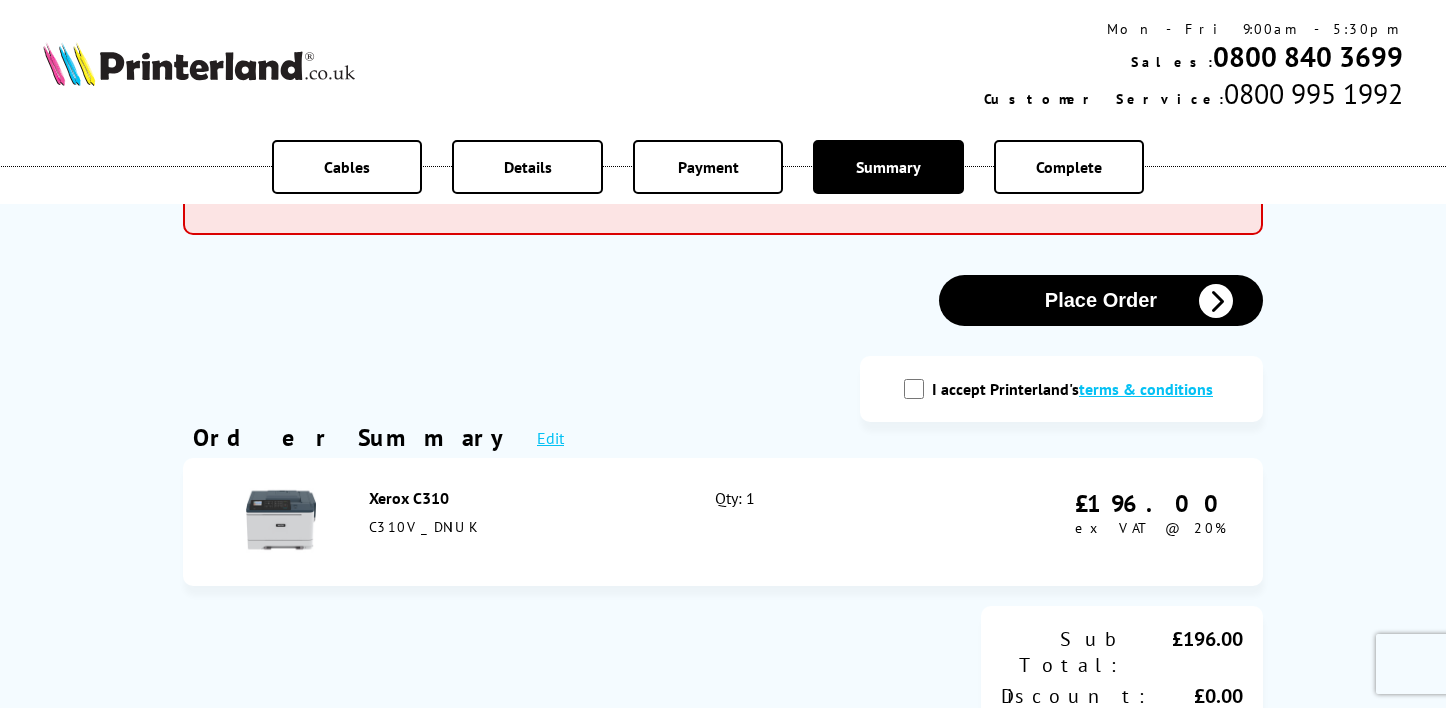 click on "I accept Printerland's  terms & conditions" at bounding box center [914, 389] 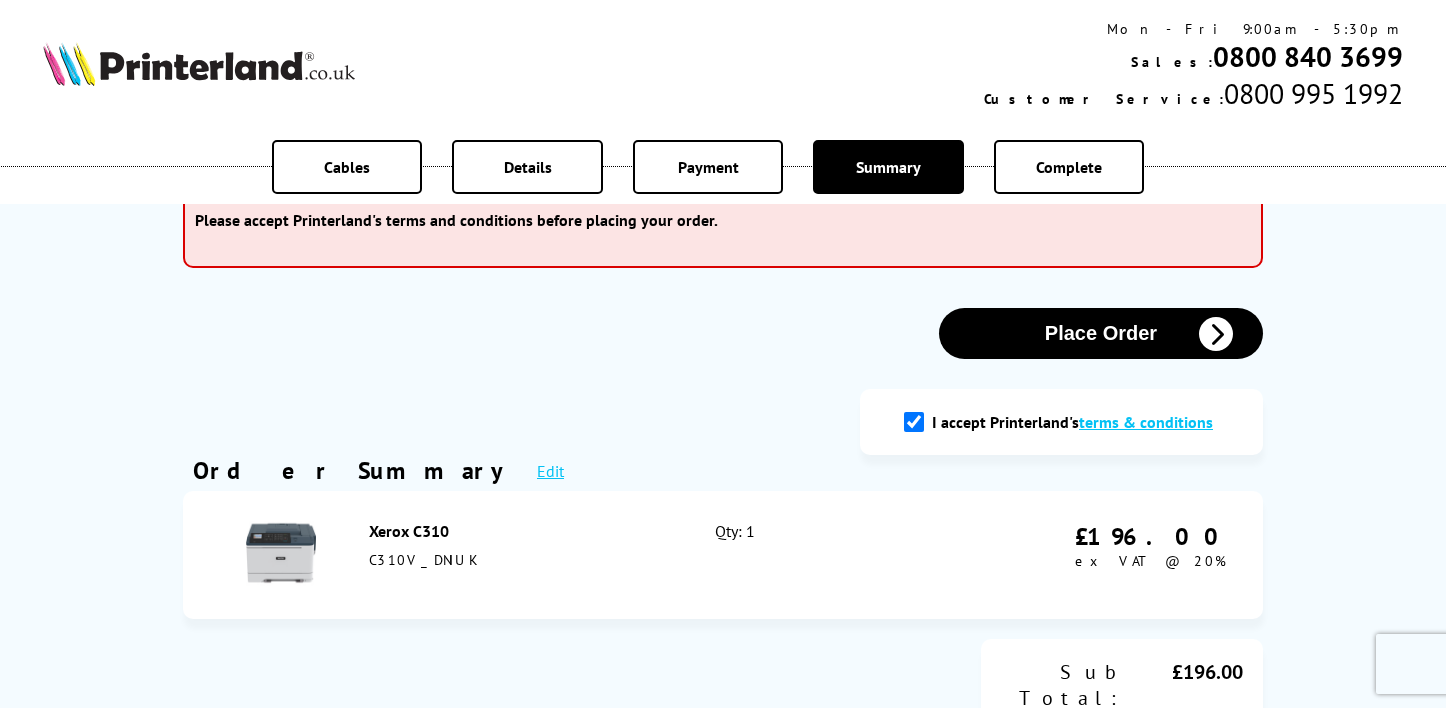 scroll, scrollTop: 125, scrollLeft: 0, axis: vertical 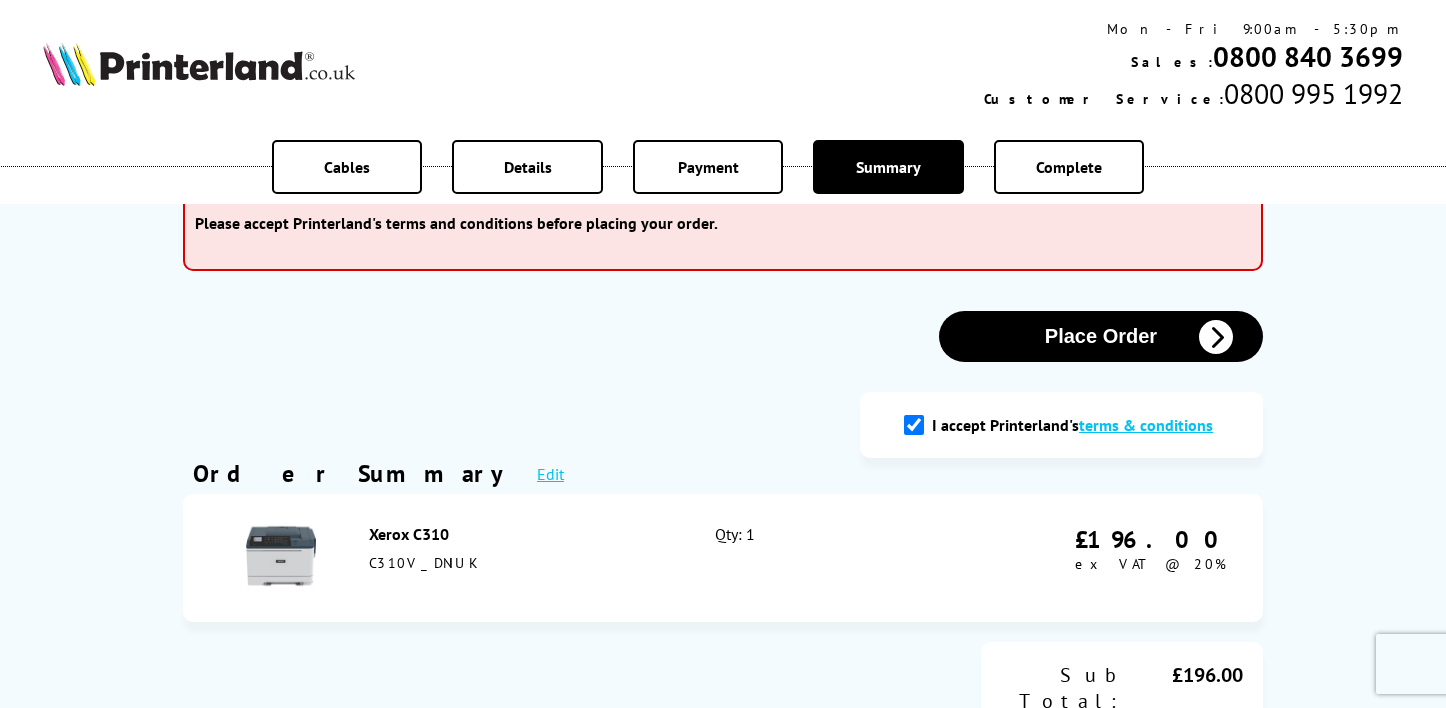 click on "Place Order" at bounding box center [1101, 336] 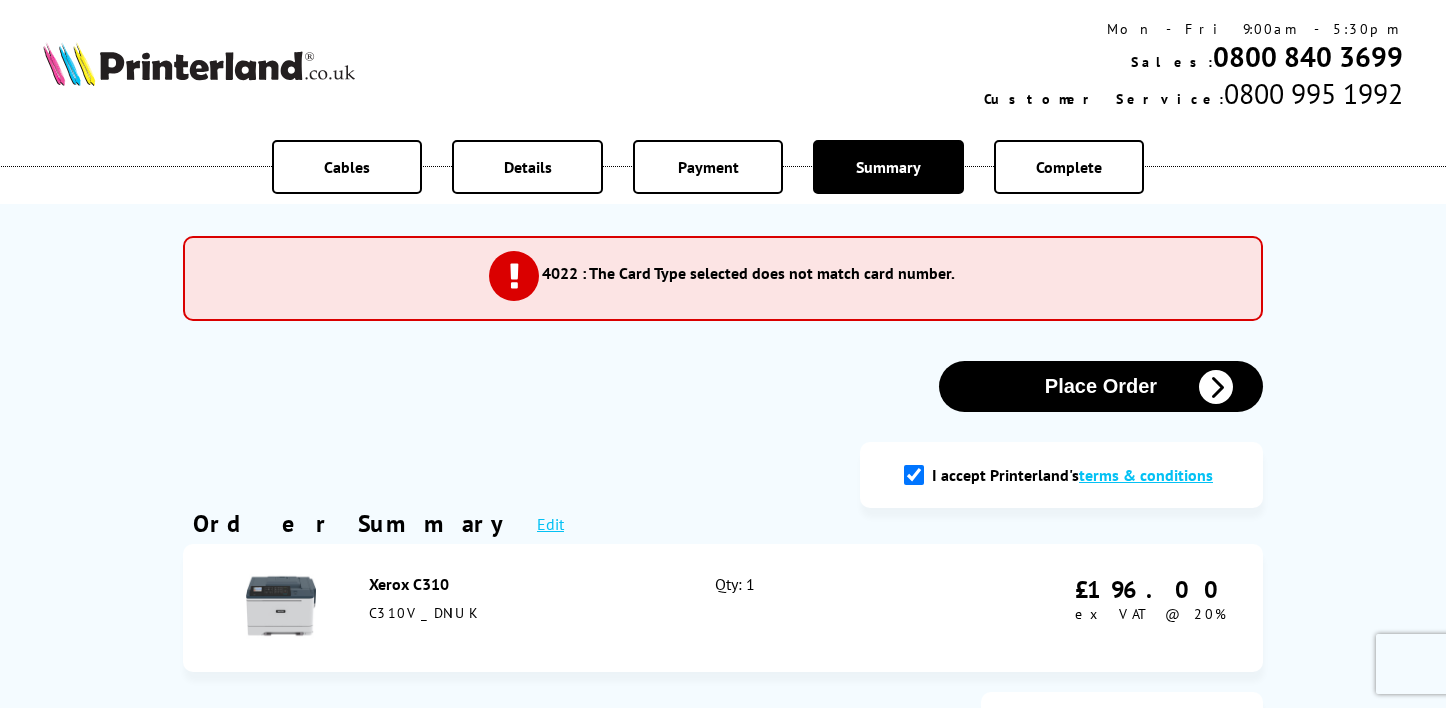 scroll, scrollTop: 0, scrollLeft: 0, axis: both 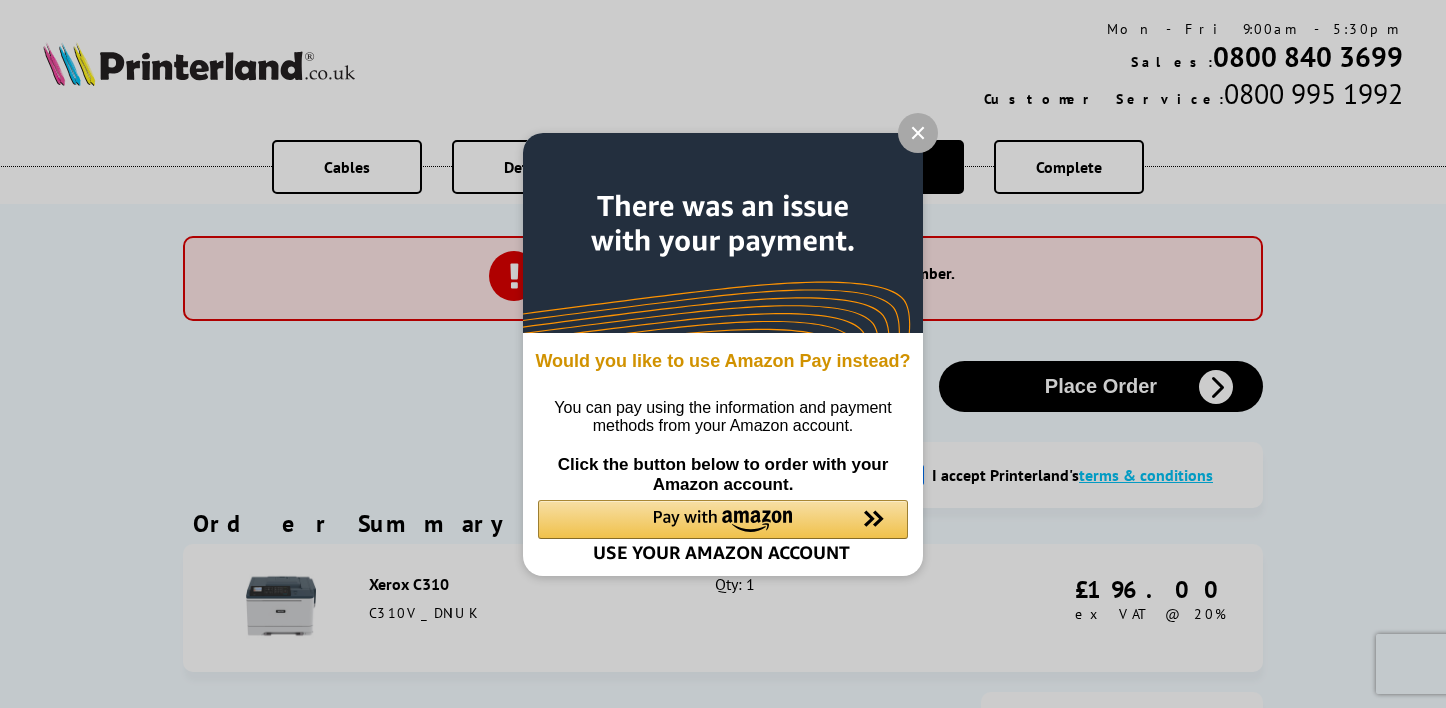 click on "Would you like to use Amazon Pay instead? You can pay using the information and payment methods from your Amazon account. Click the button below to order with your Amazon account." at bounding box center [723, 354] 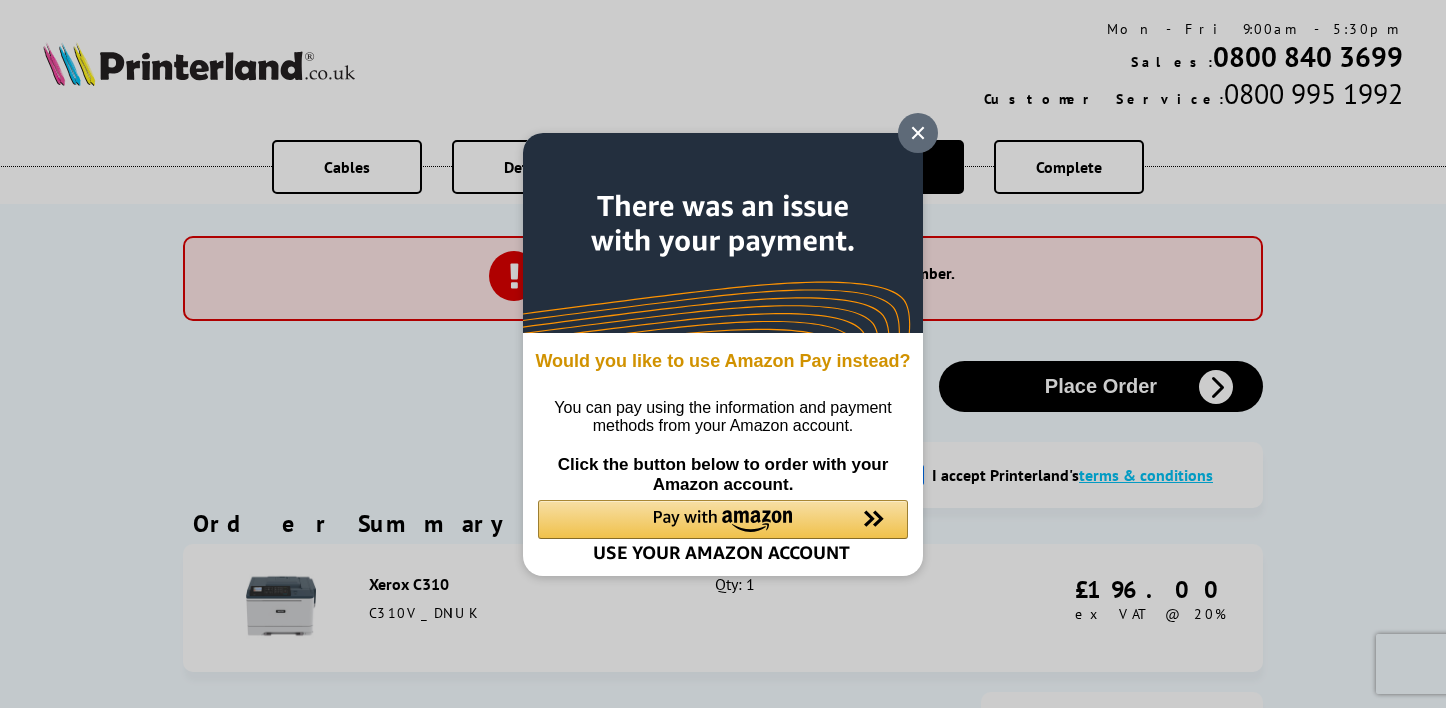 click 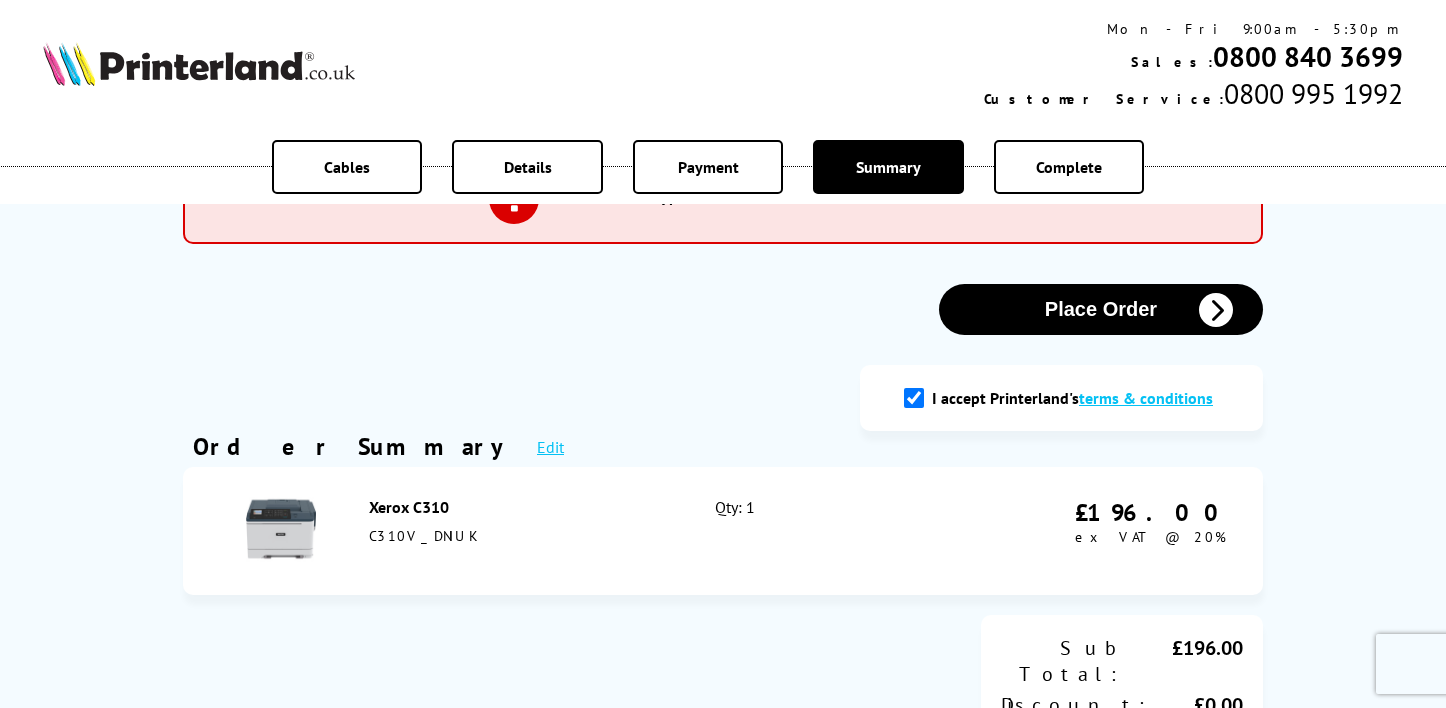 scroll, scrollTop: 80, scrollLeft: 0, axis: vertical 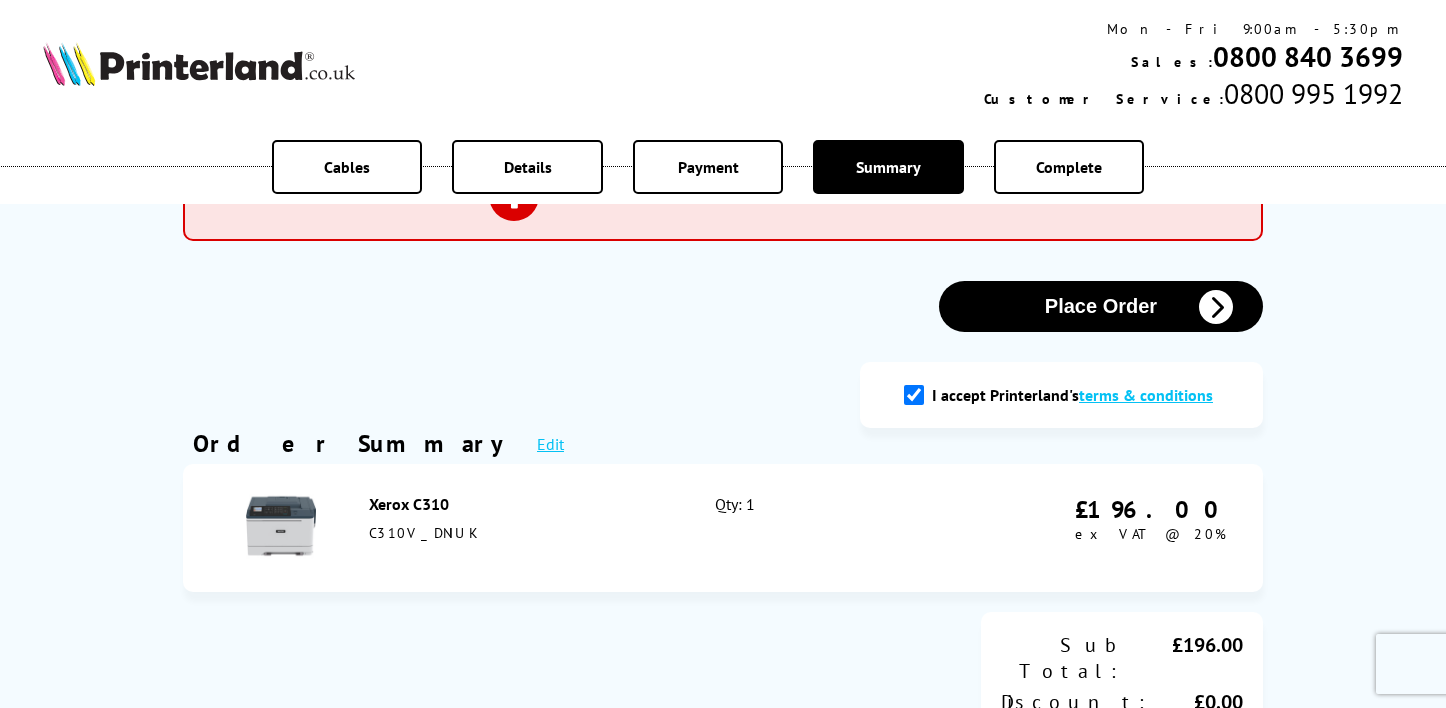 click on "Complete" at bounding box center (1069, 167) 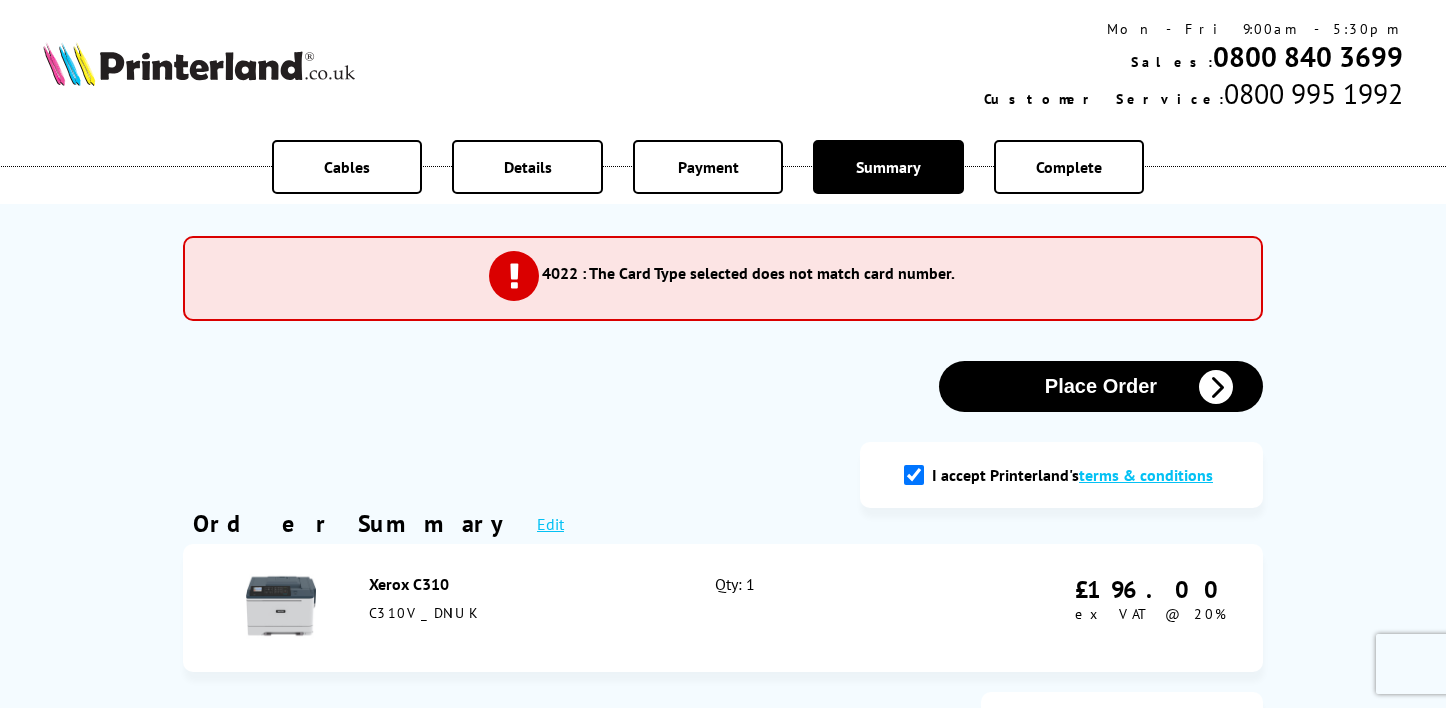 scroll, scrollTop: 0, scrollLeft: 0, axis: both 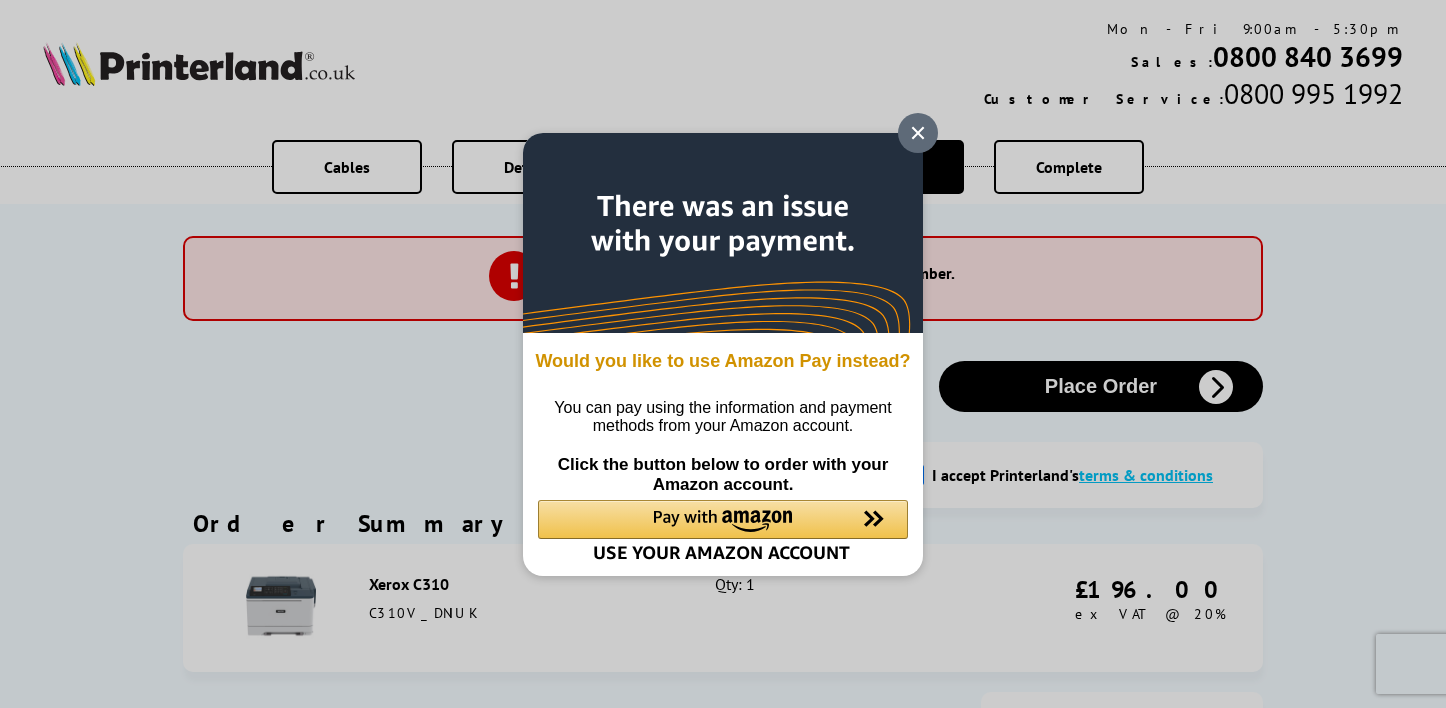 click at bounding box center (918, 133) 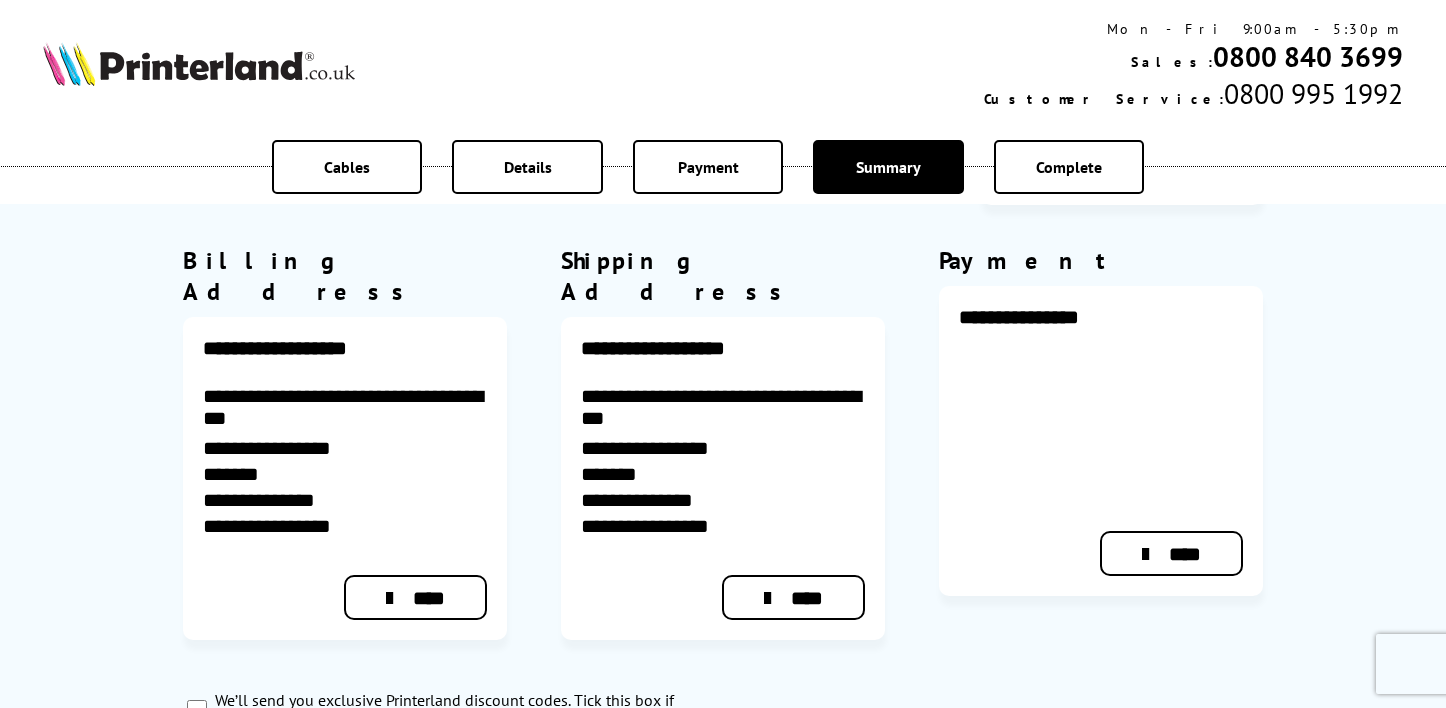 scroll, scrollTop: 704, scrollLeft: 0, axis: vertical 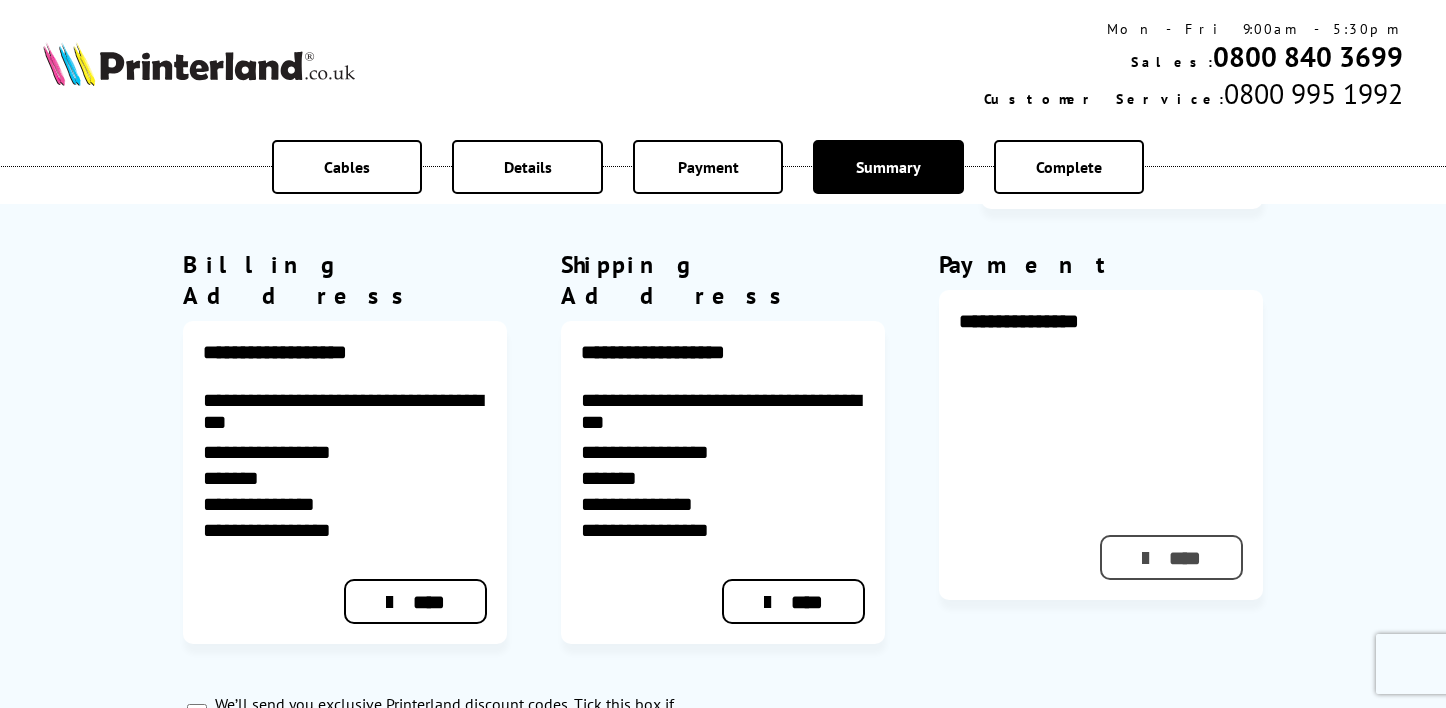 click on "****" at bounding box center [1171, 557] 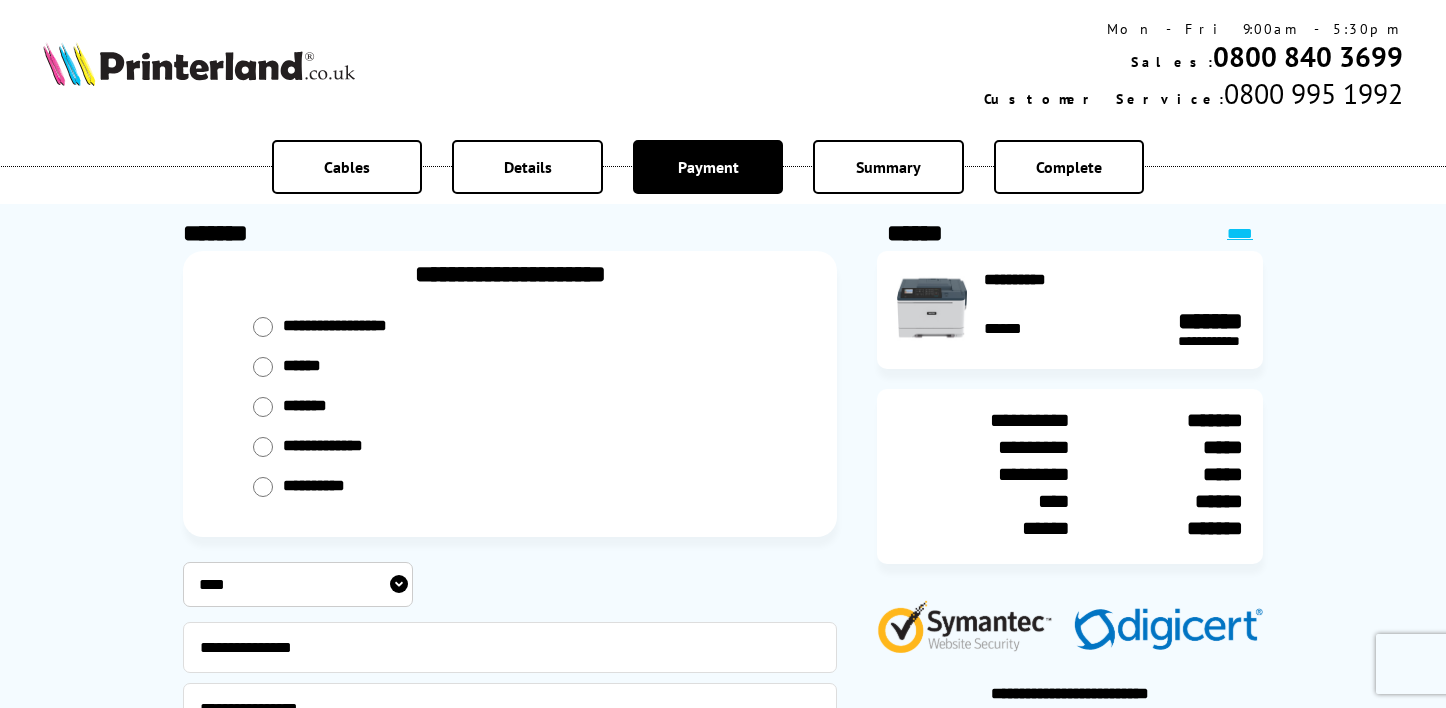 select on "****" 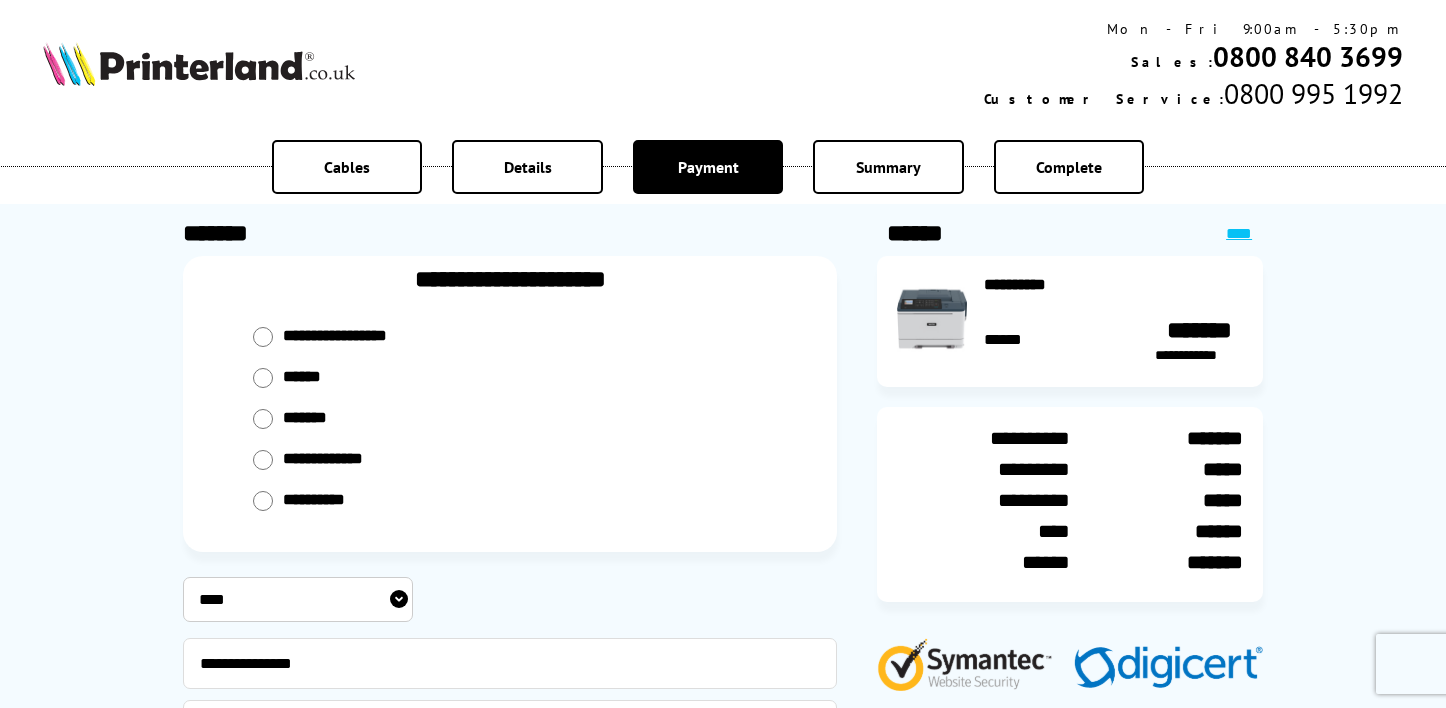 scroll, scrollTop: 0, scrollLeft: 0, axis: both 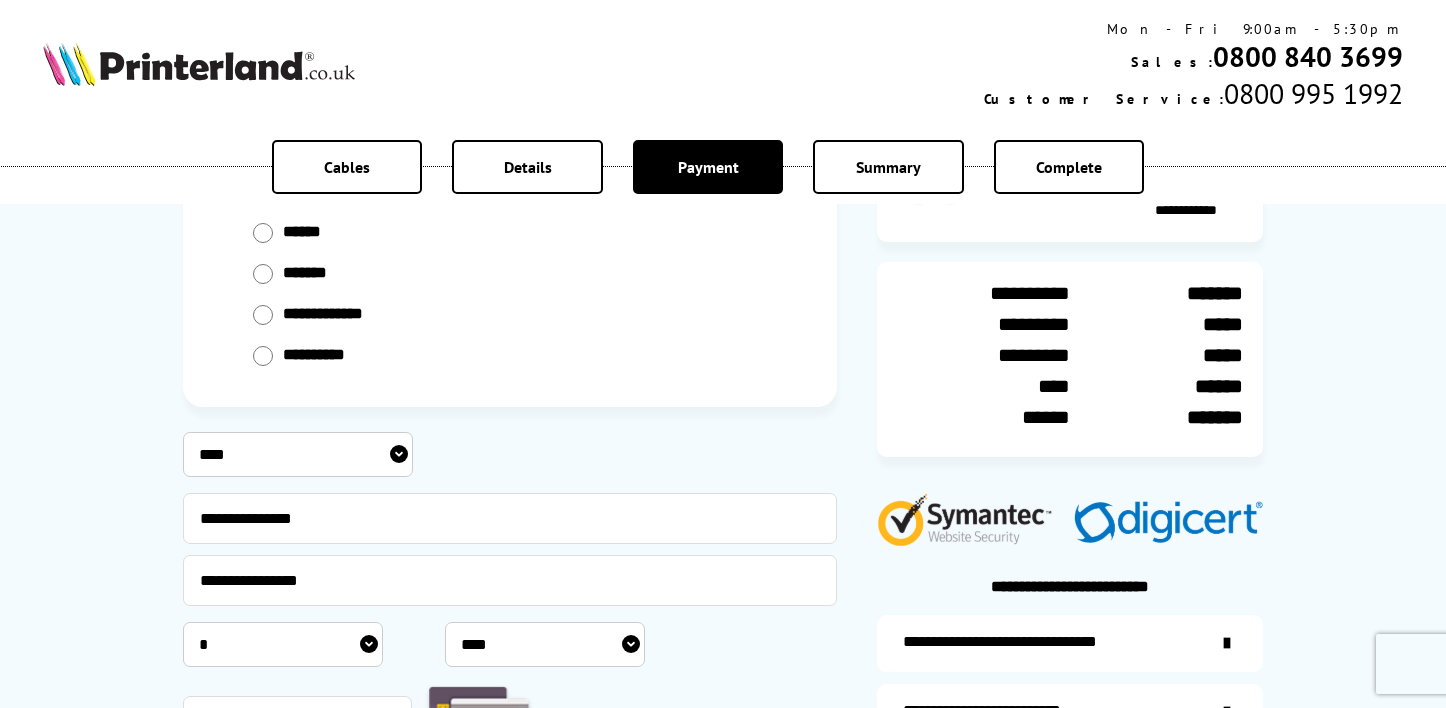 click on "**********" at bounding box center [298, 454] 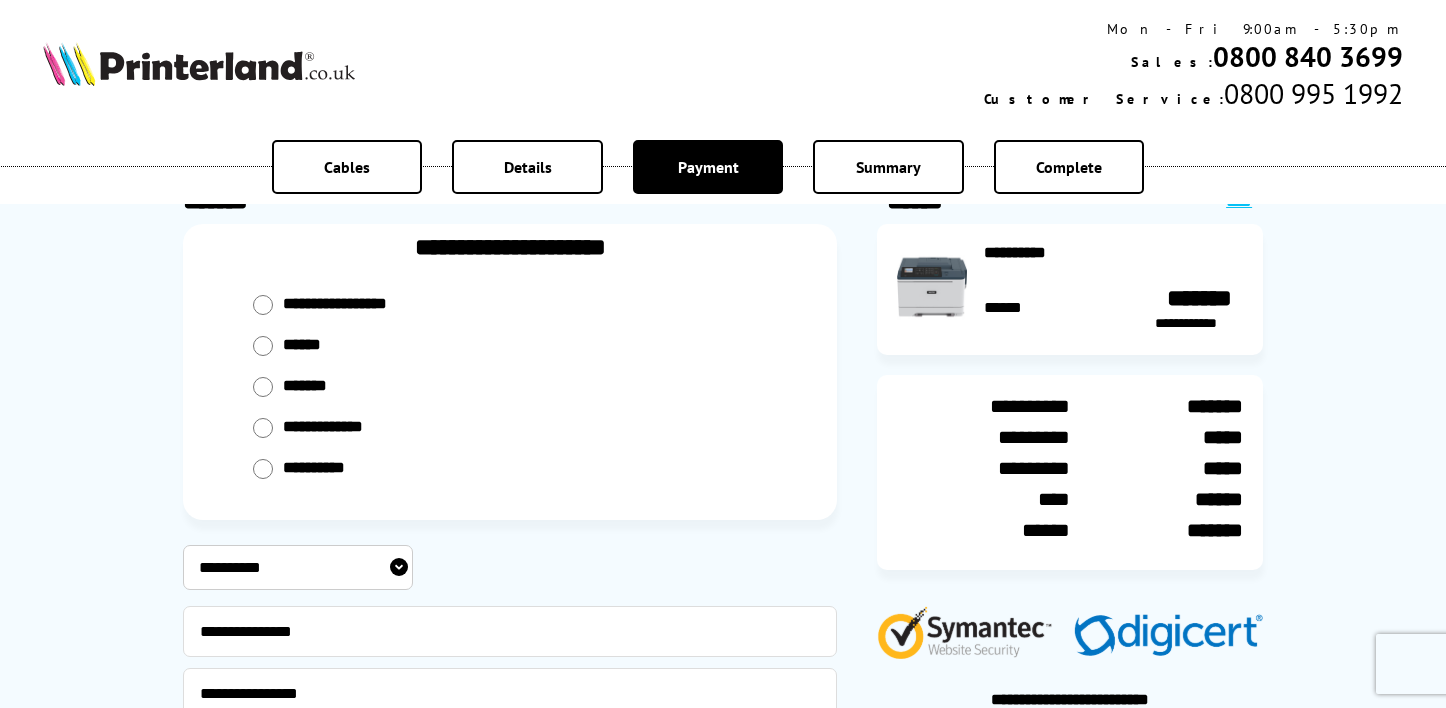 scroll, scrollTop: 0, scrollLeft: 0, axis: both 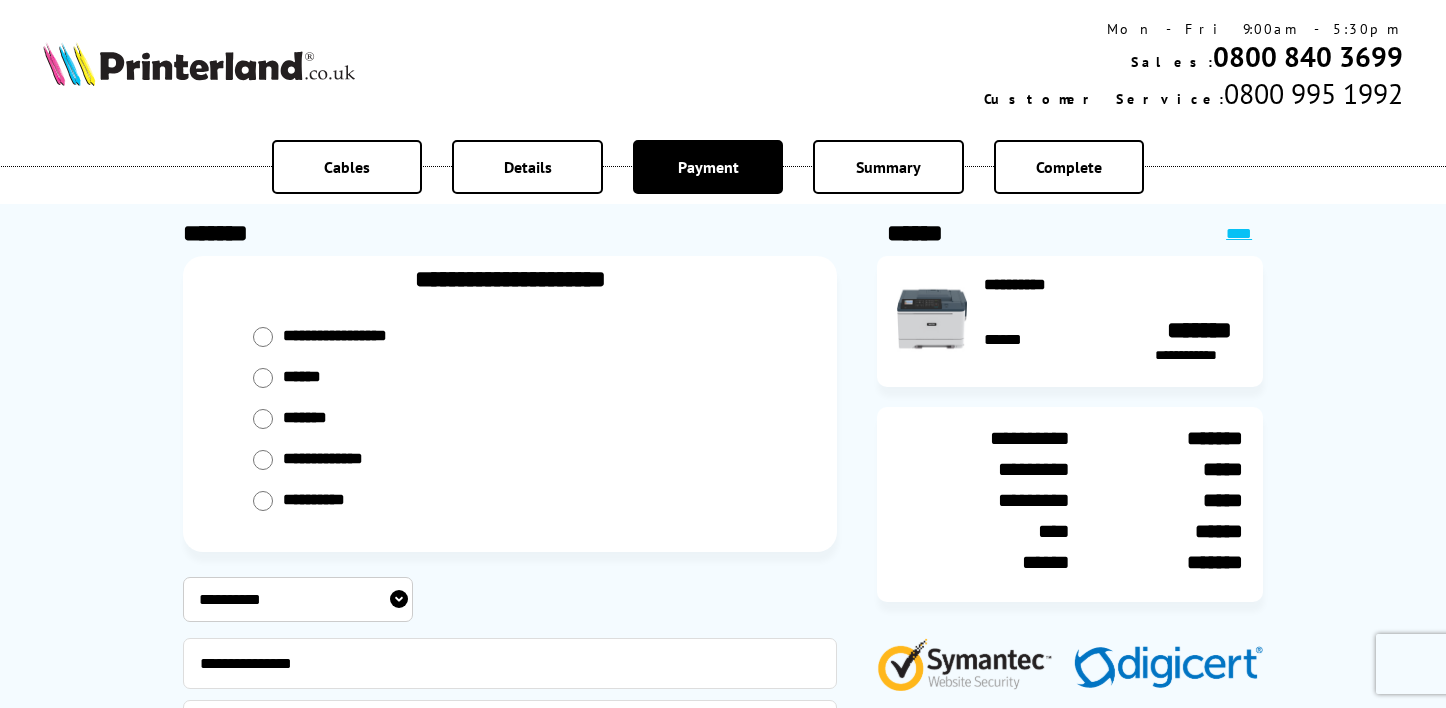click on "Complete" at bounding box center [1069, 167] 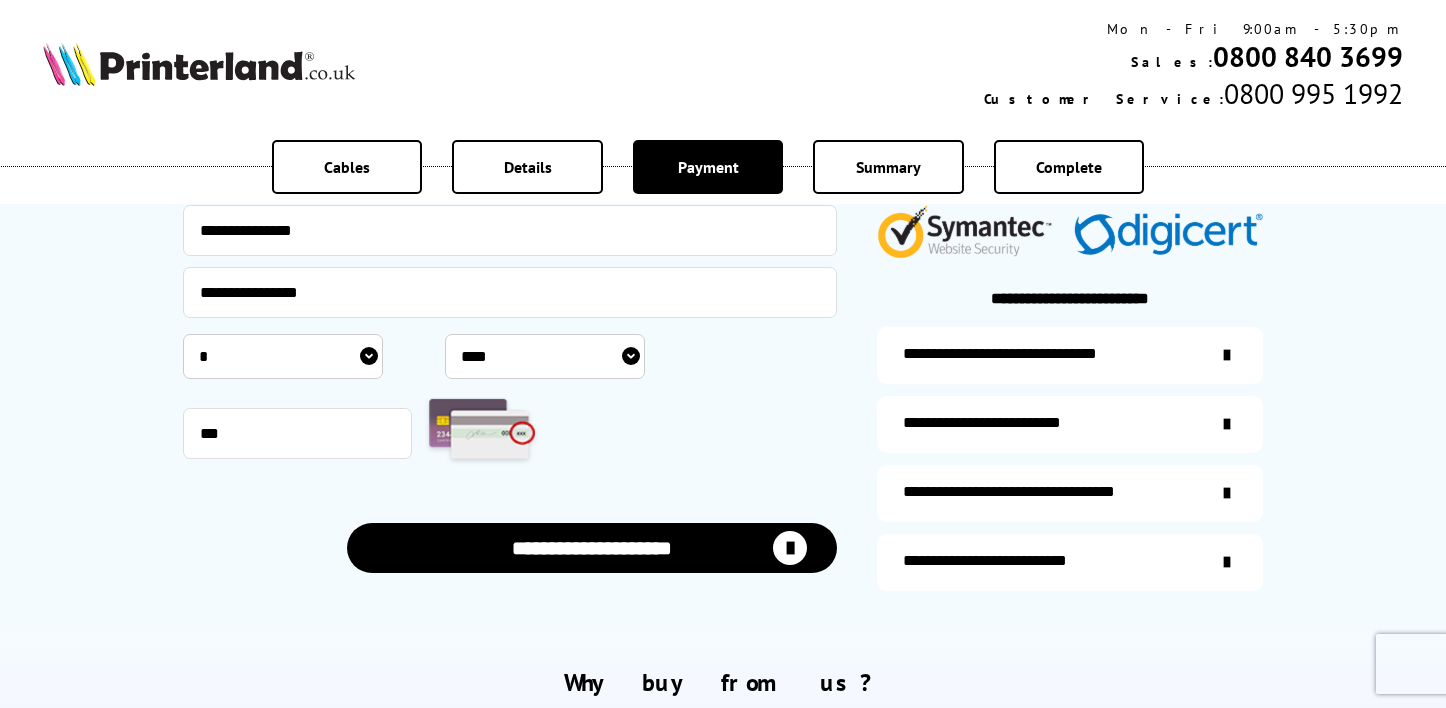 scroll, scrollTop: 443, scrollLeft: 0, axis: vertical 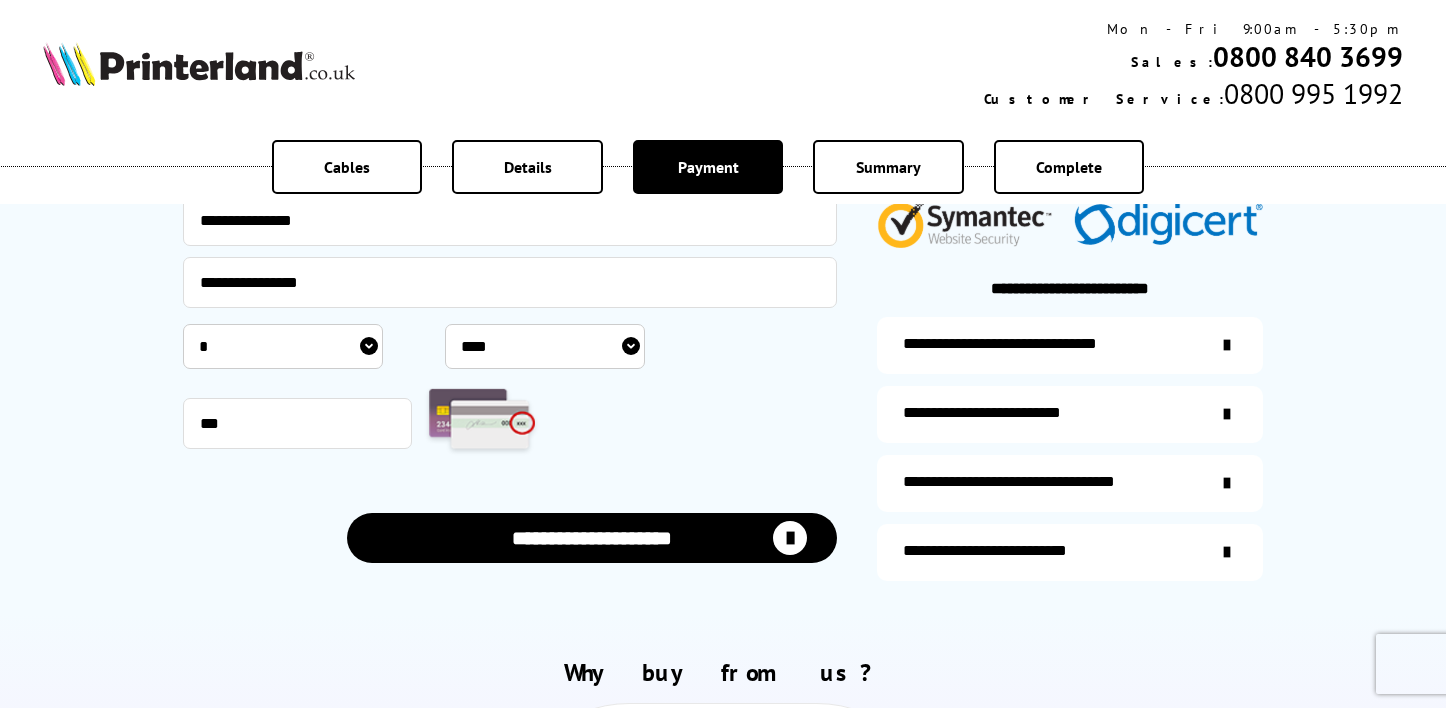 click on "**********" at bounding box center (592, 538) 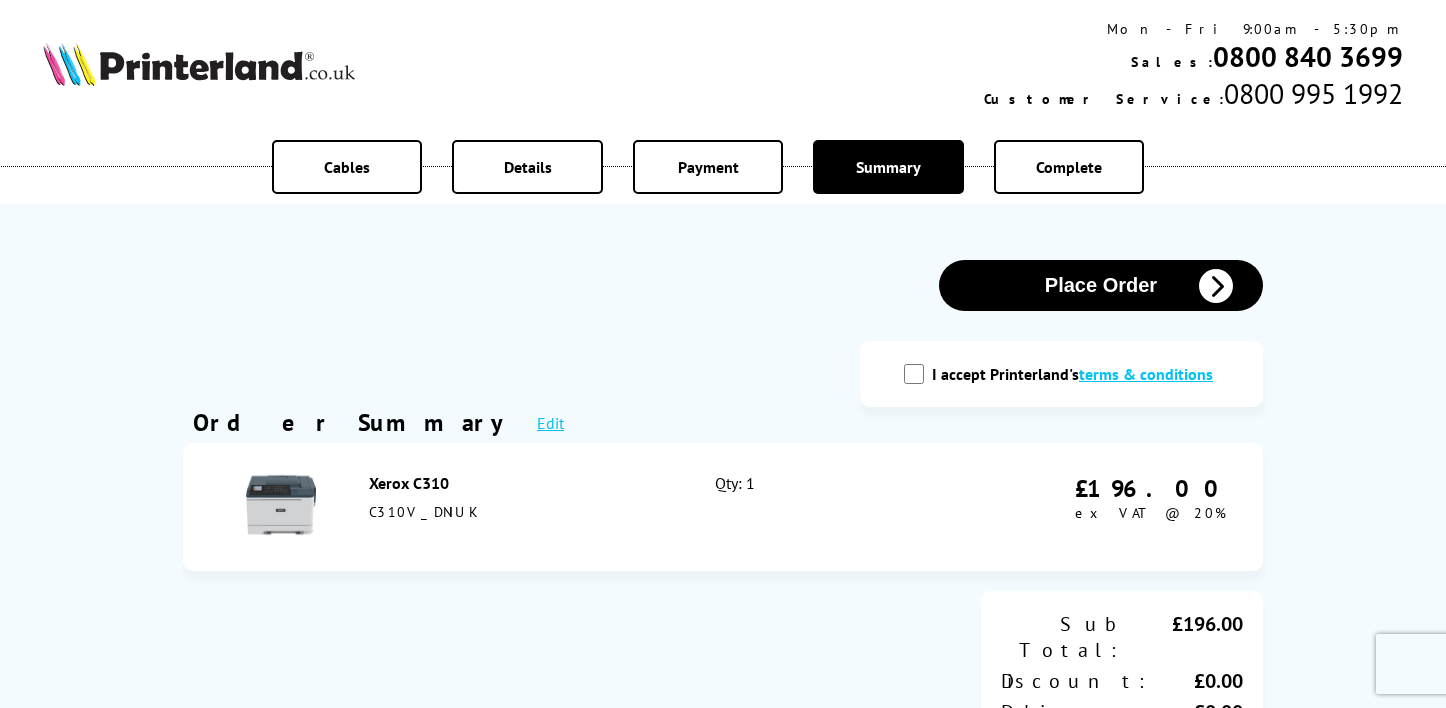 scroll, scrollTop: 0, scrollLeft: 0, axis: both 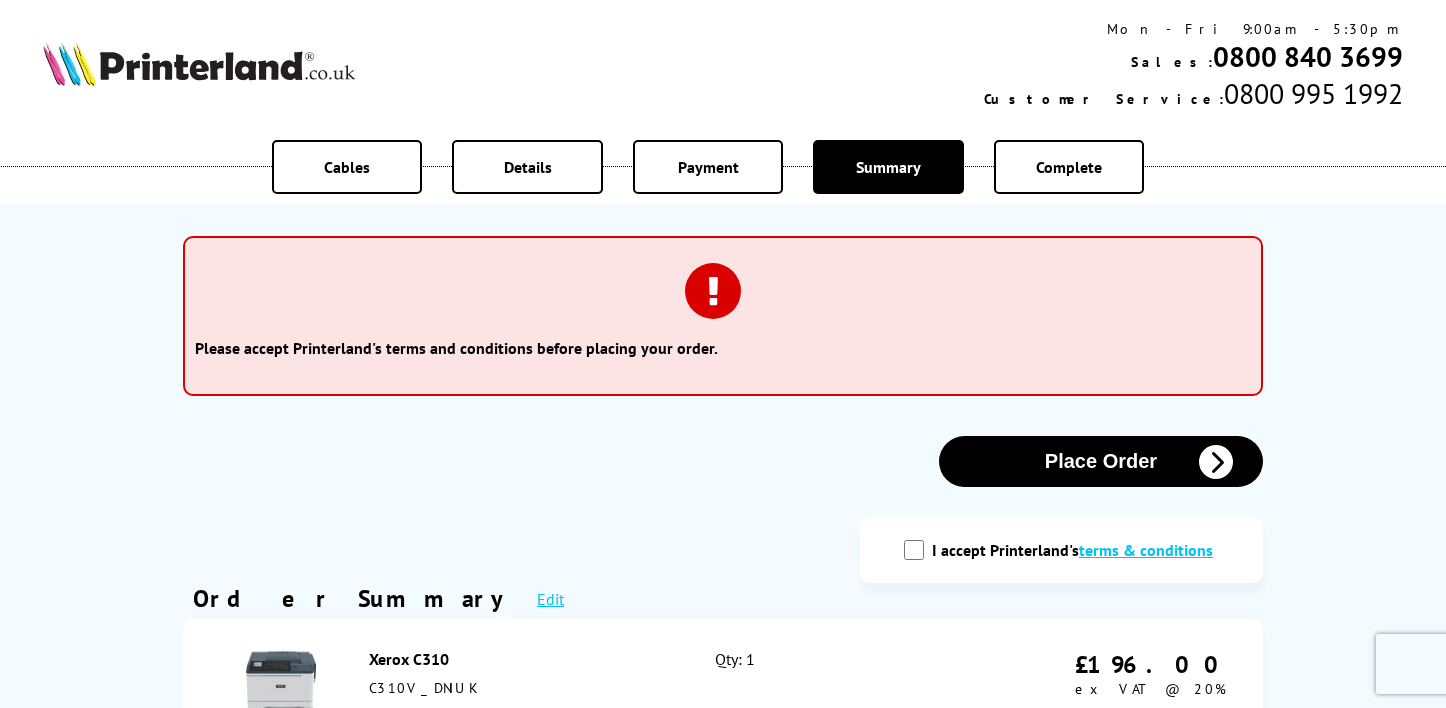 click on "I accept Printerland's  terms & conditions" at bounding box center (914, 550) 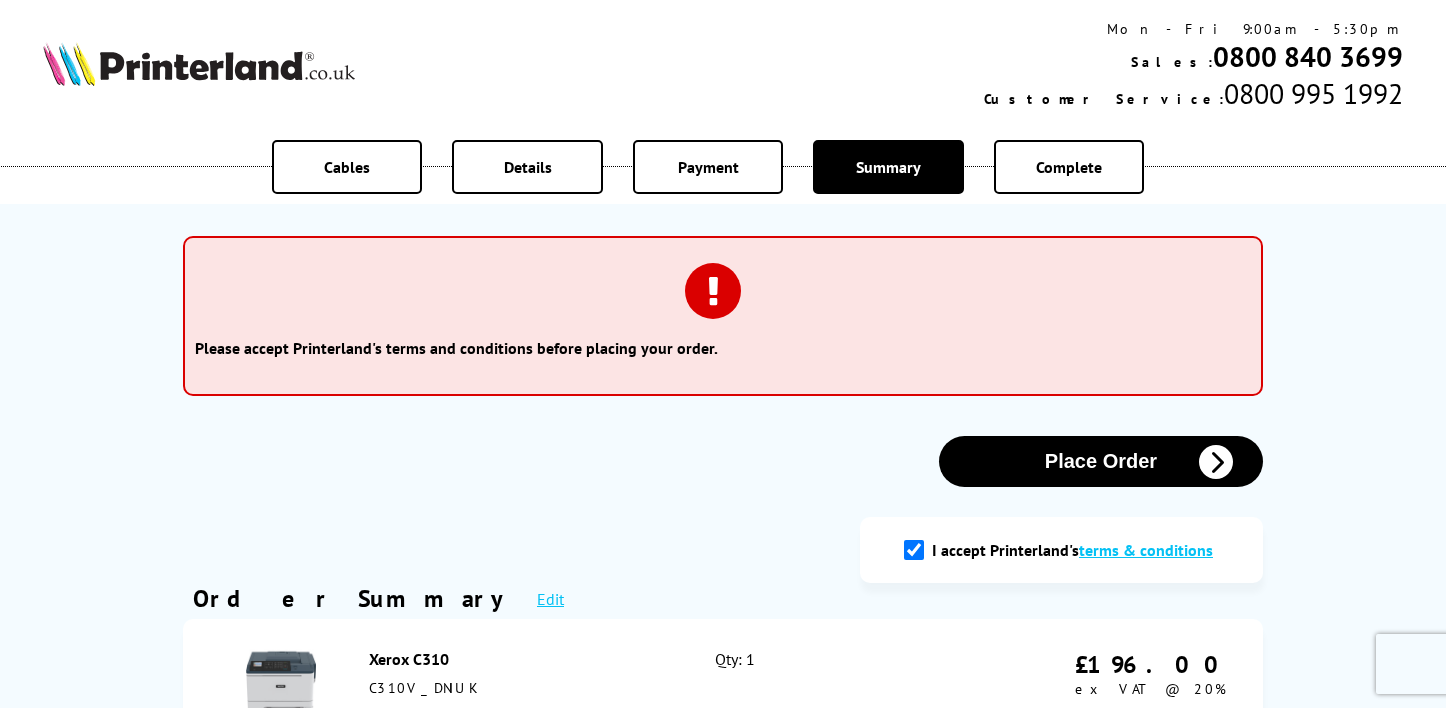 click on "Place Order" at bounding box center (1101, 461) 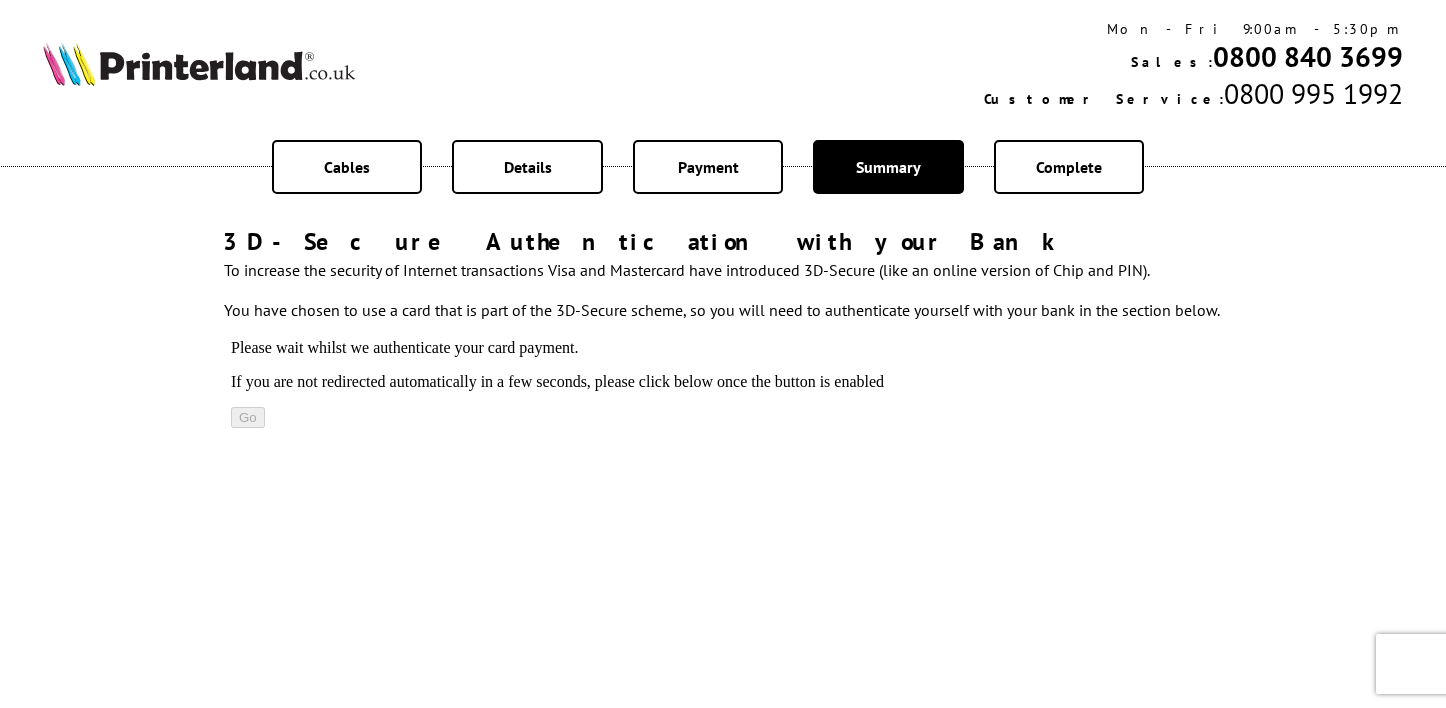 scroll, scrollTop: 0, scrollLeft: 0, axis: both 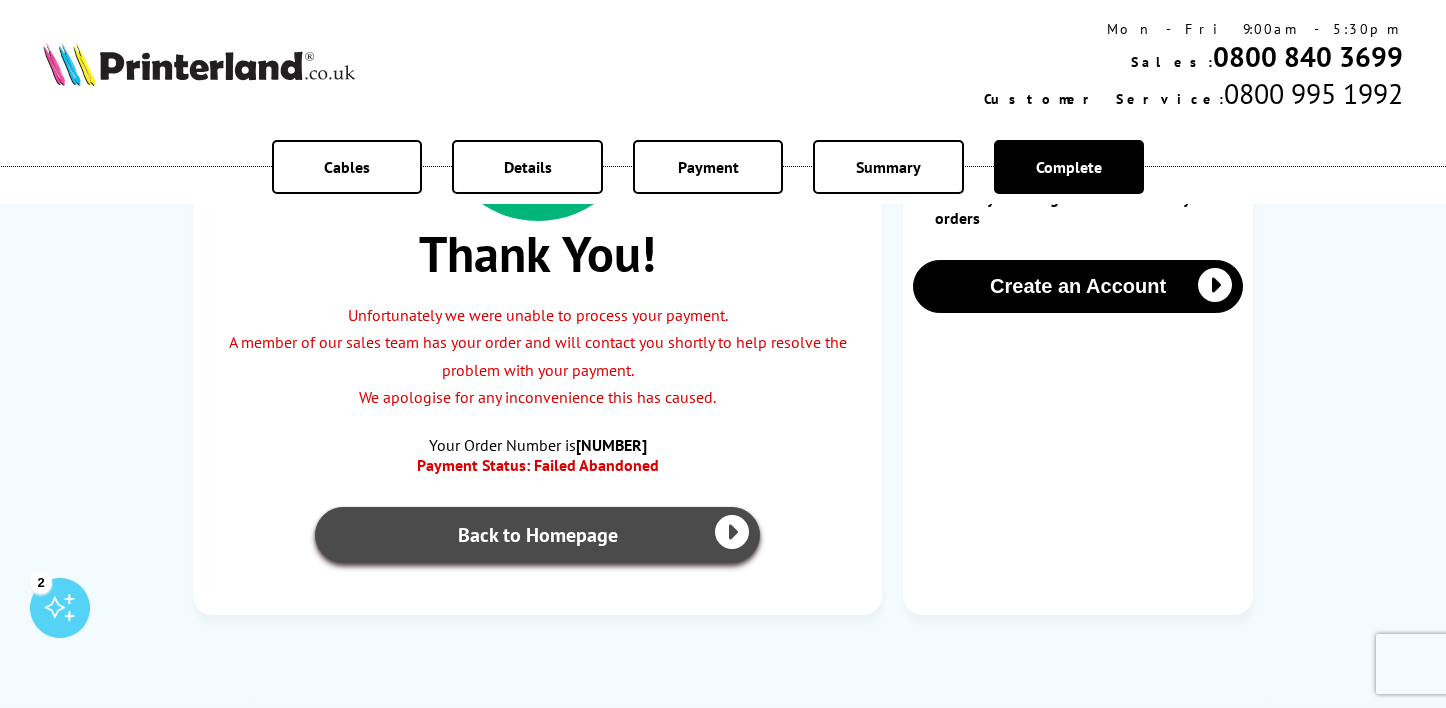 click on "Back to Homepage" at bounding box center (537, 535) 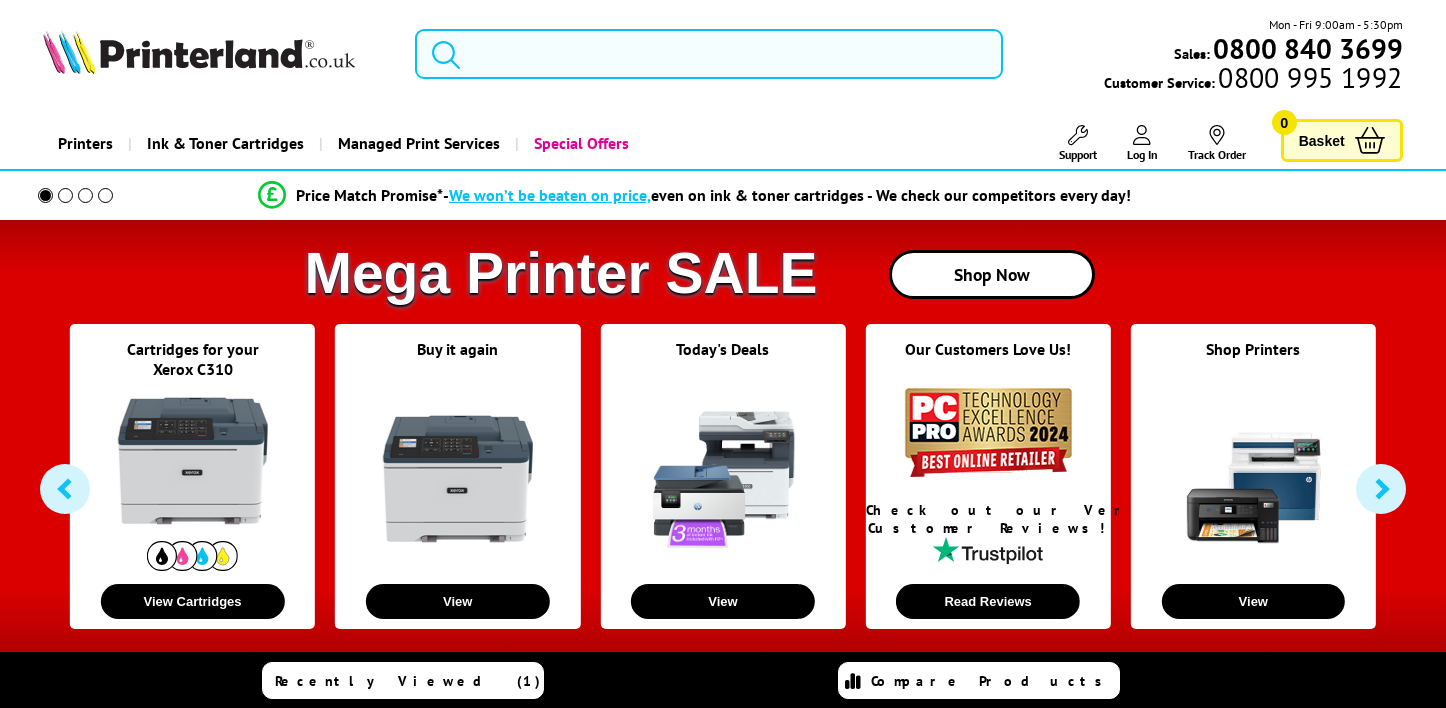 scroll, scrollTop: 0, scrollLeft: 0, axis: both 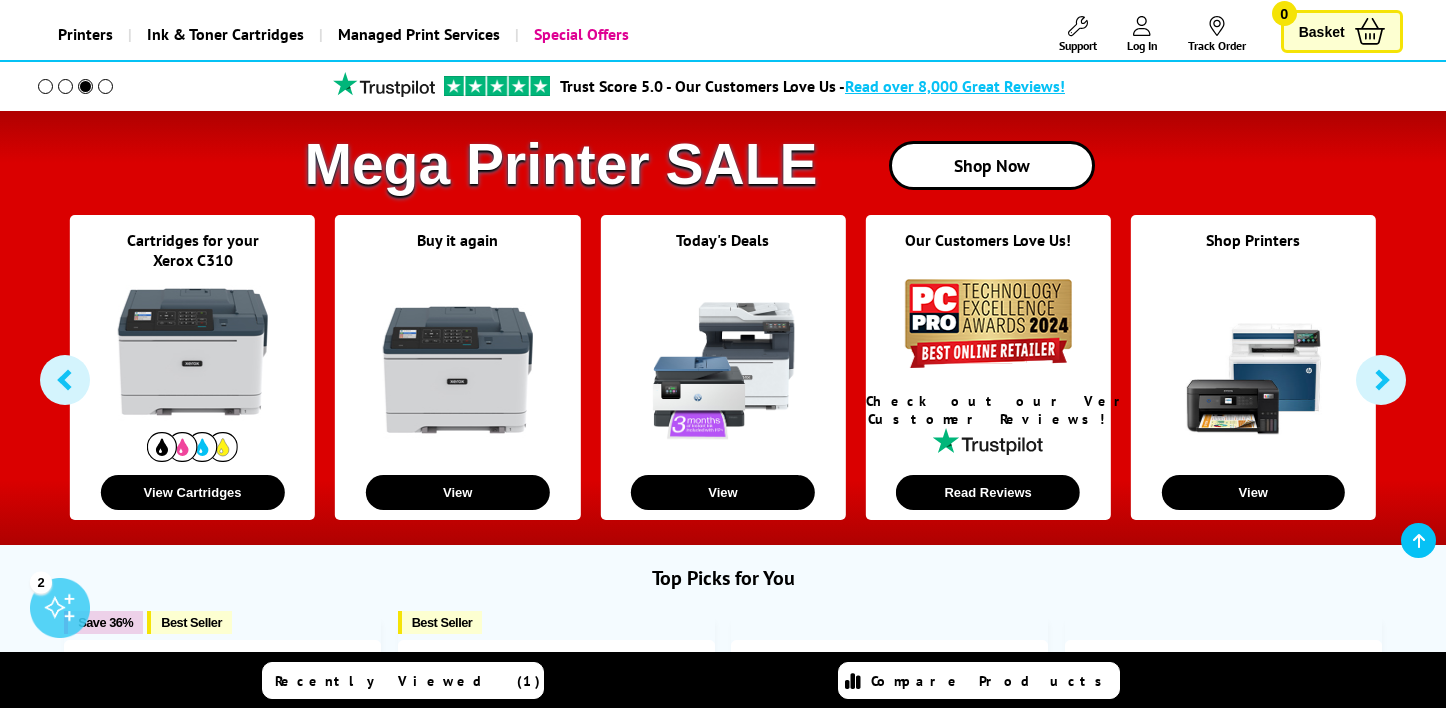 click 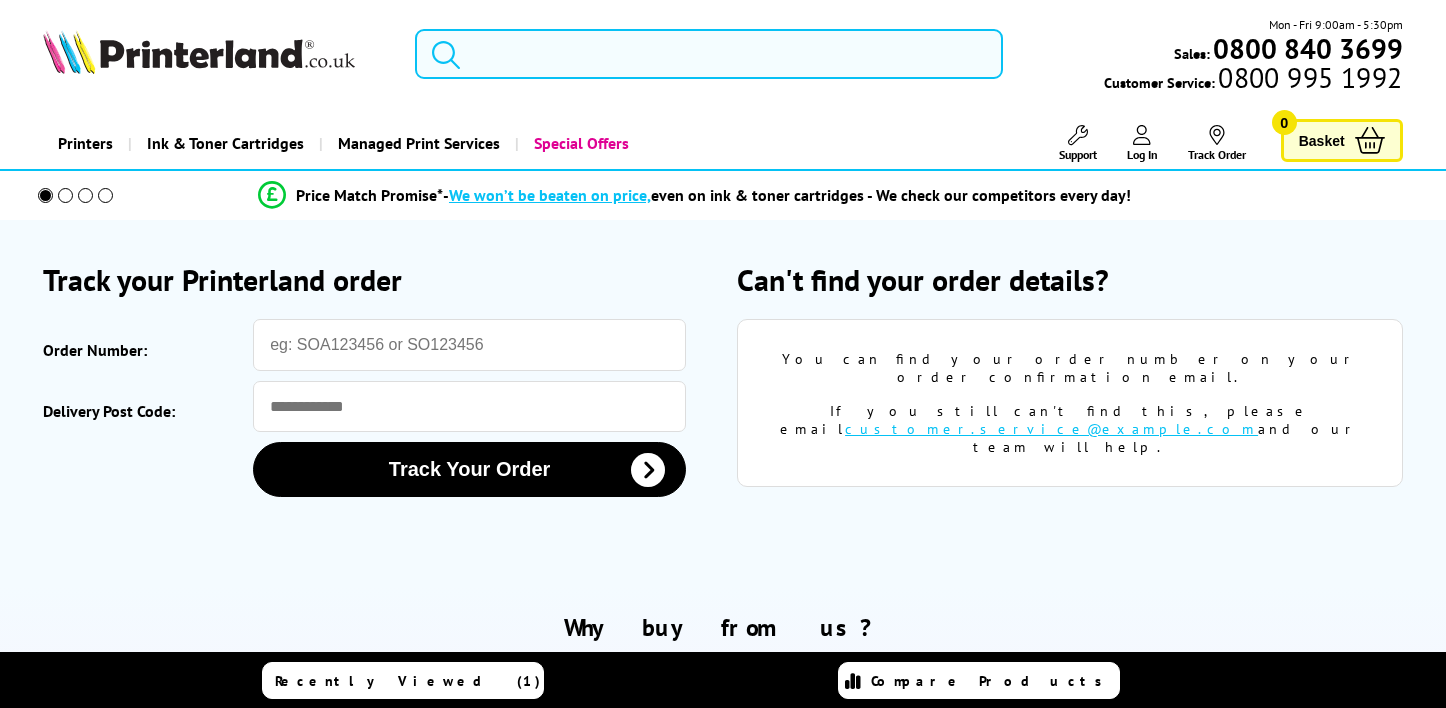 scroll, scrollTop: 0, scrollLeft: 0, axis: both 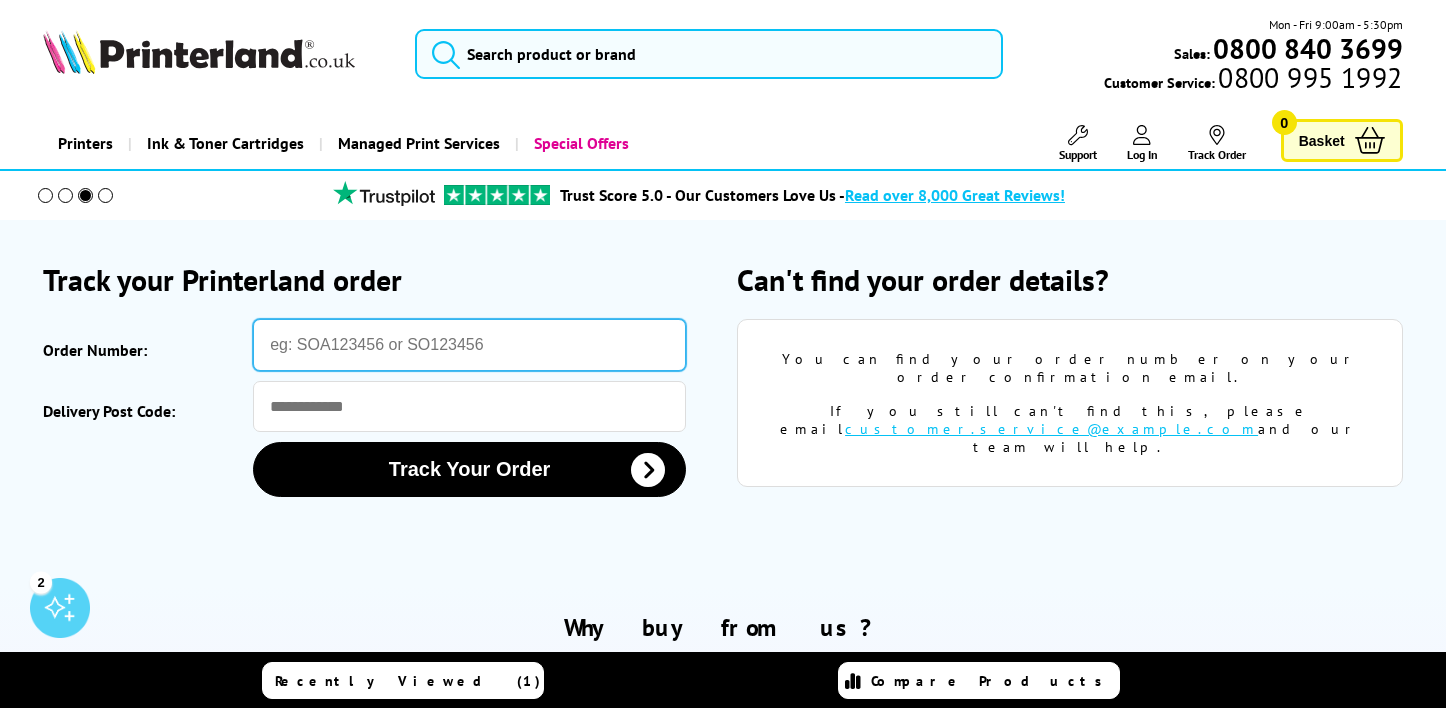 click on "Order Number:" at bounding box center [469, 345] 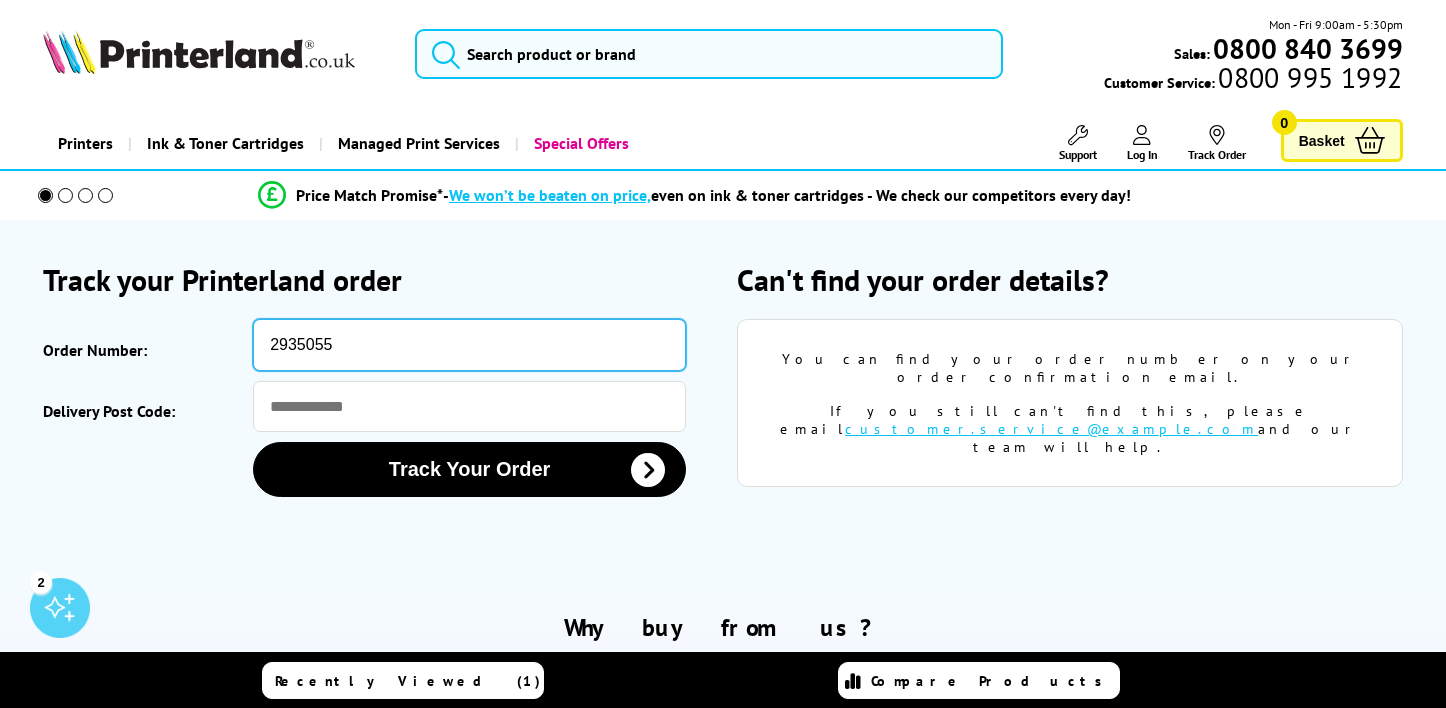 type on "[NUMBER]" 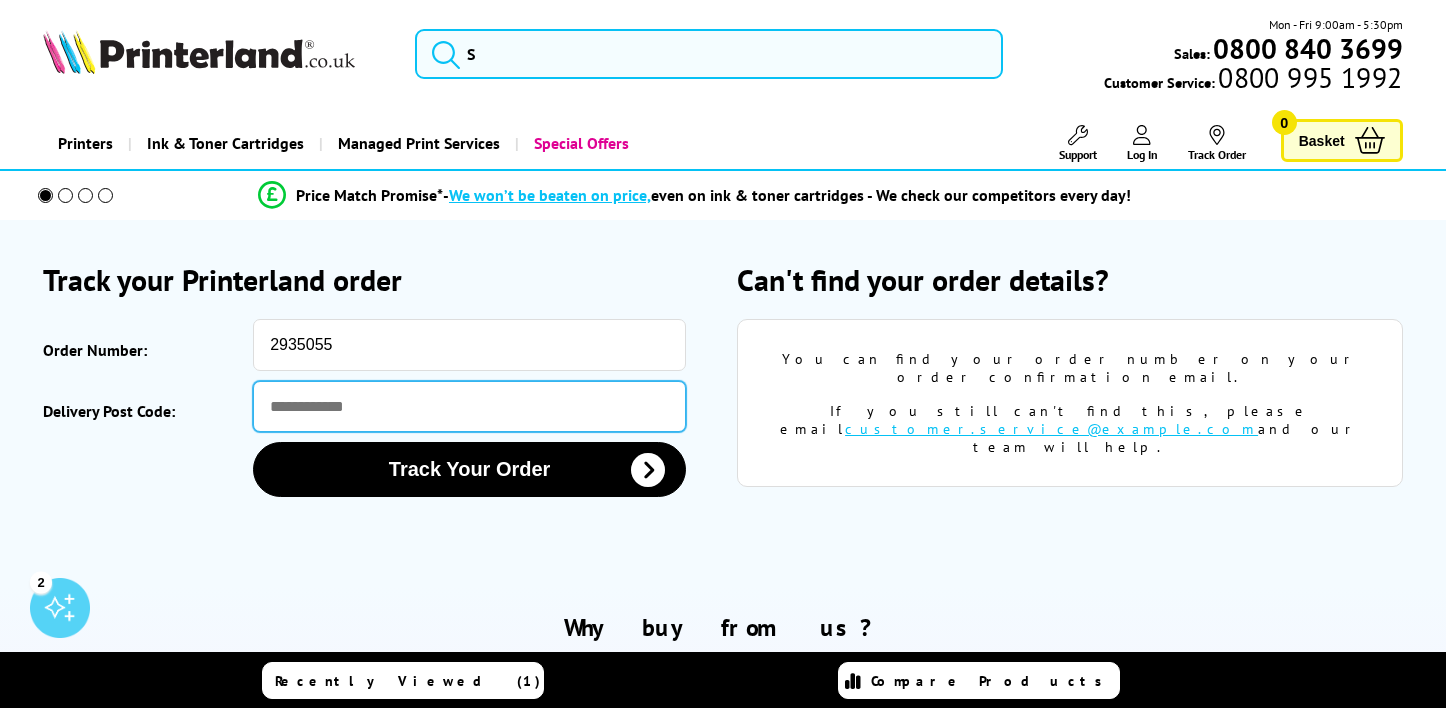 click on "Delivery Post Code:" at bounding box center (469, 406) 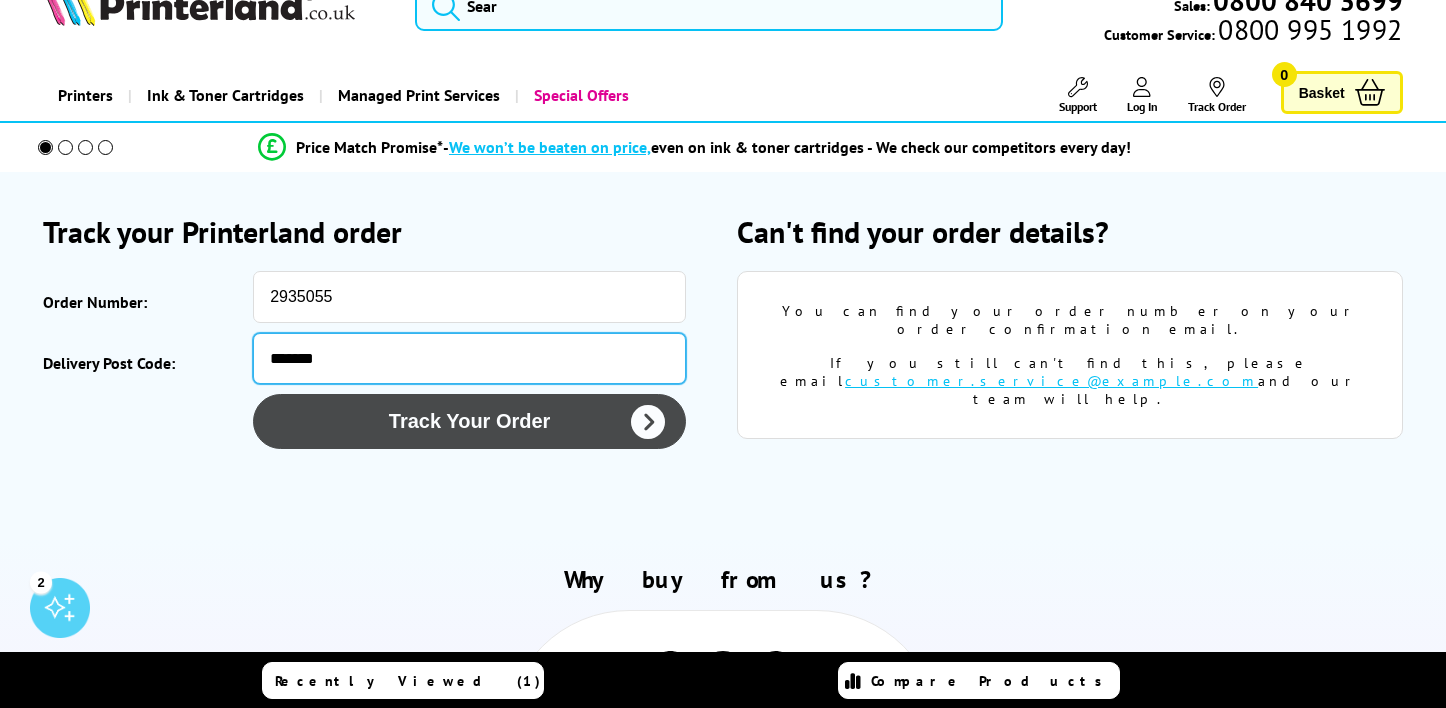 scroll, scrollTop: 52, scrollLeft: 0, axis: vertical 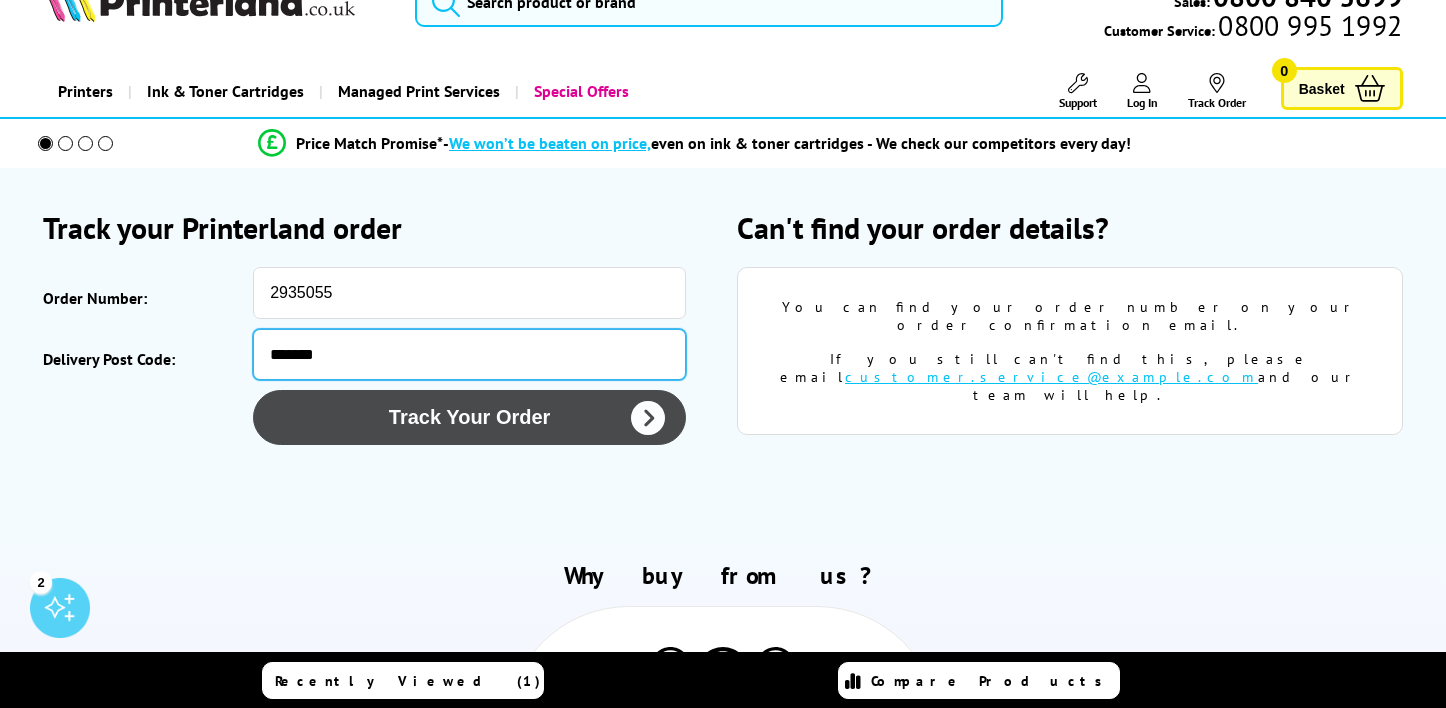 type on "*******" 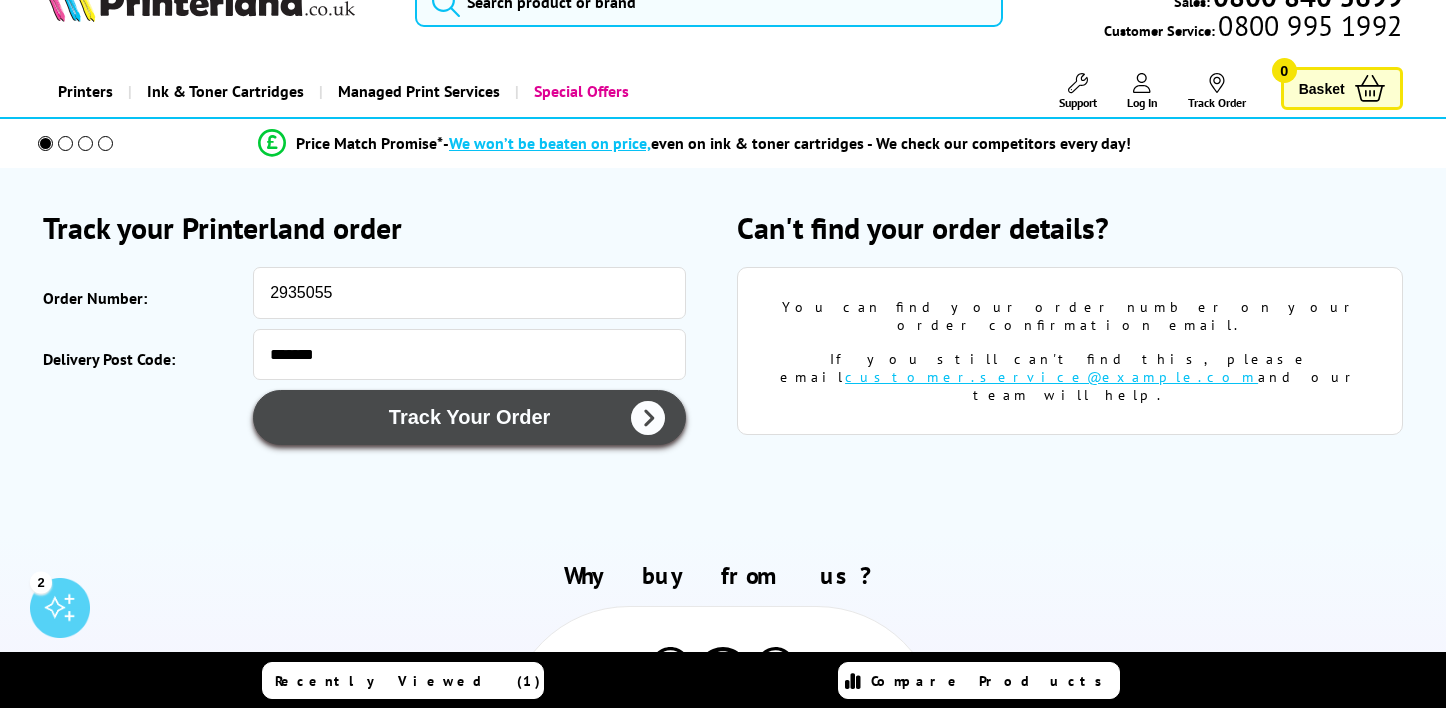 click on "Track Your Order" at bounding box center (469, 417) 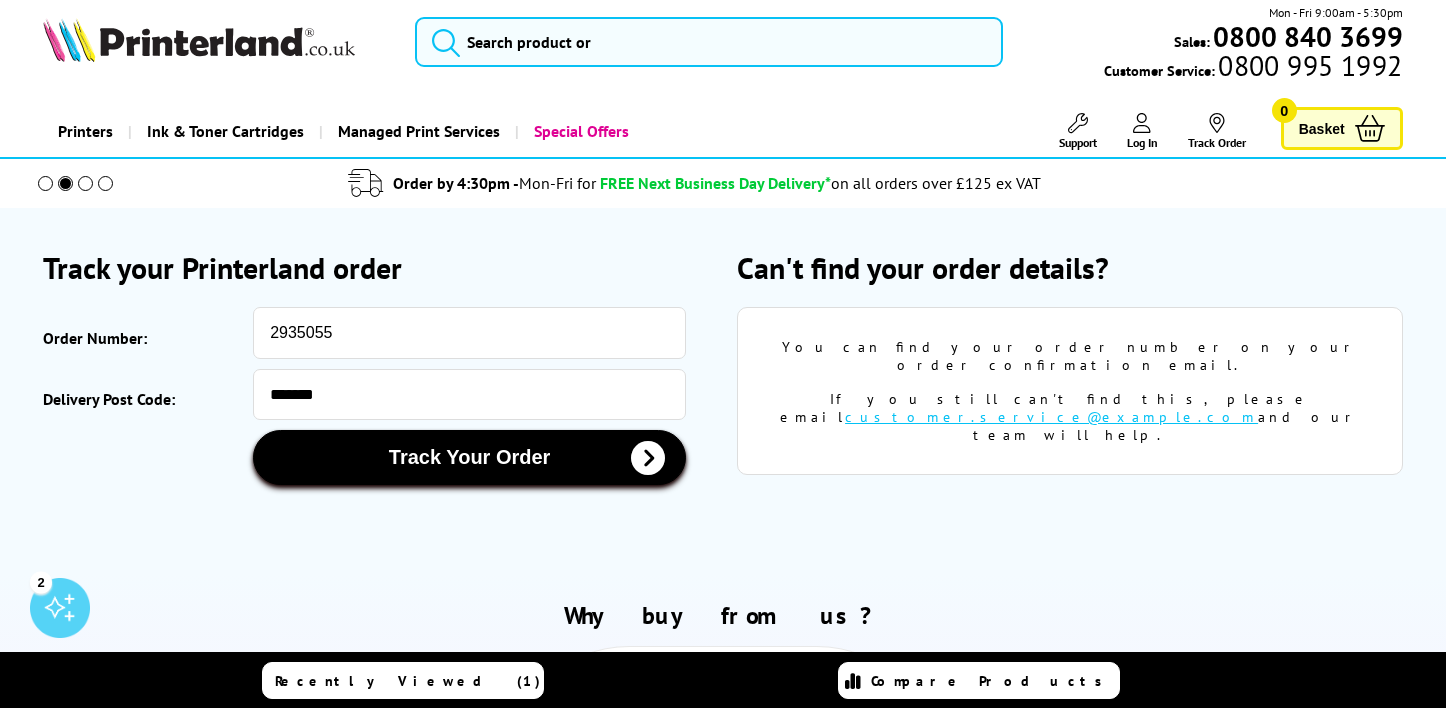 scroll, scrollTop: 0, scrollLeft: 0, axis: both 